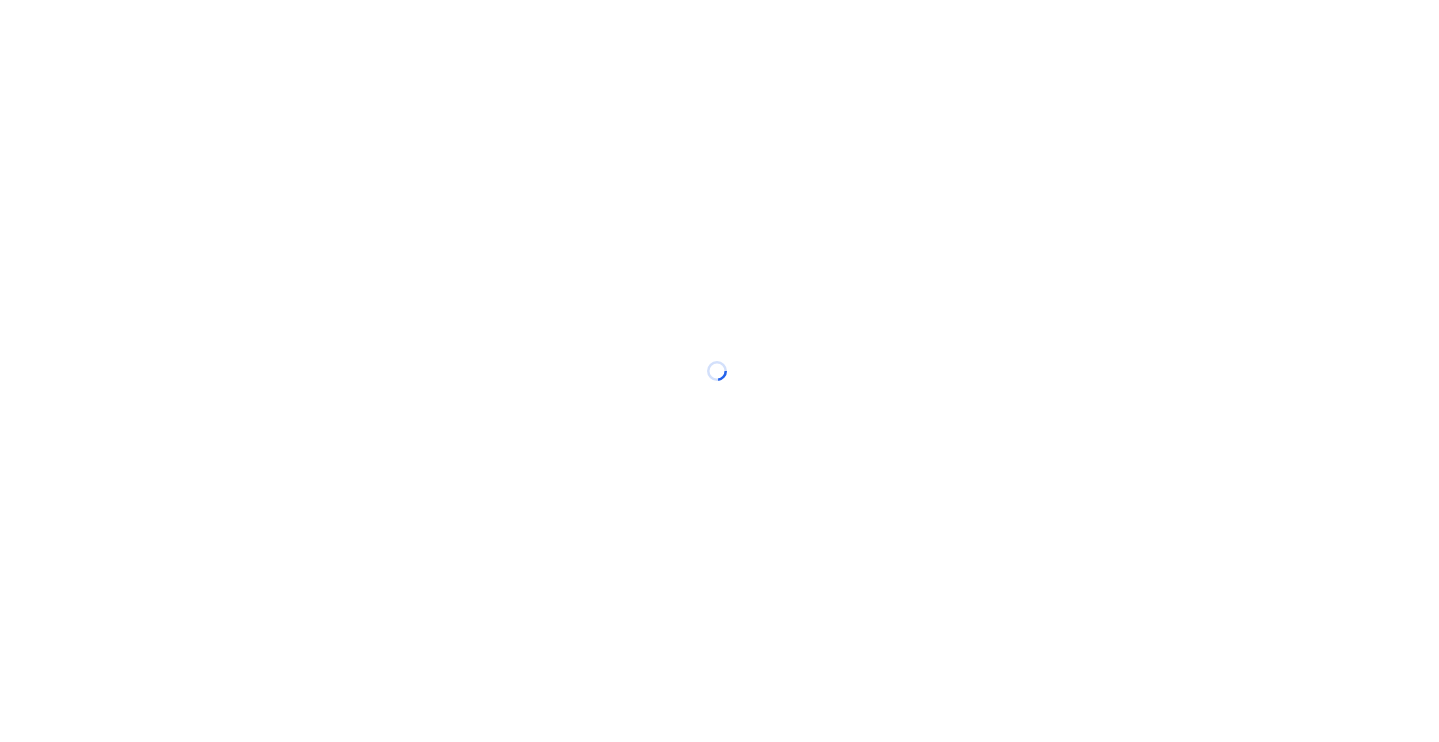 scroll, scrollTop: 0, scrollLeft: 0, axis: both 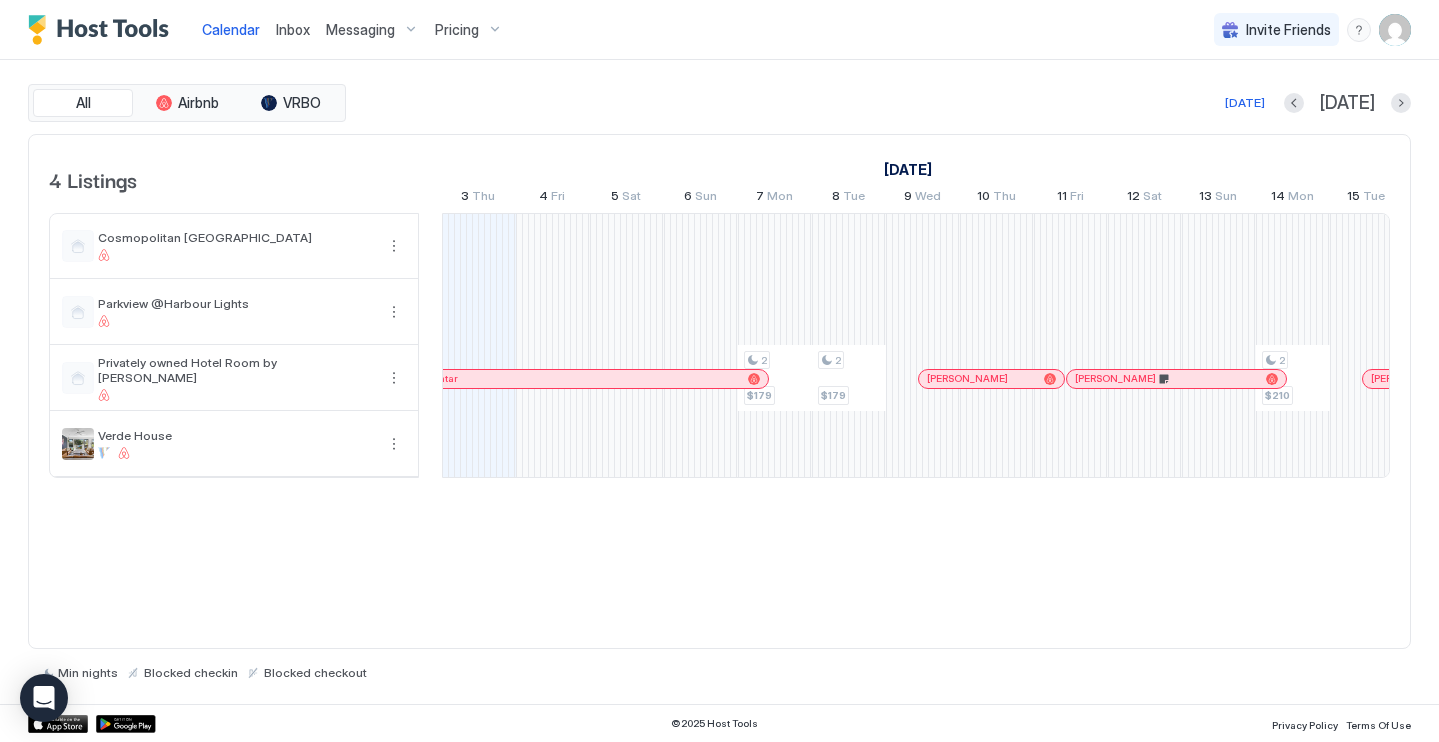 click on "Inbox" at bounding box center (293, 29) 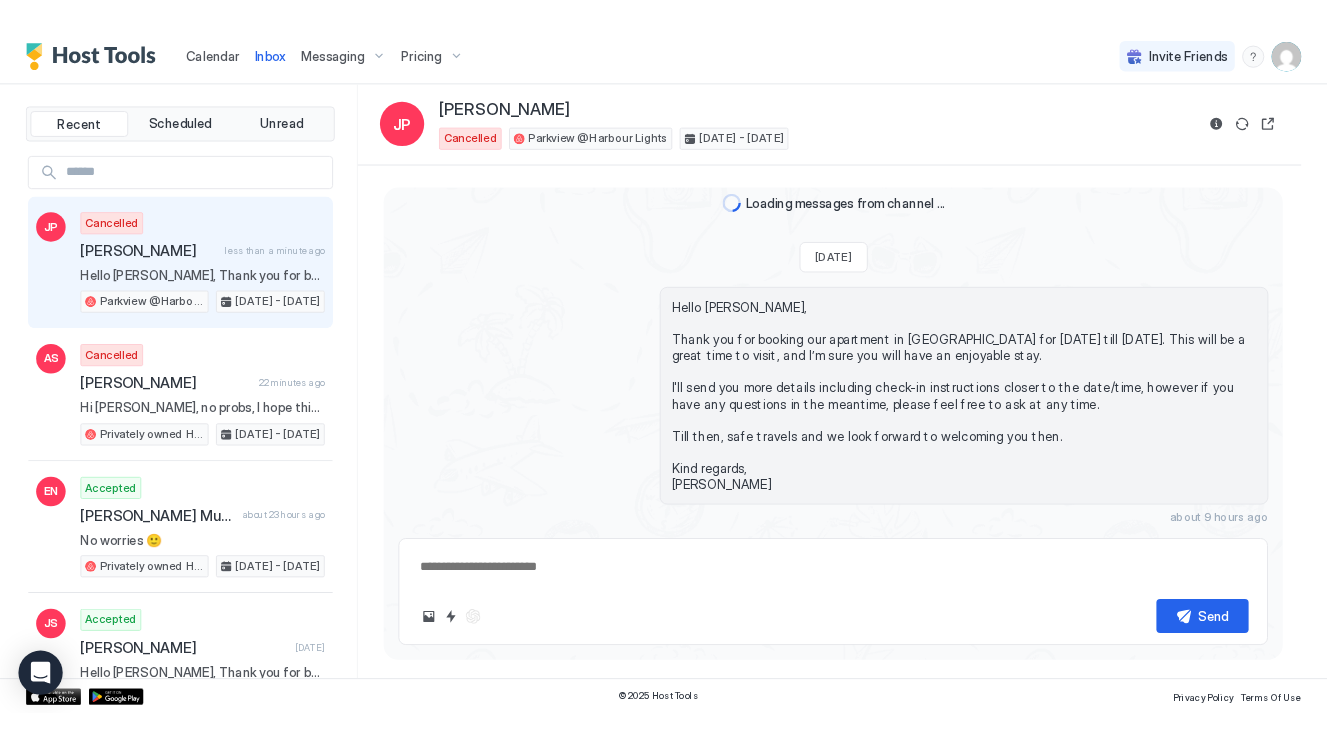 scroll, scrollTop: 0, scrollLeft: 0, axis: both 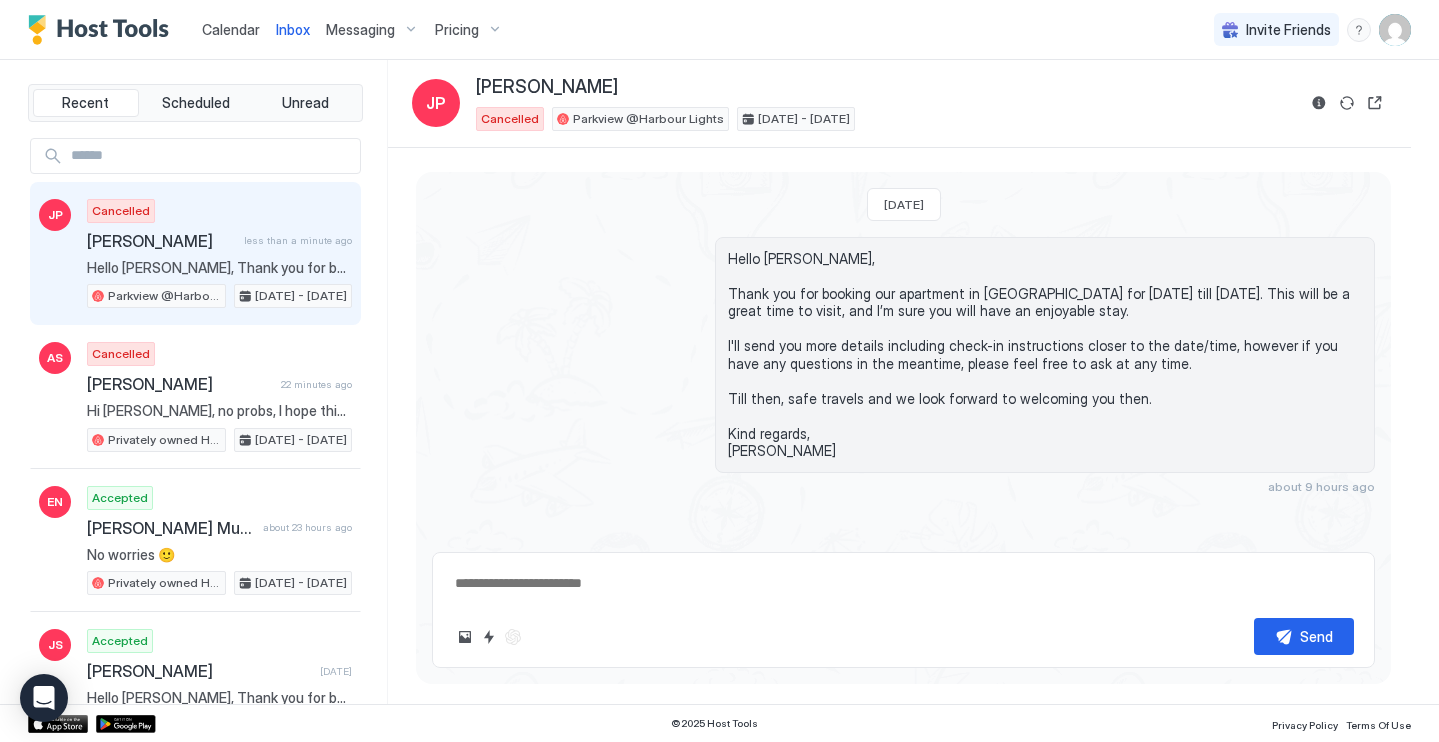 drag, startPoint x: 1376, startPoint y: 221, endPoint x: 1291, endPoint y: 223, distance: 85.02353 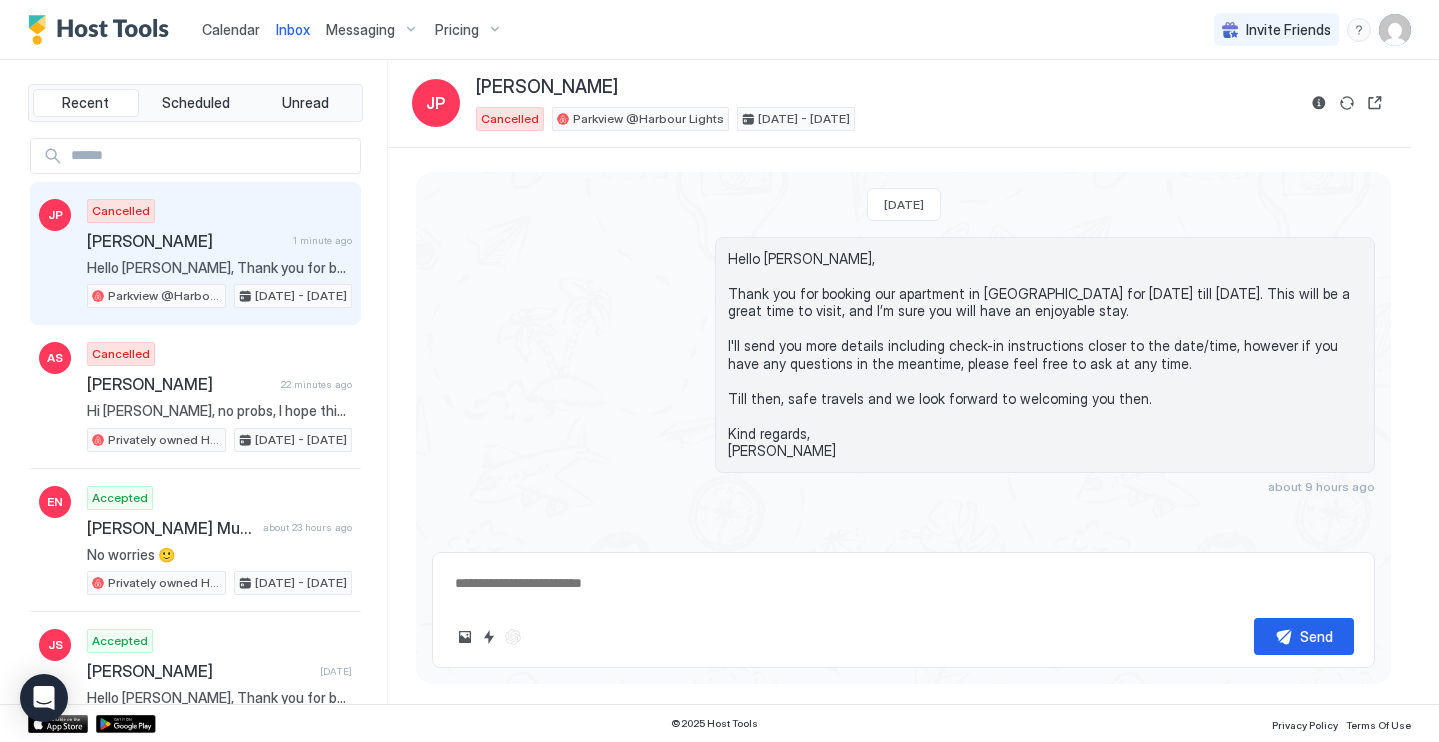 drag, startPoint x: 1433, startPoint y: 194, endPoint x: 1376, endPoint y: 194, distance: 57 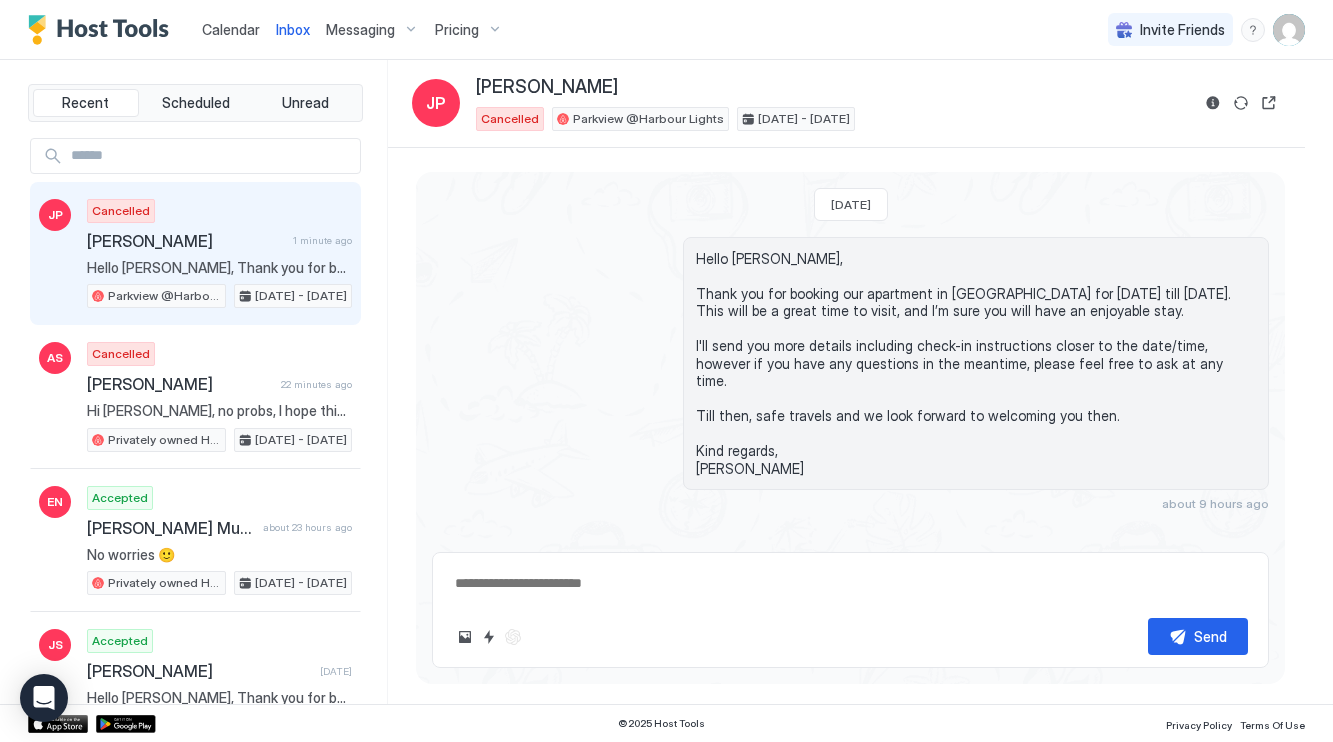 type on "*" 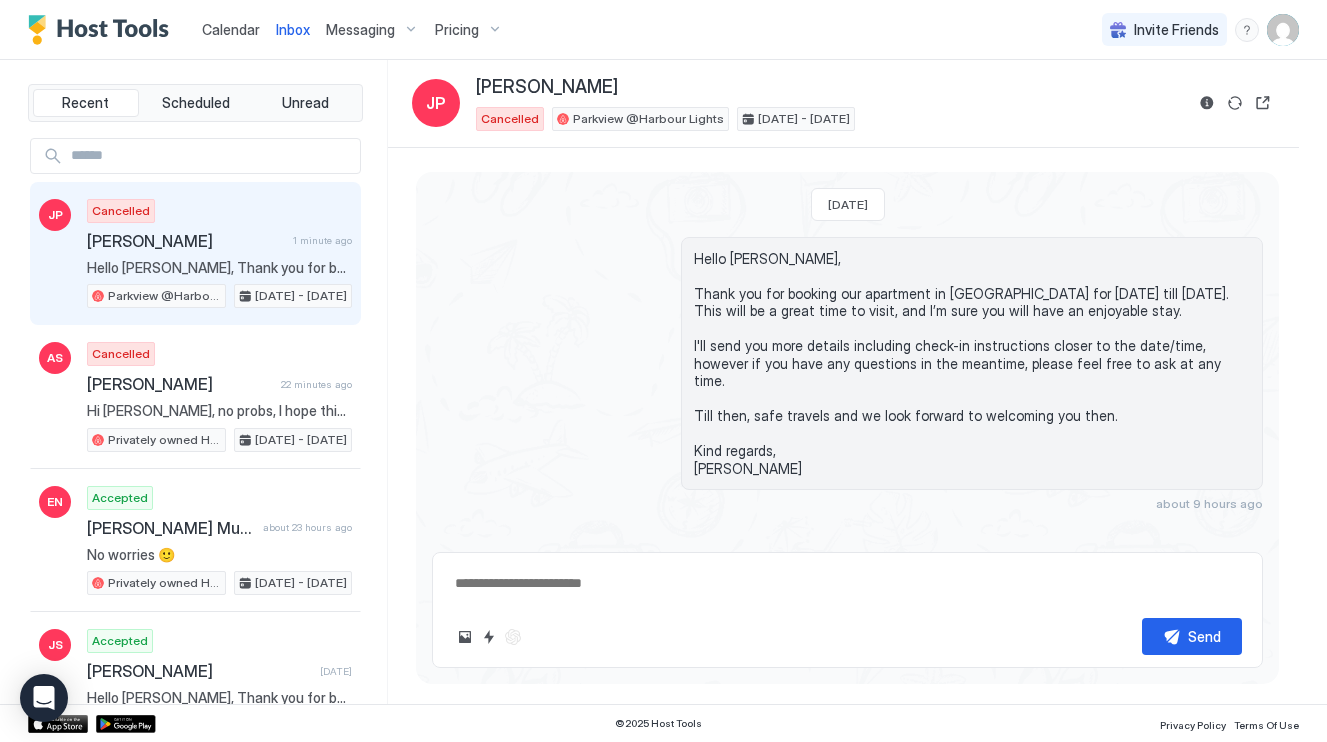 click on "Pricing" at bounding box center [457, 30] 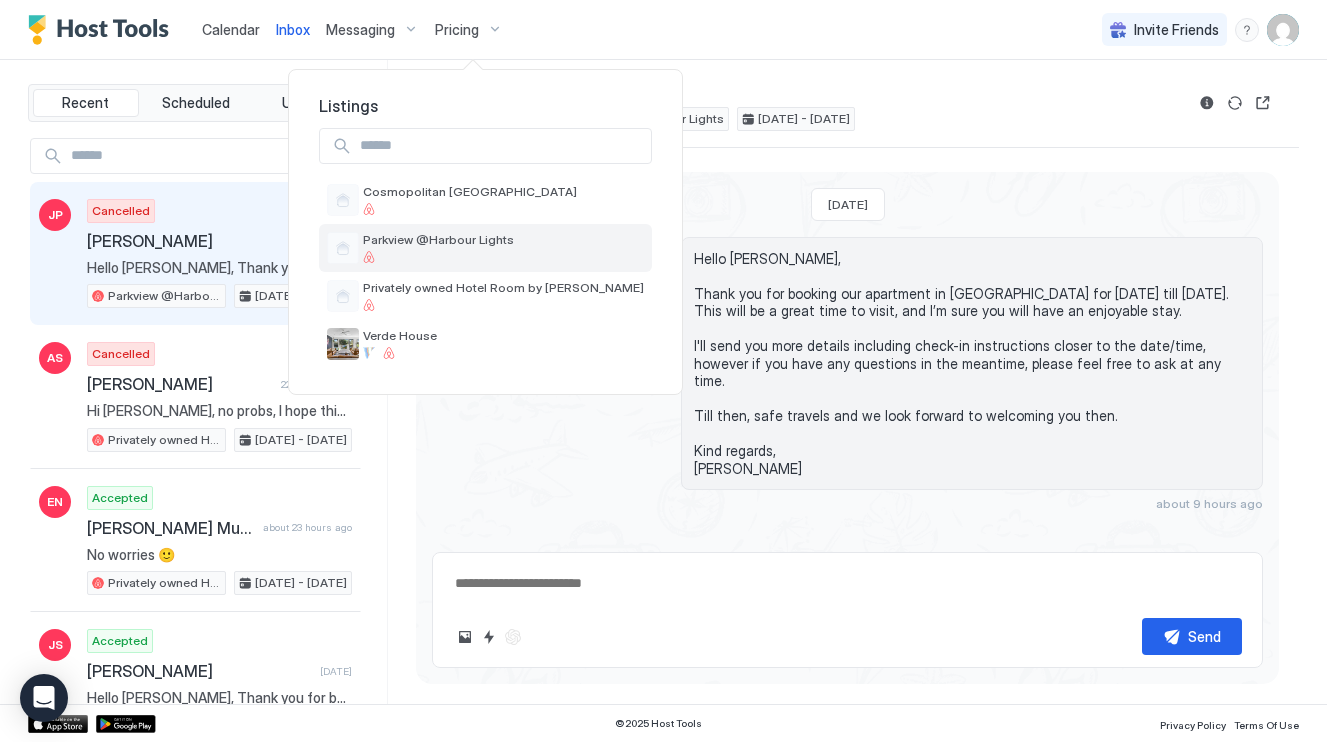 click on "Parkview @Harbour Lights" at bounding box center (438, 239) 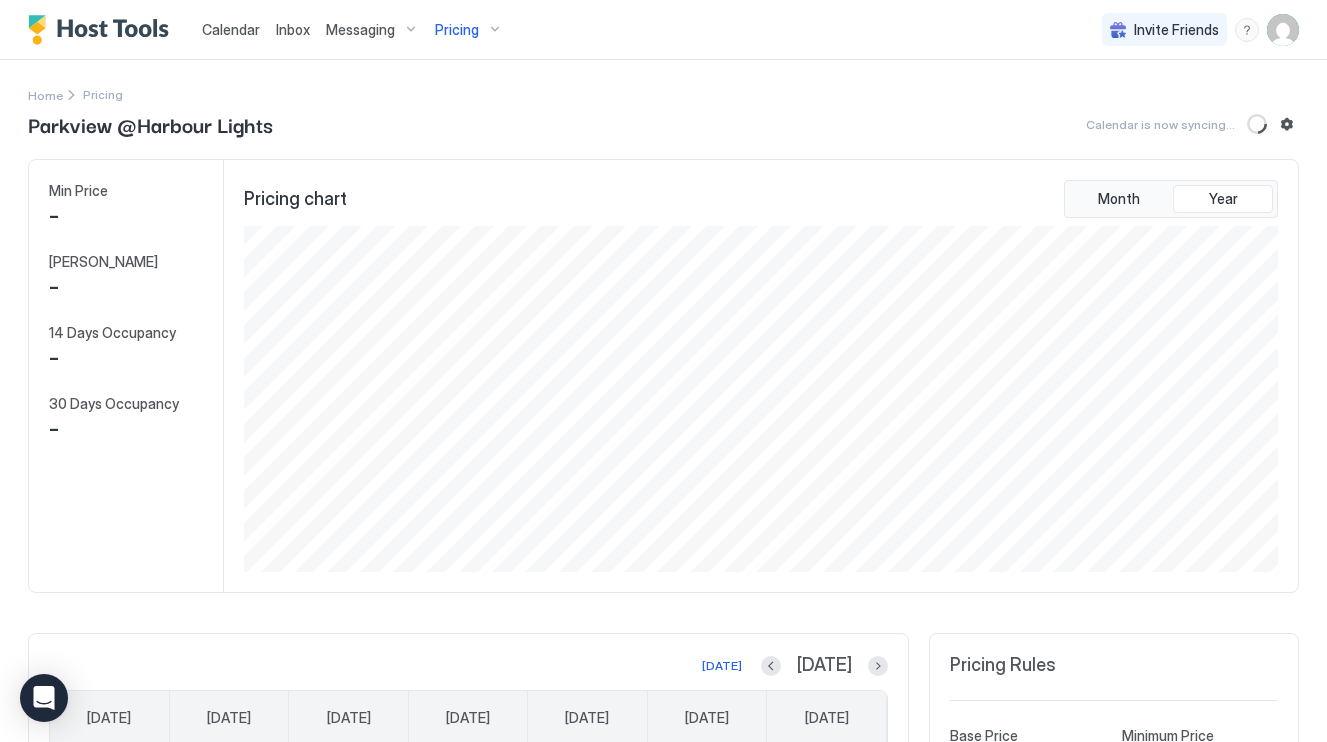scroll, scrollTop: 999654, scrollLeft: 998961, axis: both 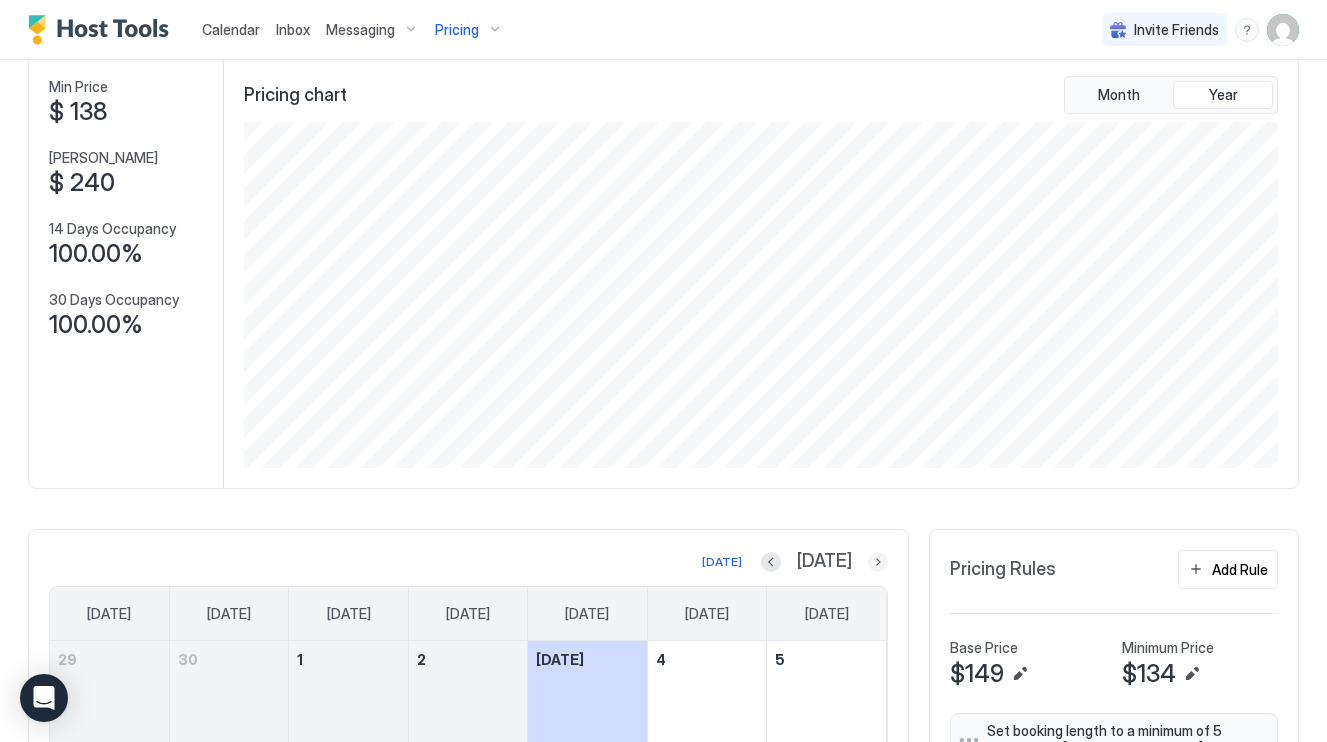click at bounding box center [878, 562] 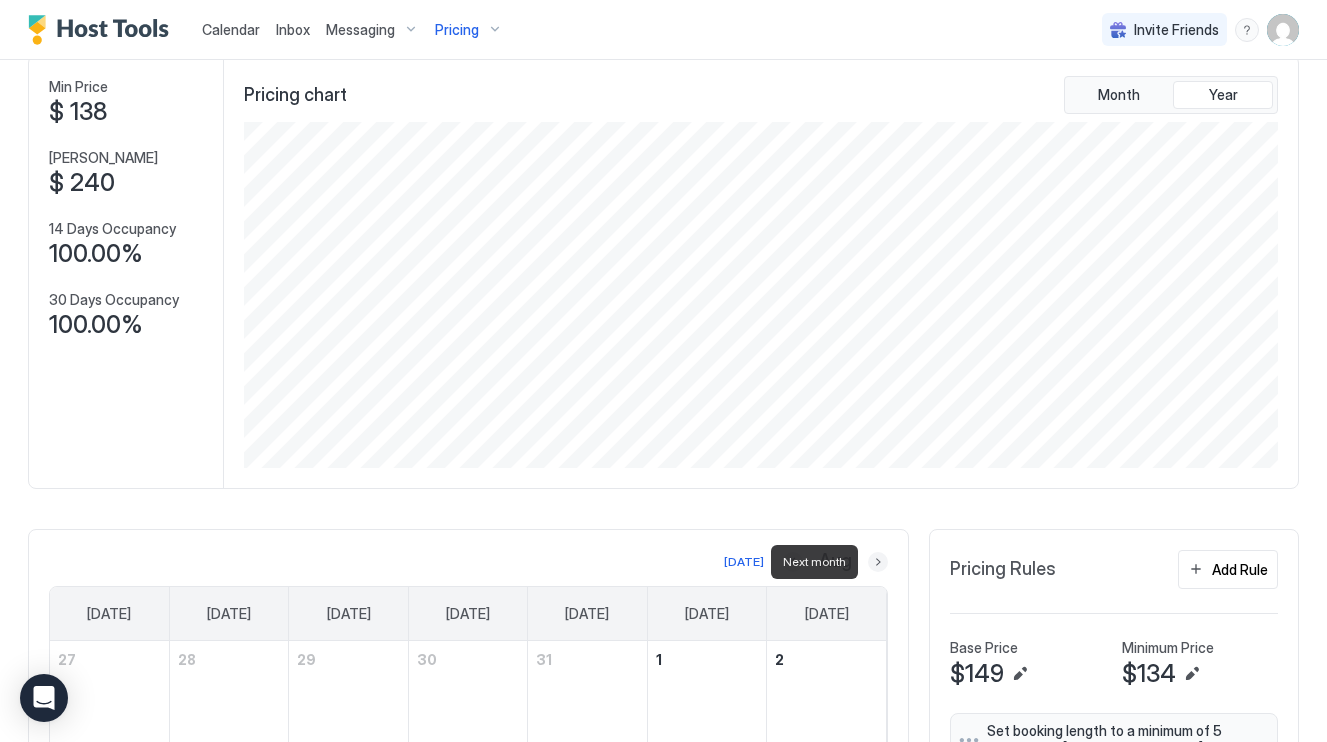 click at bounding box center [878, 562] 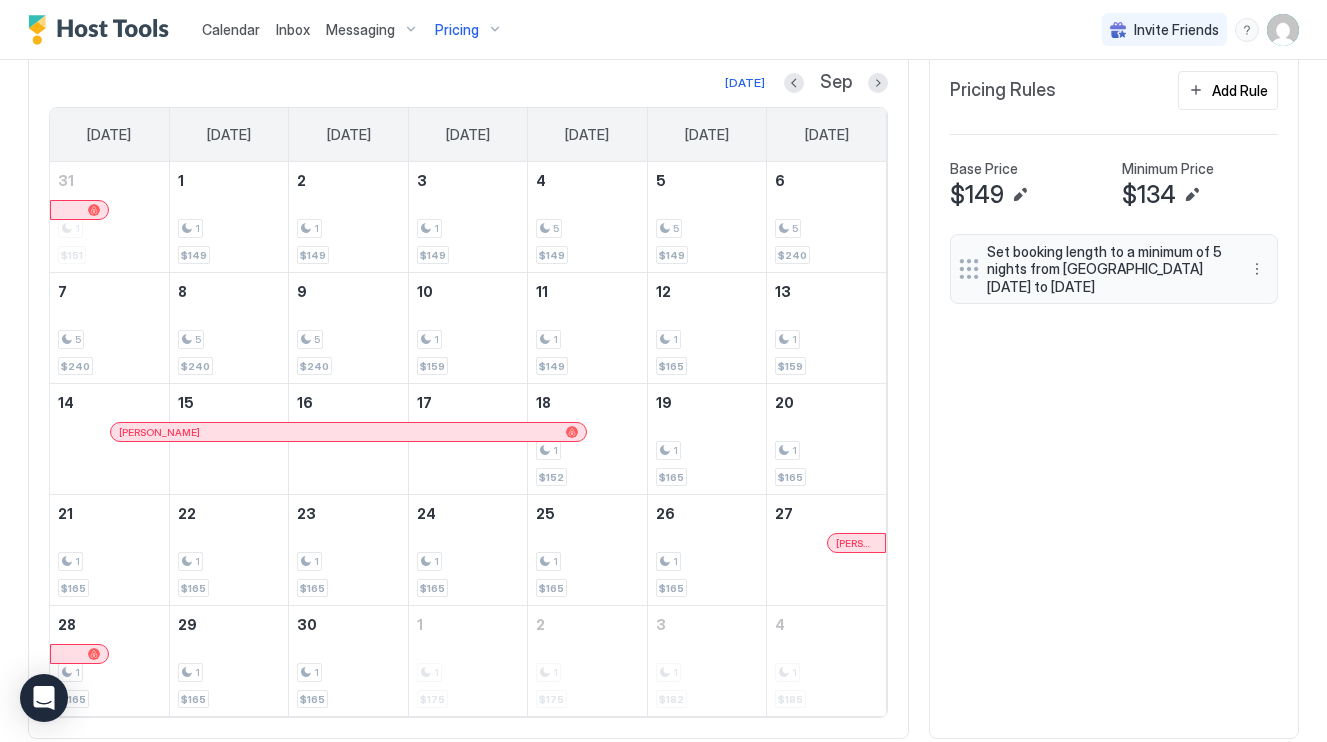scroll, scrollTop: 580, scrollLeft: 0, axis: vertical 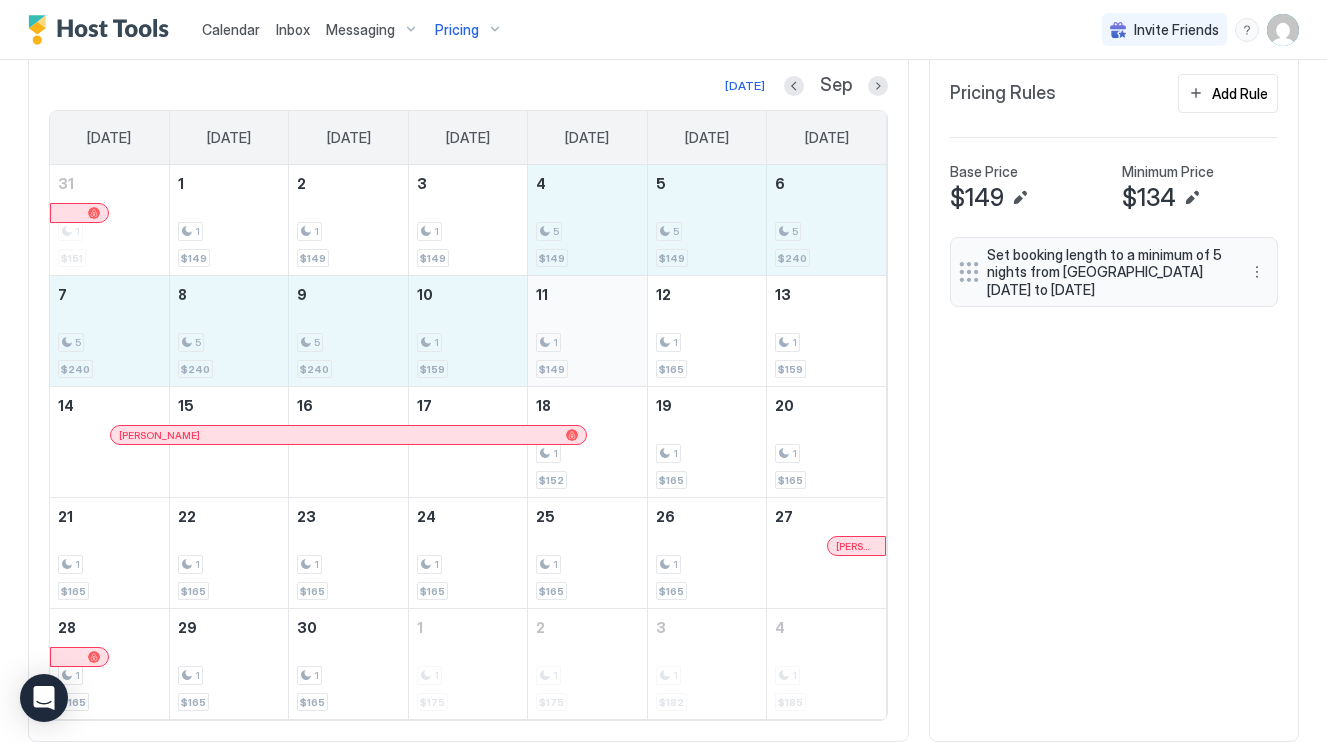drag, startPoint x: 578, startPoint y: 221, endPoint x: 613, endPoint y: 379, distance: 161.83015 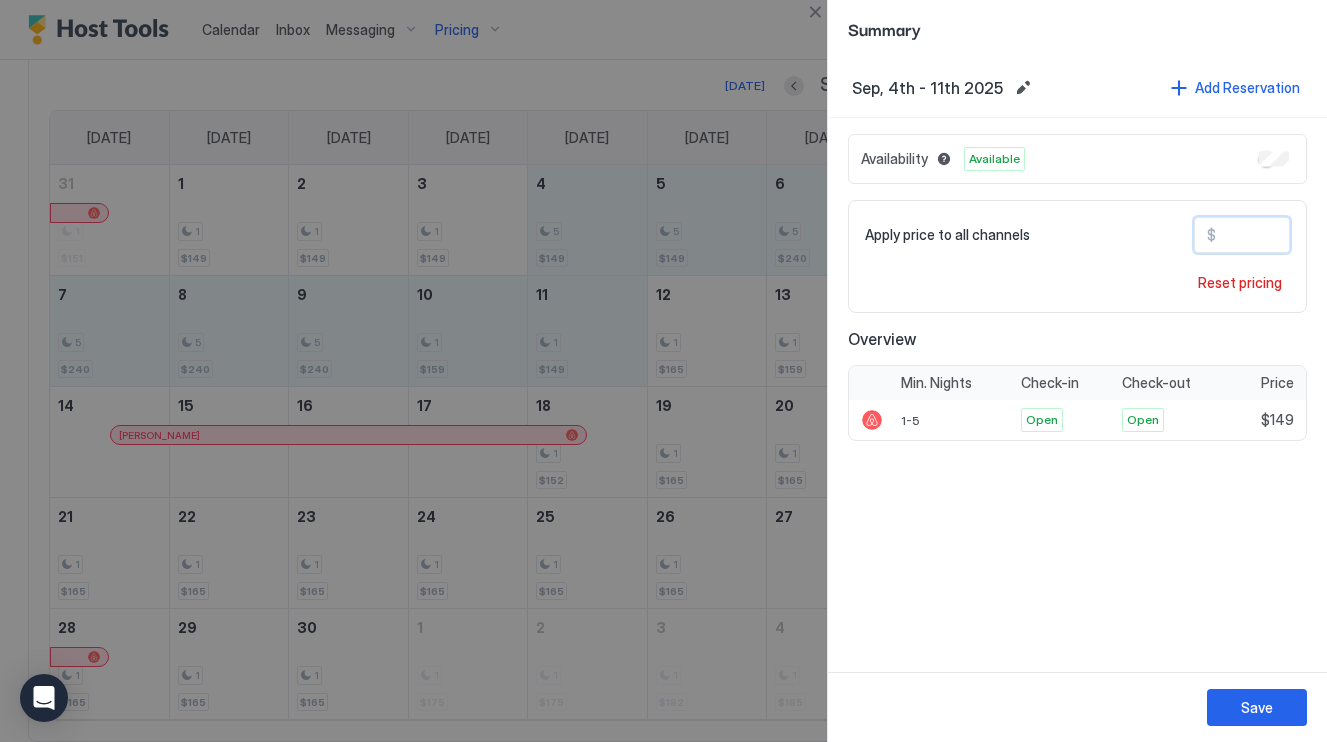 click on "***" at bounding box center (1296, 235) 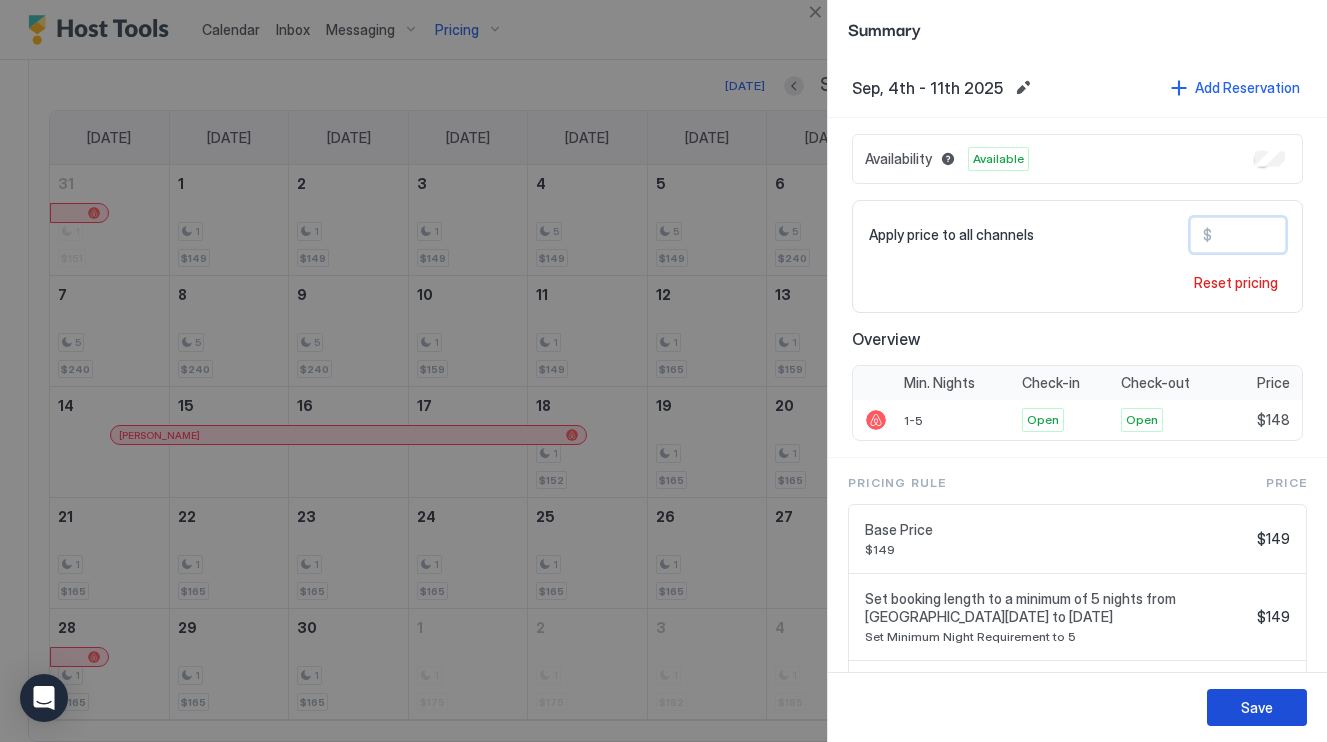 type on "***" 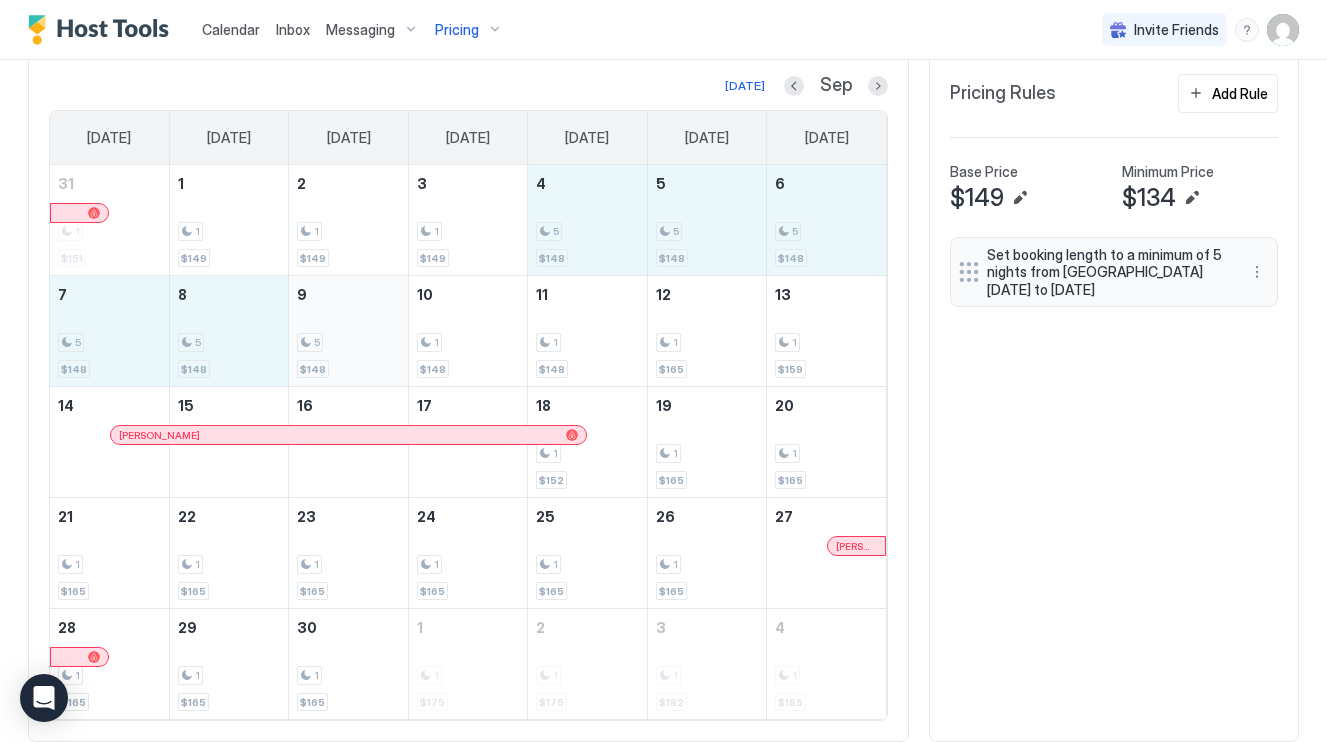 drag, startPoint x: 556, startPoint y: 236, endPoint x: 395, endPoint y: 347, distance: 195.55562 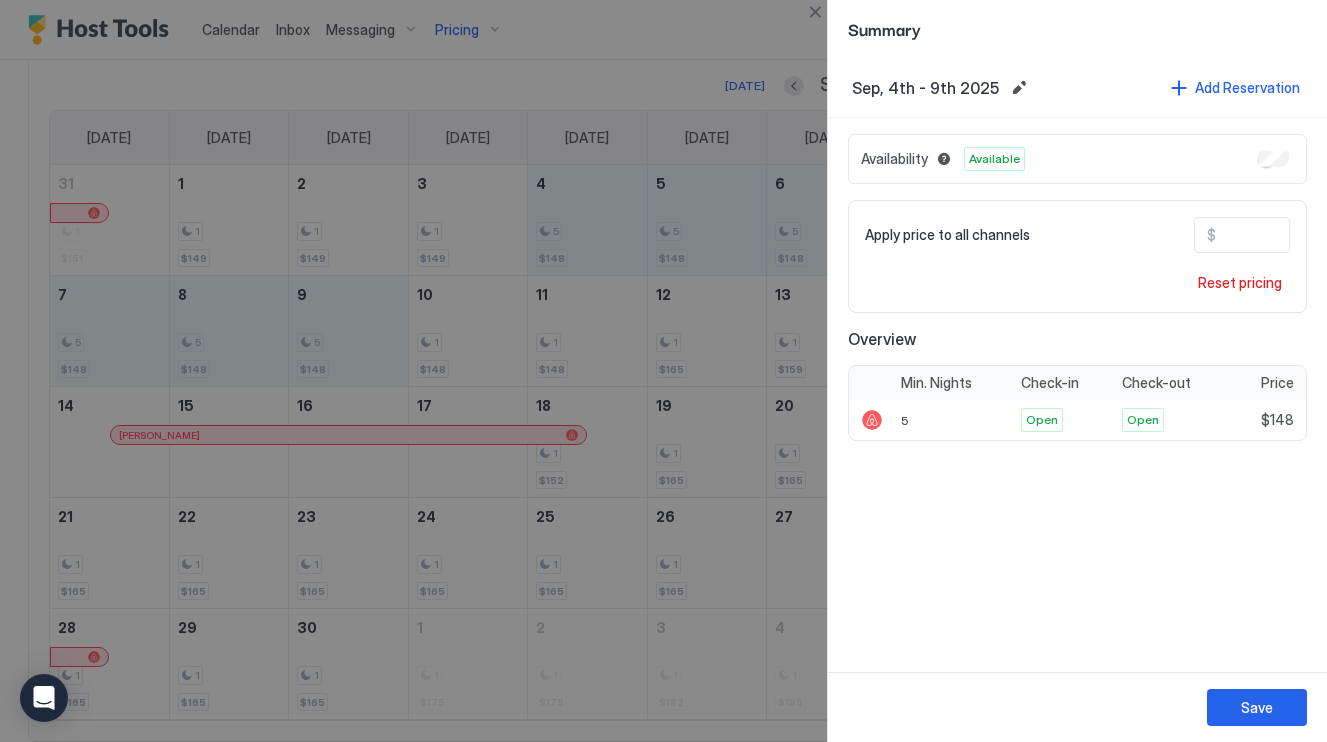 click on "***" at bounding box center [1296, 235] 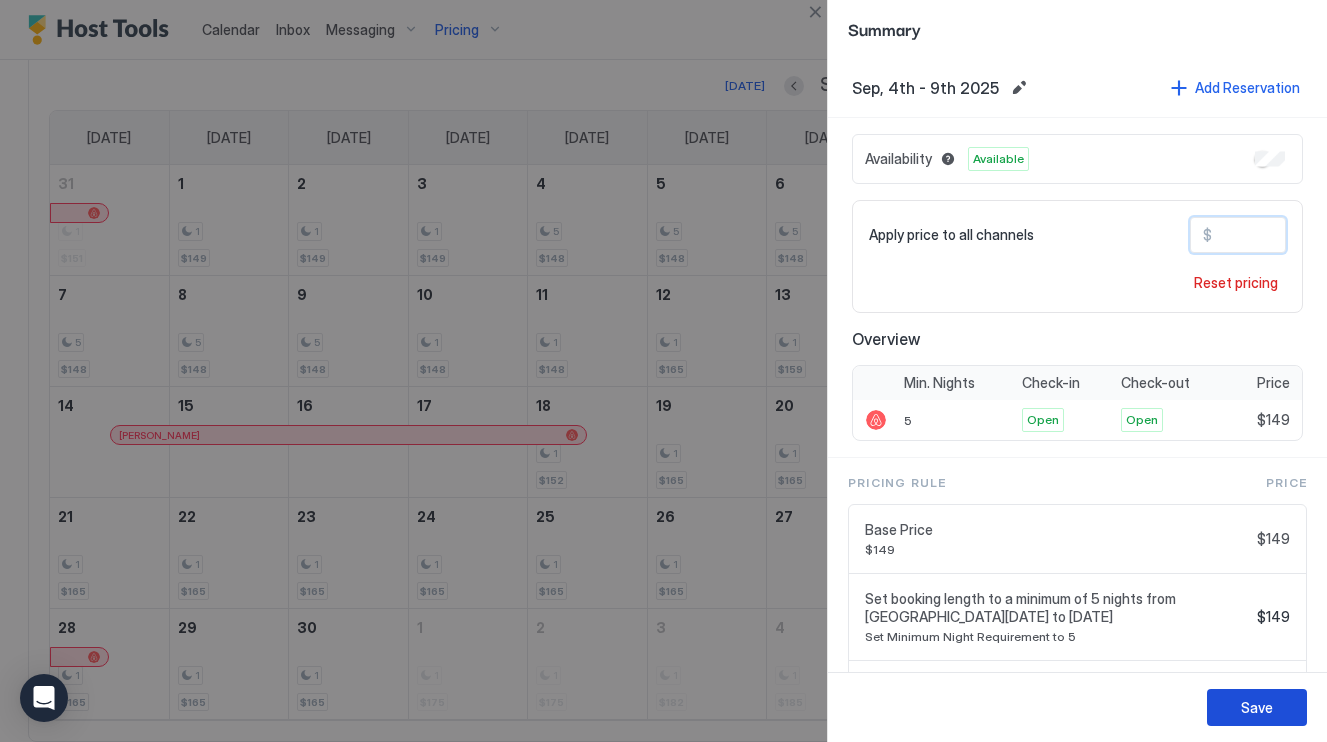 type on "***" 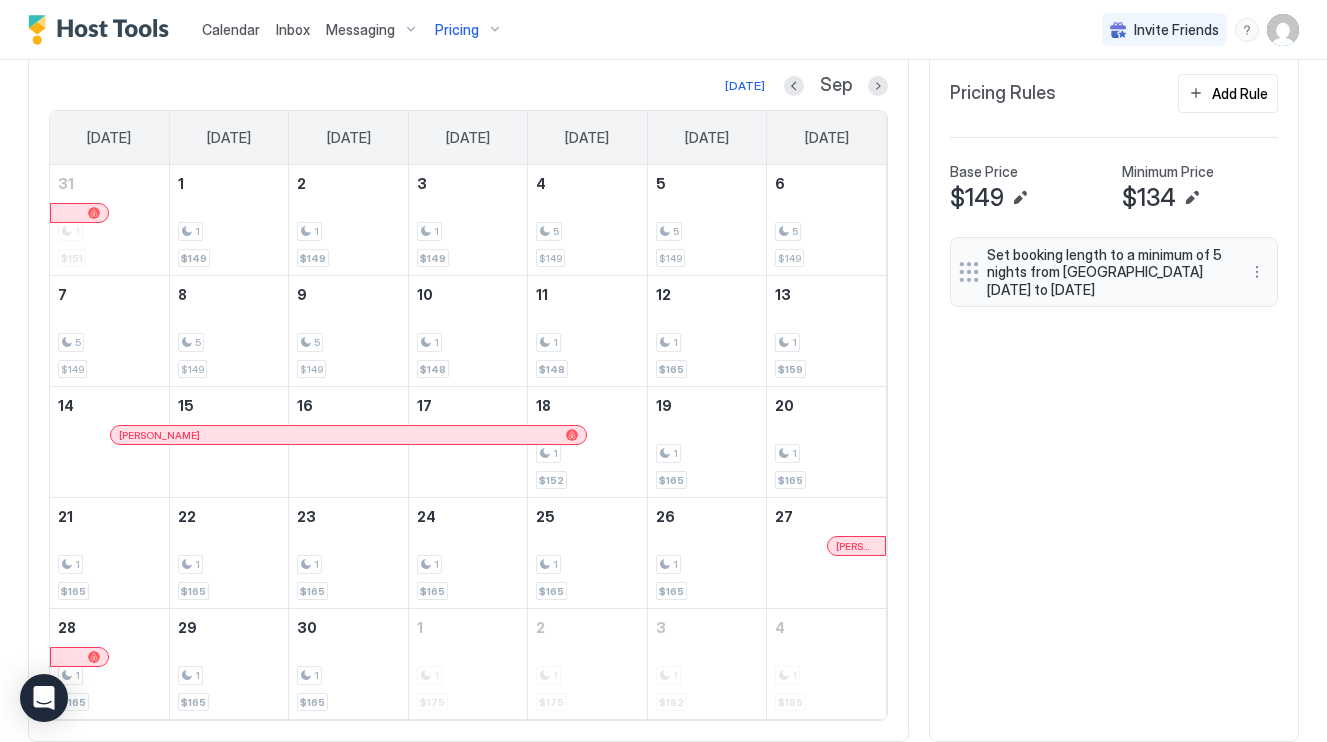 click on "Today Sep Sunday Monday Tuesday Wednesday Thursday Friday Saturday 31 1 $151 1 1 $149 2 1 $149 3 1 $149 4 5 $149 5 5 $149 6 5 $149 7 5 $149 8 5 $149 9 5 $149 10 1 $148 11 1 $148 12 1 $165 13 1 $159 14 凯 张 15 16 17 18 1 $152 19 1 $165 20 1 $165 21 1 $165 22 1 $165 23 1 $165 24 1 $165 25 1 $165 26 1 $165 27 Jessica Pool 28 1 $165 29 1 $165 30 1 $165 1 1 $175 2 1 $175 3 1 $182 4 1 $185 Pricing Rules Add Rule Base Price   $149 Minimum Price   $134 Set booking length to a minimum of 5 nights from Thu, Sep 4th 2025 to Wed, Sep 10th 2025" at bounding box center [663, 398] 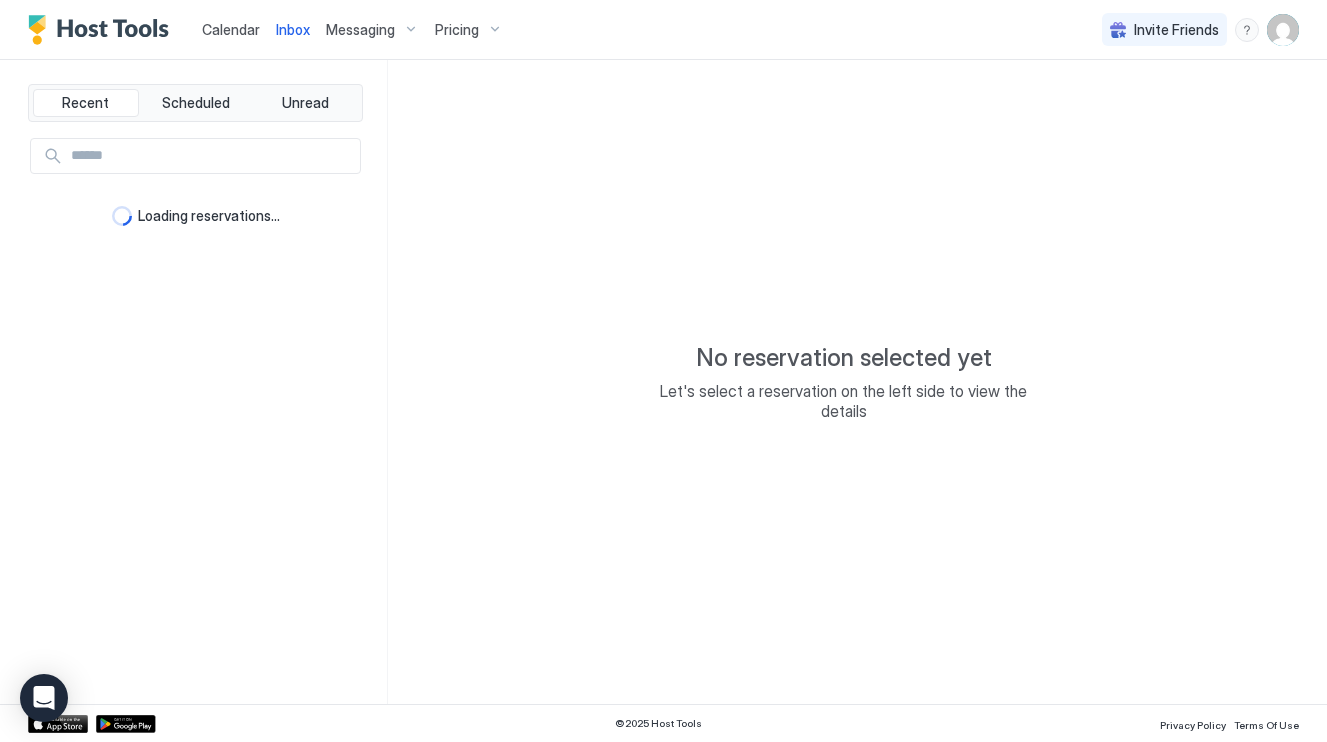 scroll, scrollTop: 0, scrollLeft: 0, axis: both 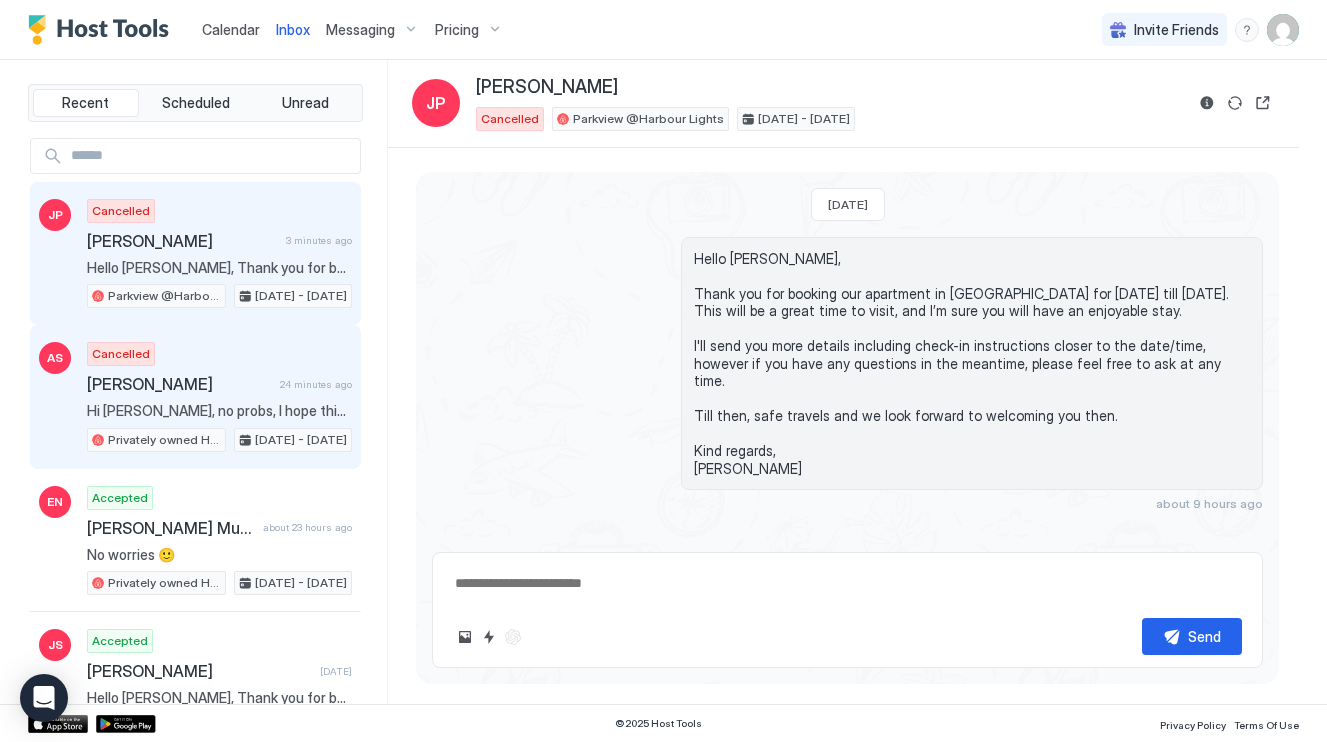 click on "Cancelled Andi Smillie 24 minutes ago Hi Andi, no probs, I hope things work out for you. Cheers, James Privately owned Hotel Room by Cairns Marina Jul 18 - 23, 2025" at bounding box center (219, 397) 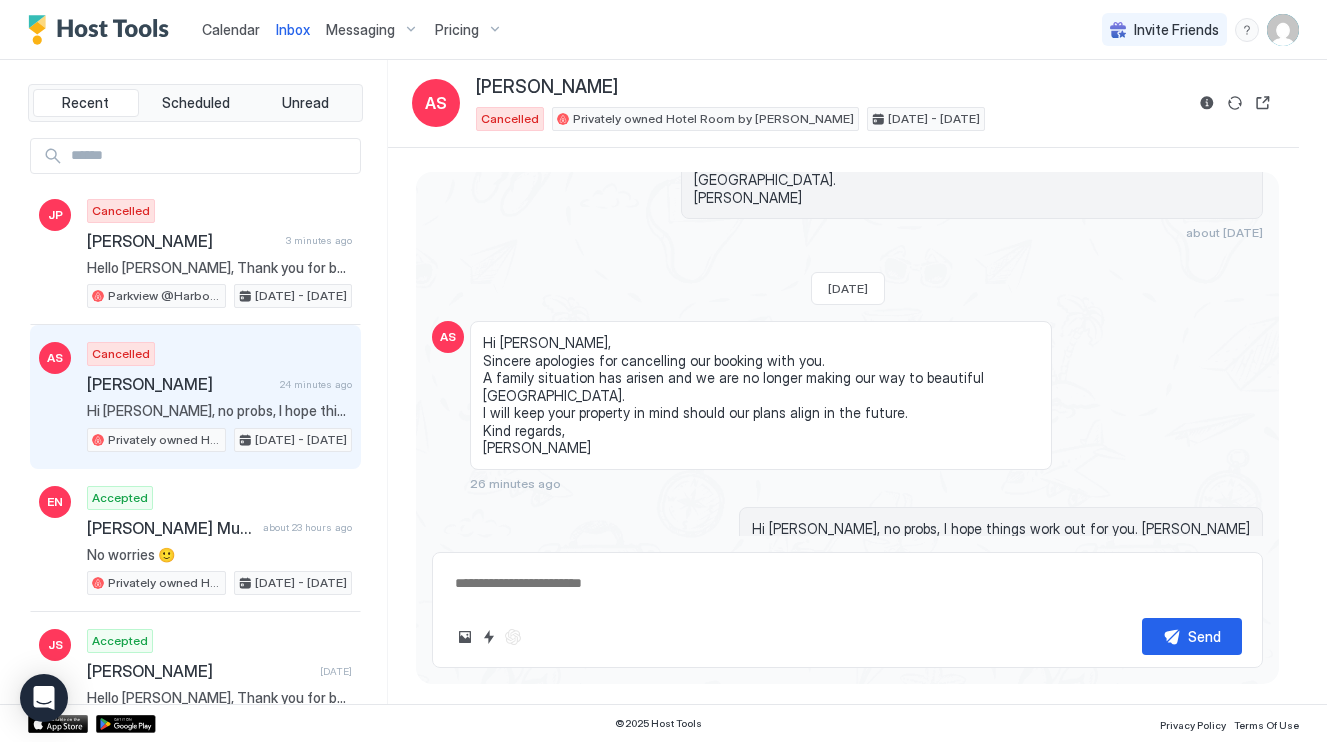 scroll, scrollTop: 602, scrollLeft: 0, axis: vertical 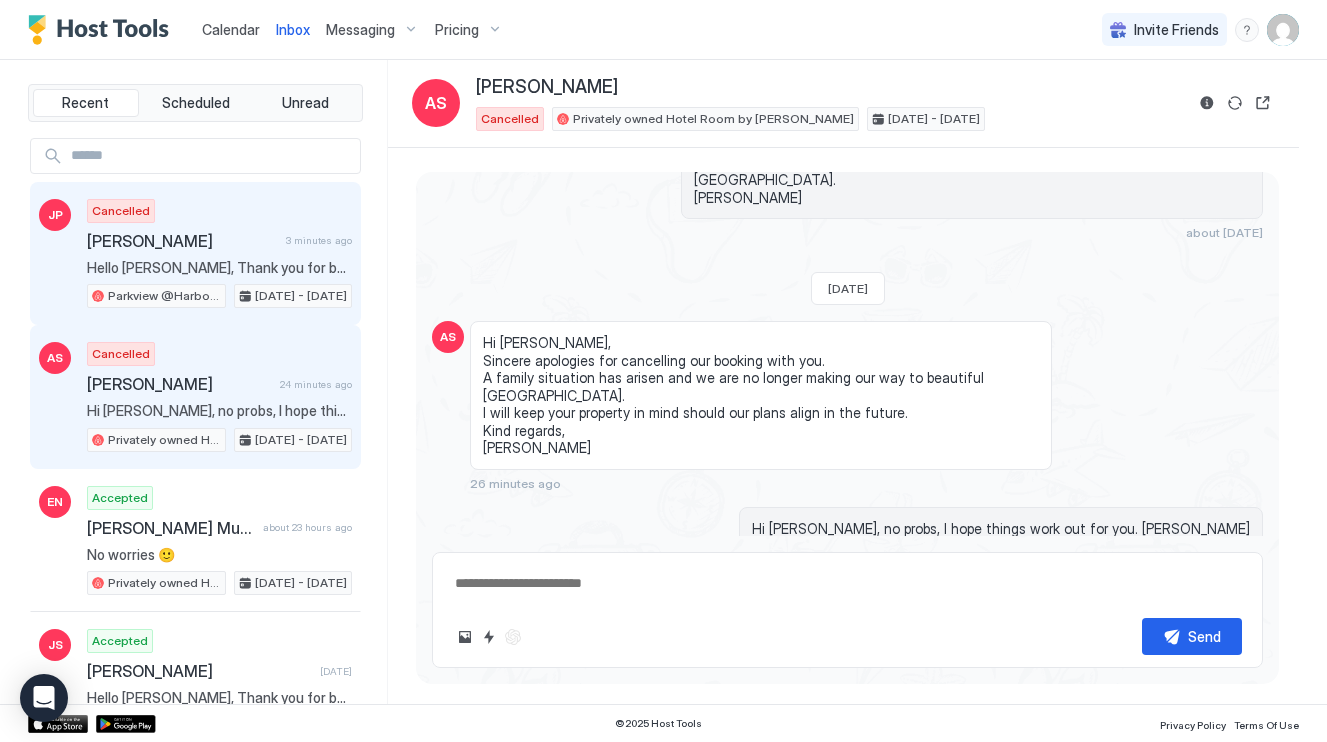 click on "Cancelled Jaimie Pullen 3 minutes ago Hello Jaimie,
Thank you for booking our apartment in Cairns for Wed, September 3rd till Sat, September 6th. This will be a great time to visit, and I’m sure you will have an enjoyable stay.
I'll send you more details including check-in instructions closer to the date/time, however if you have any questions in the meantime, please feel free to ask at any time.
Till then, safe travels and we look forward to welcoming you then.
Kind regards,
James Parkview @Harbour Lights Sep 3 - 6, 2025" at bounding box center [219, 254] 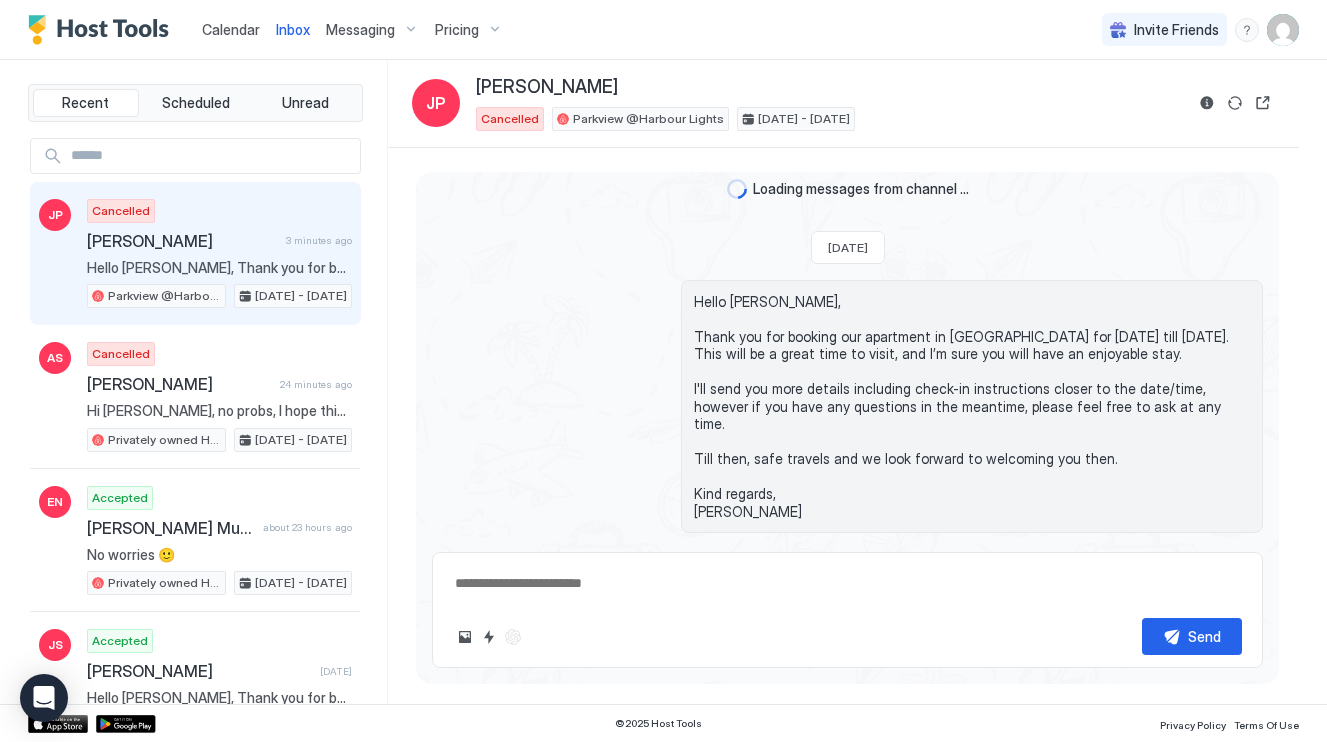 scroll, scrollTop: 0, scrollLeft: 0, axis: both 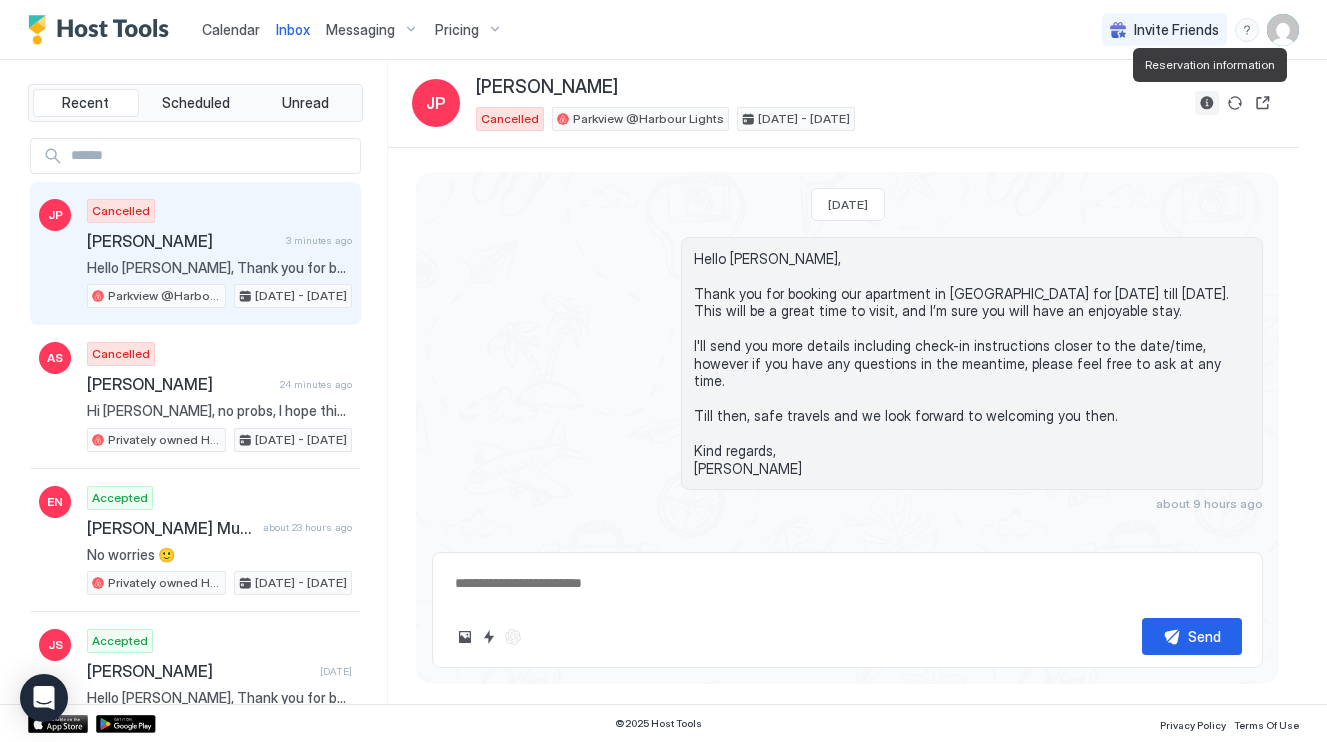 click at bounding box center [1207, 103] 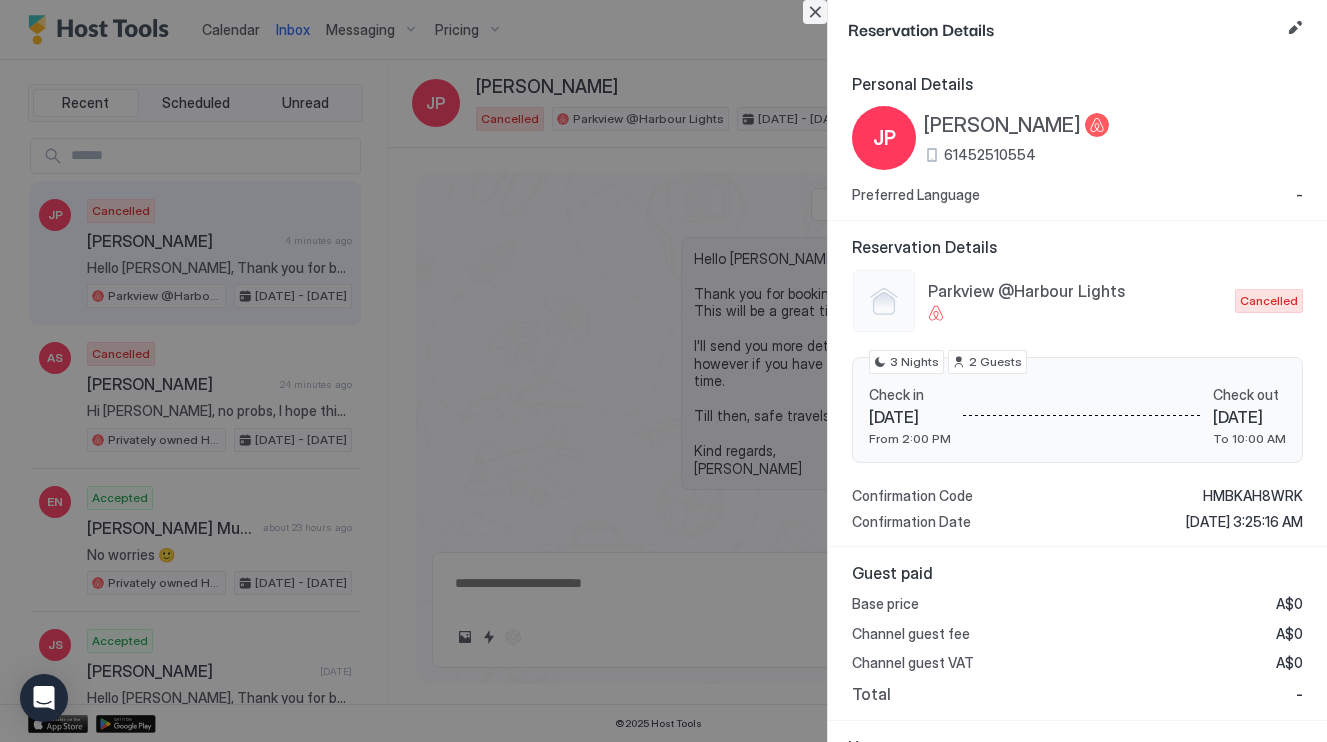 click at bounding box center (815, 12) 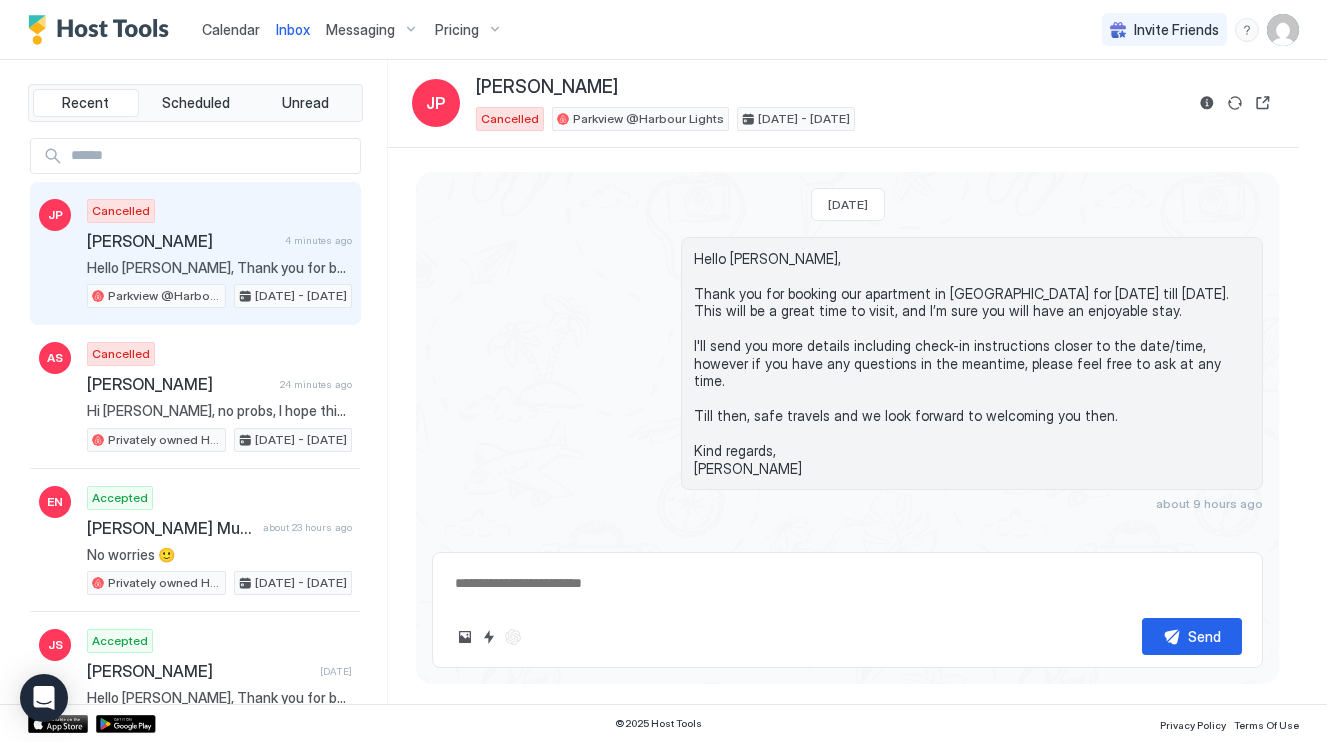 click on "Calendar" at bounding box center [231, 29] 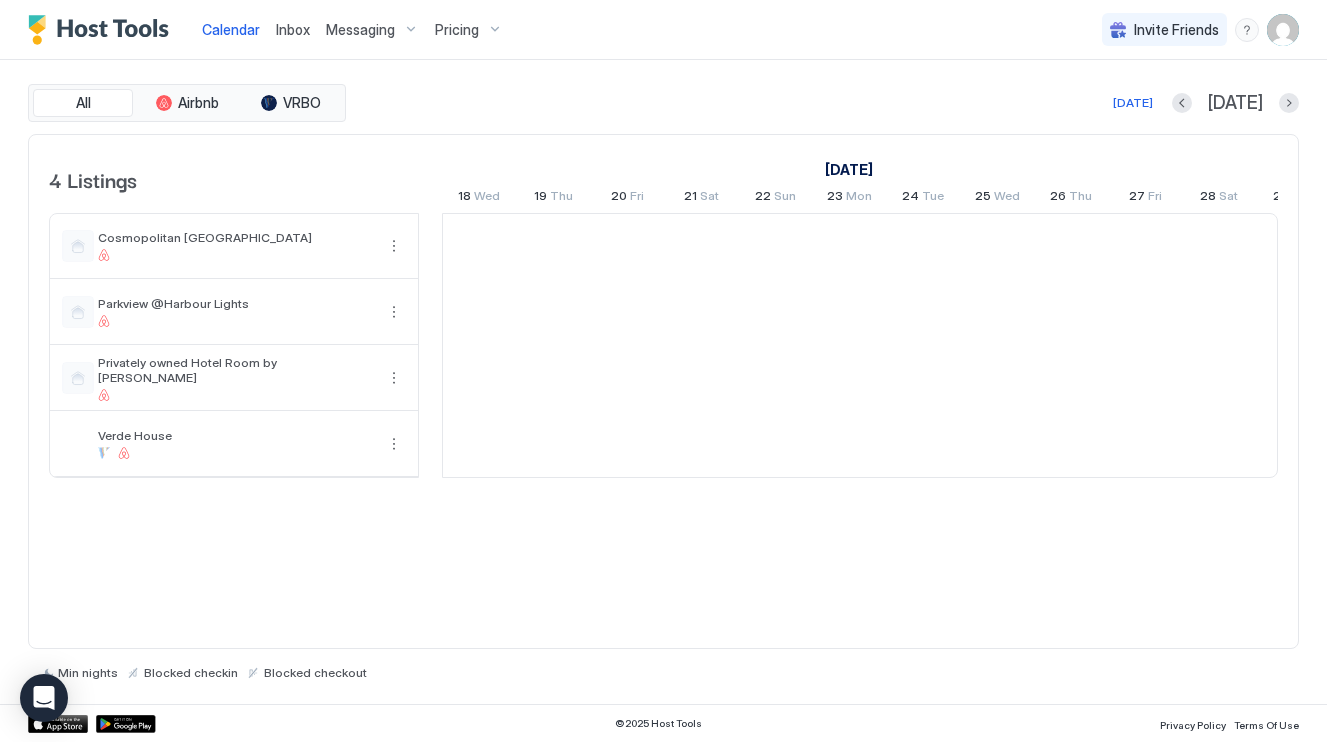 scroll, scrollTop: 0, scrollLeft: 1111, axis: horizontal 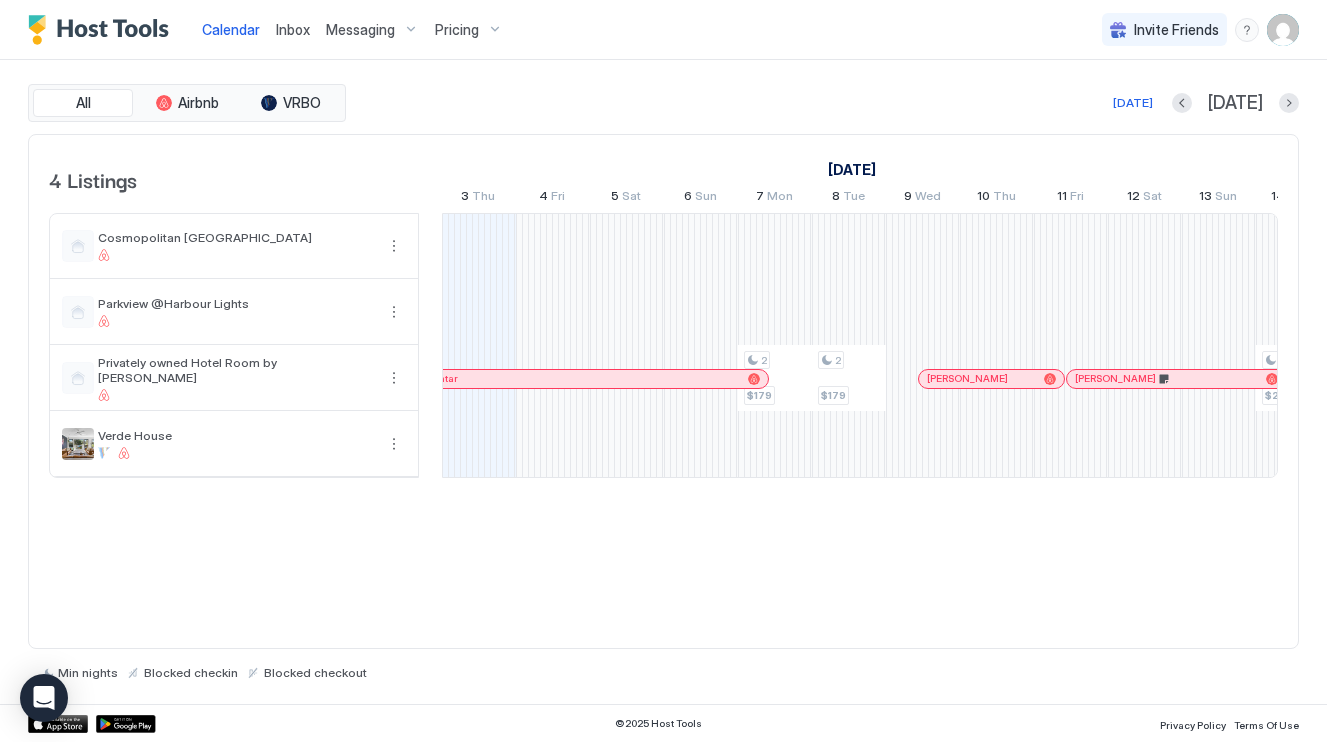 click on "Pricing" at bounding box center [457, 30] 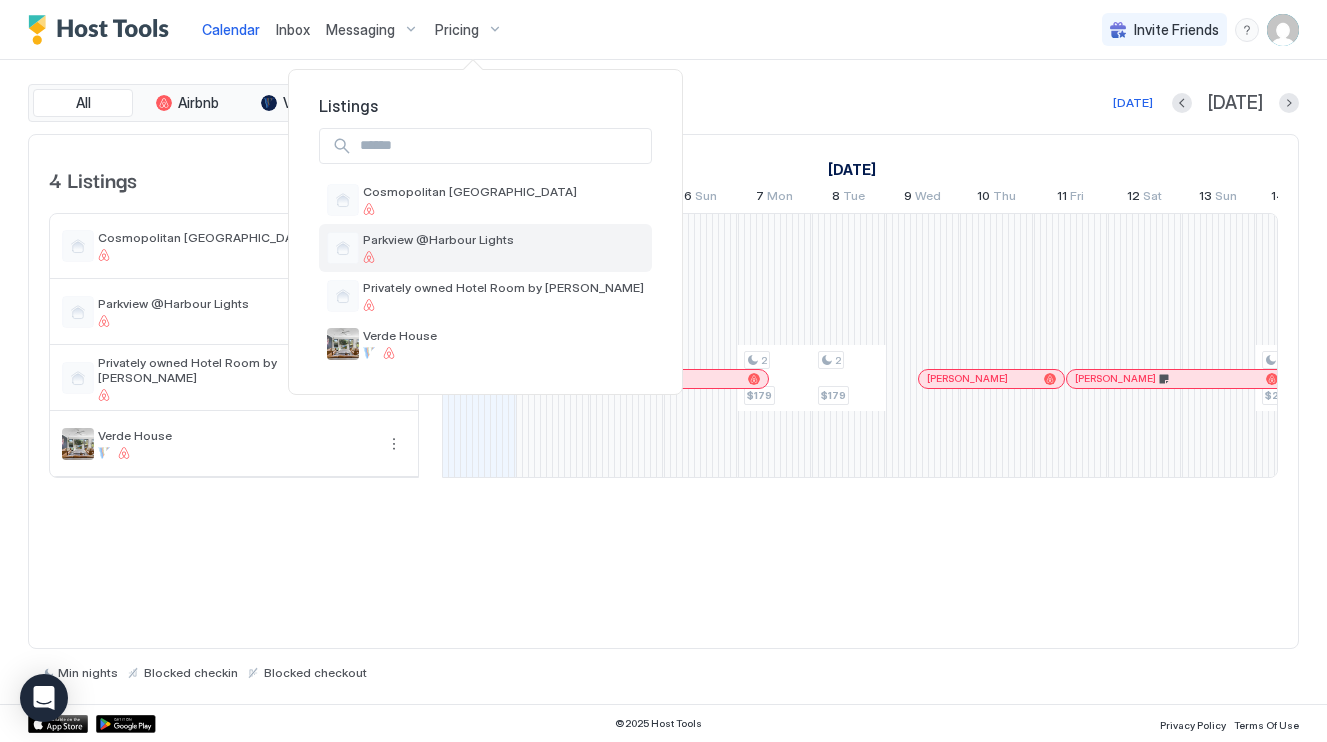 click on "Parkview @Harbour Lights" at bounding box center [438, 239] 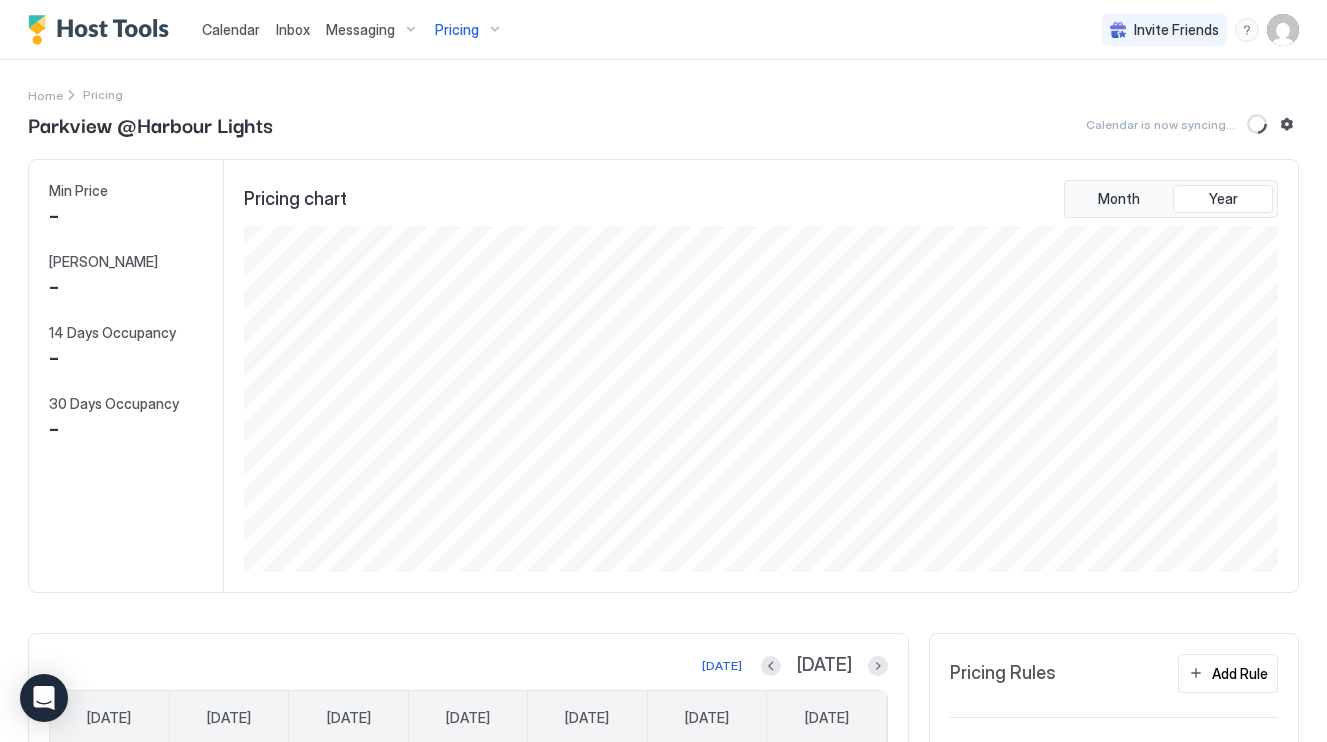 scroll, scrollTop: 999654, scrollLeft: 998961, axis: both 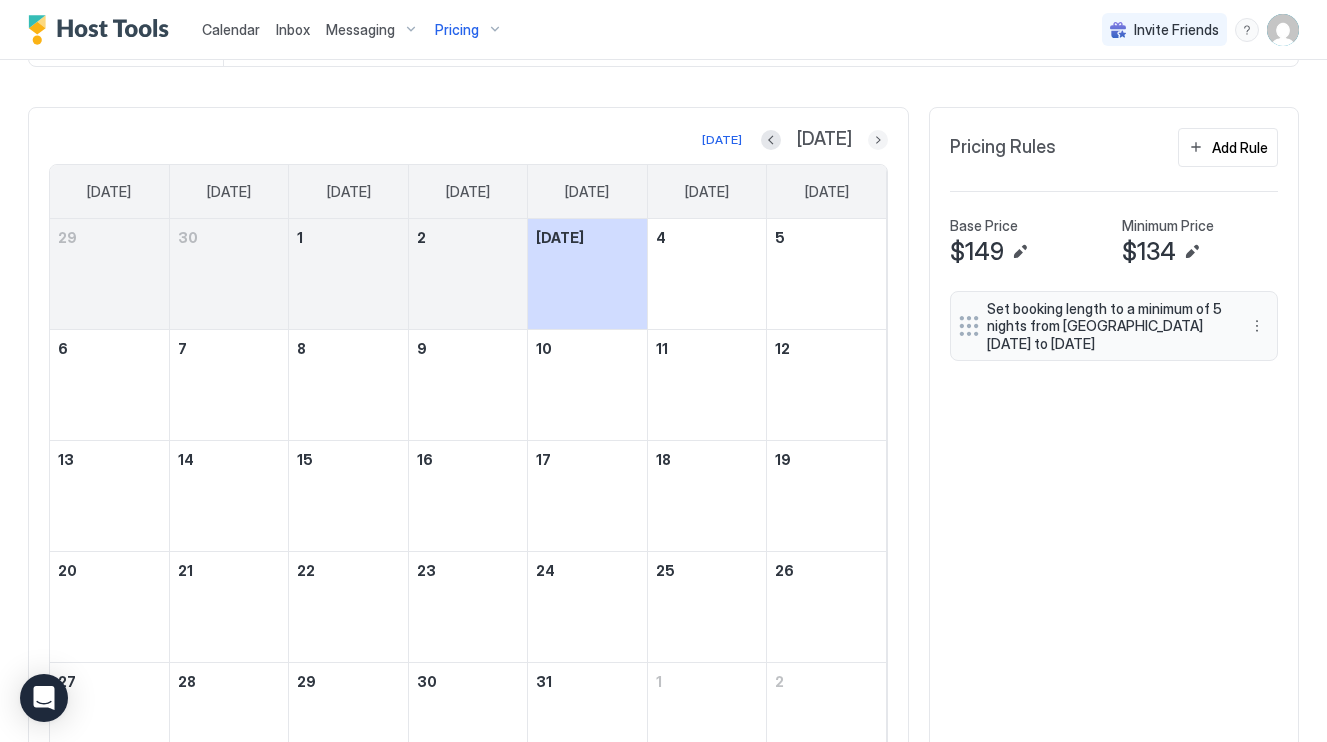 click at bounding box center (878, 140) 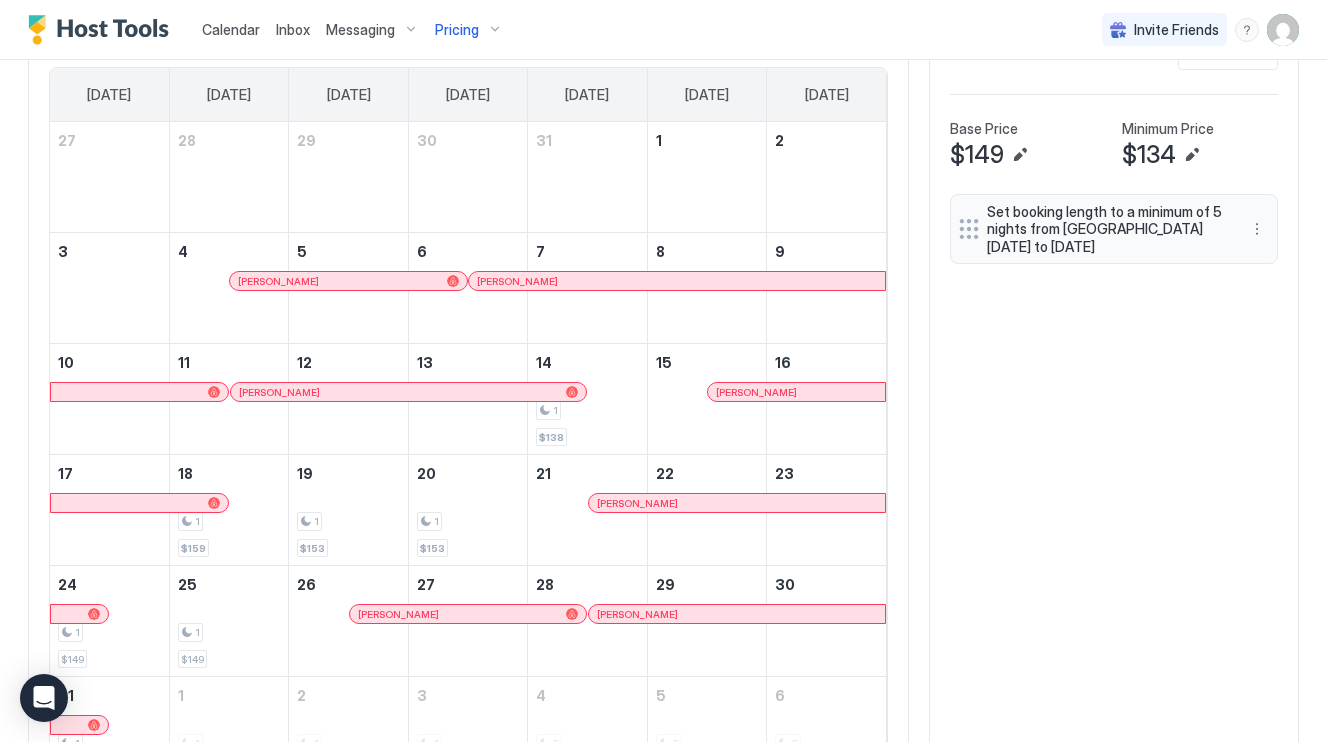 scroll, scrollTop: 625, scrollLeft: 0, axis: vertical 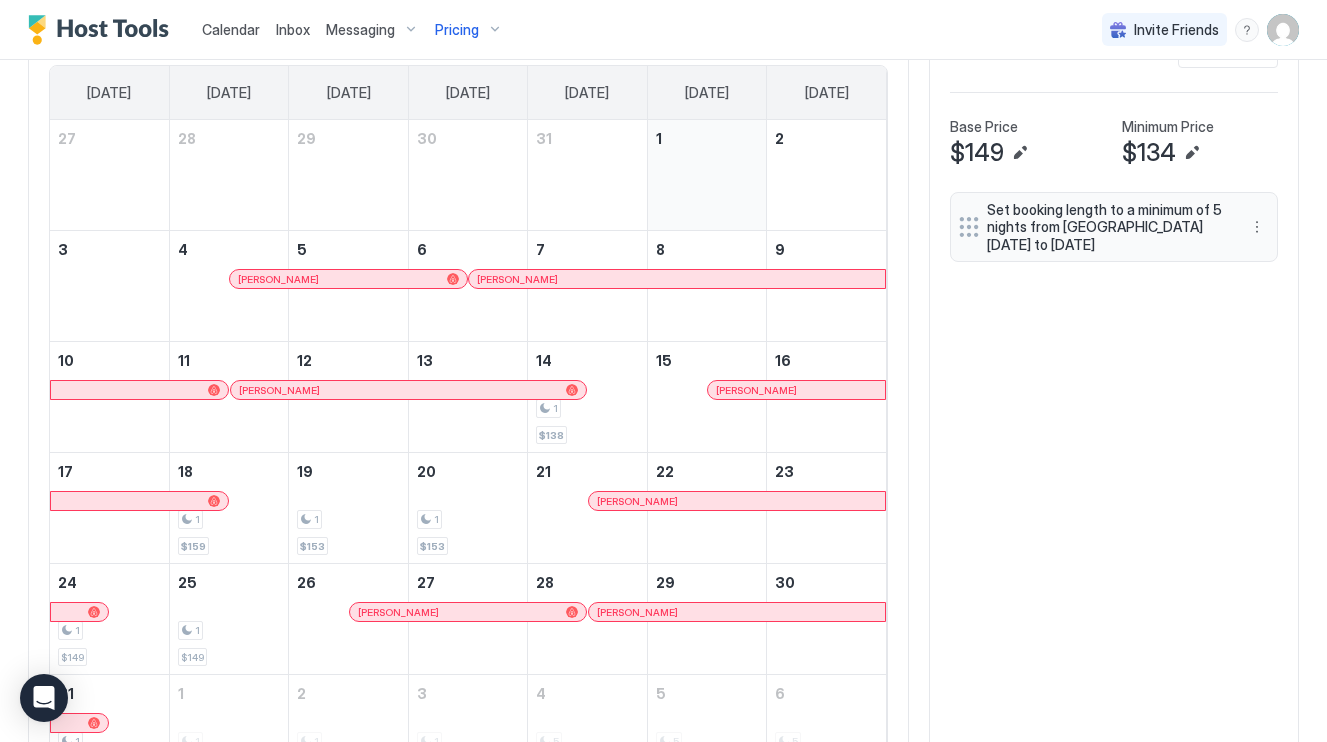 click at bounding box center [707, 175] 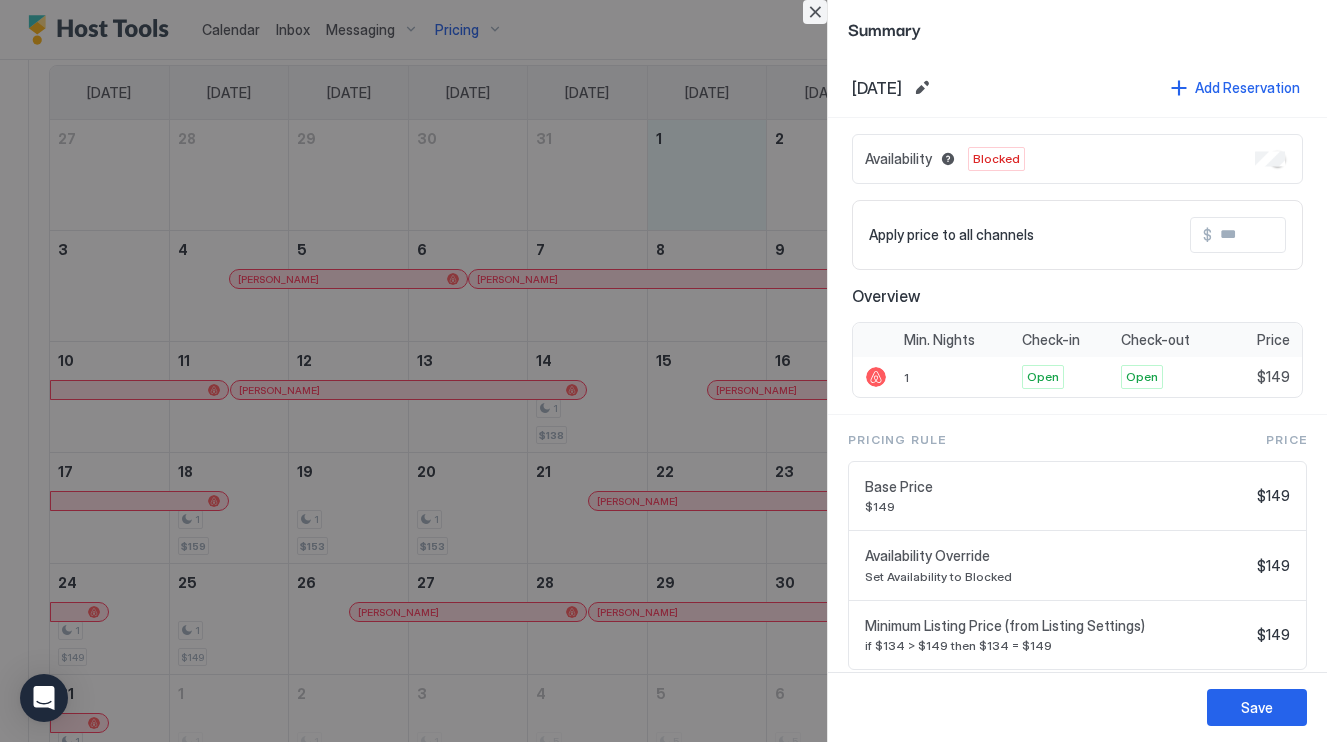 click at bounding box center (815, 12) 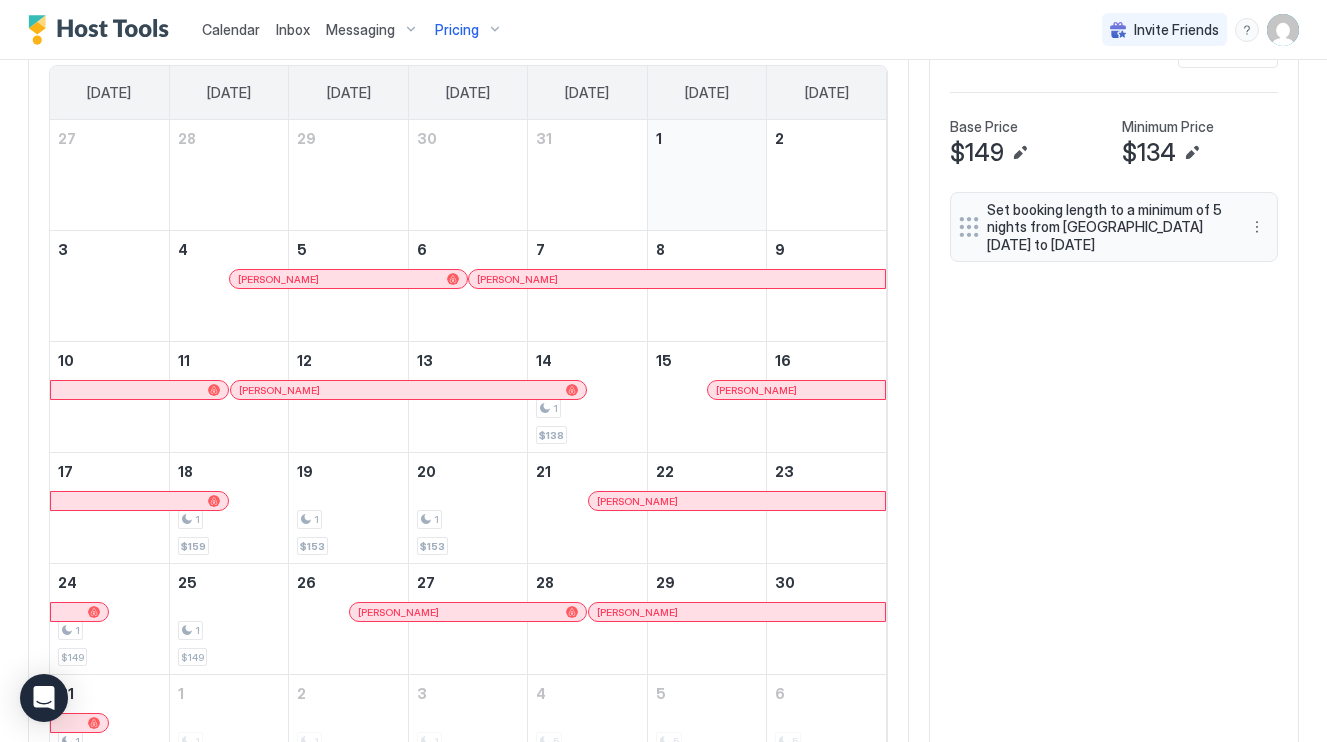 click at bounding box center (707, 175) 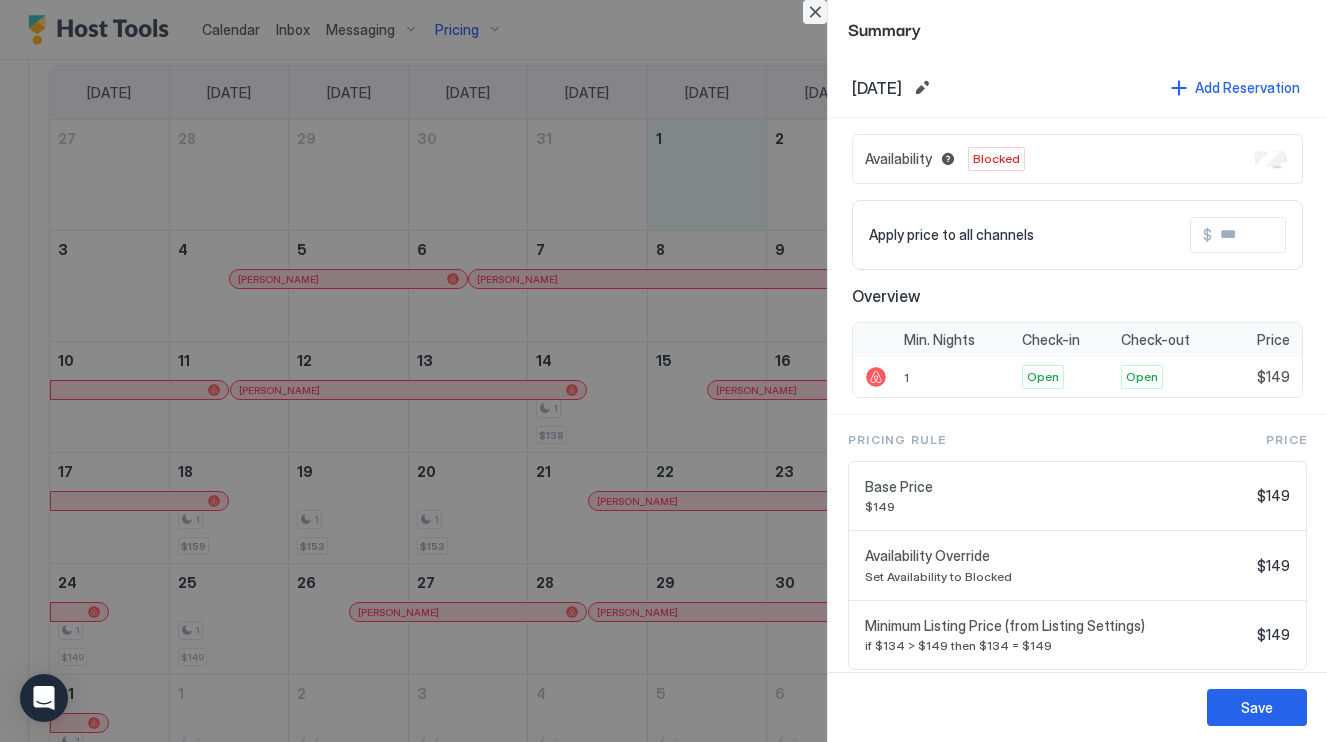 click at bounding box center [815, 12] 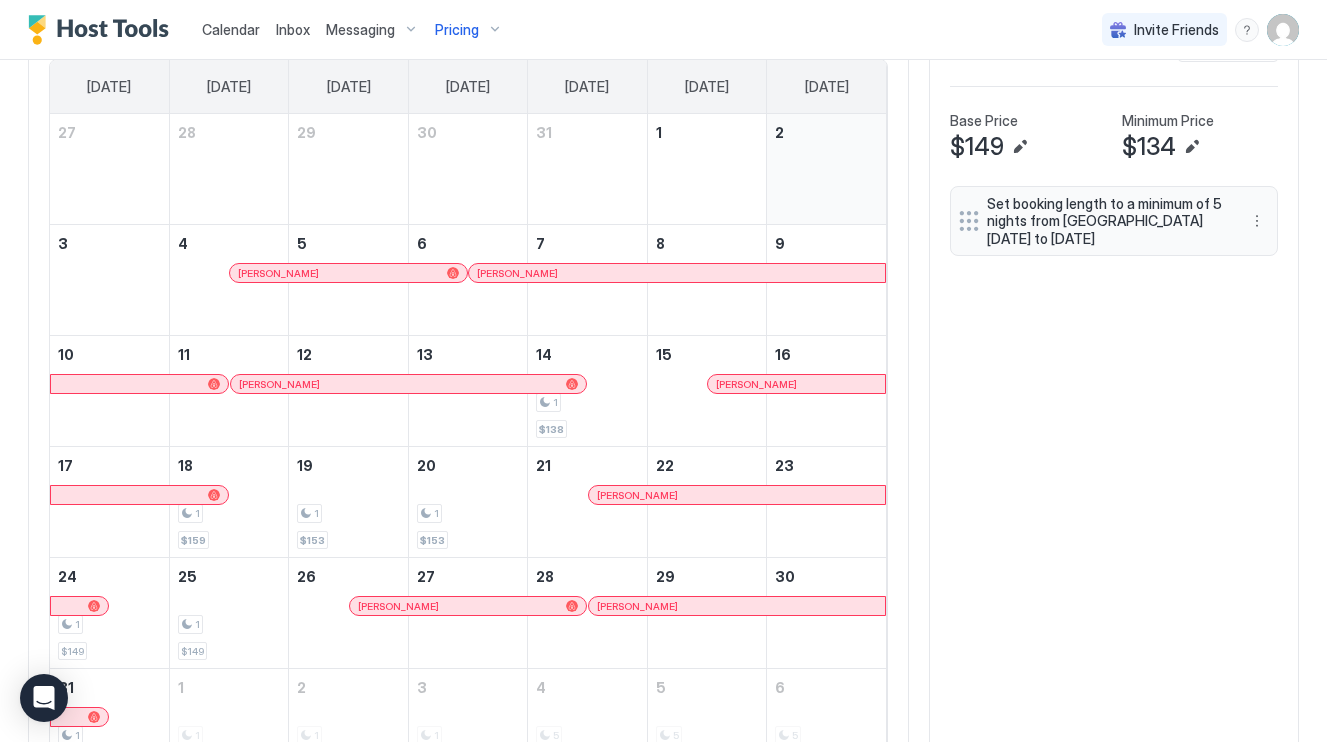 scroll, scrollTop: 629, scrollLeft: 0, axis: vertical 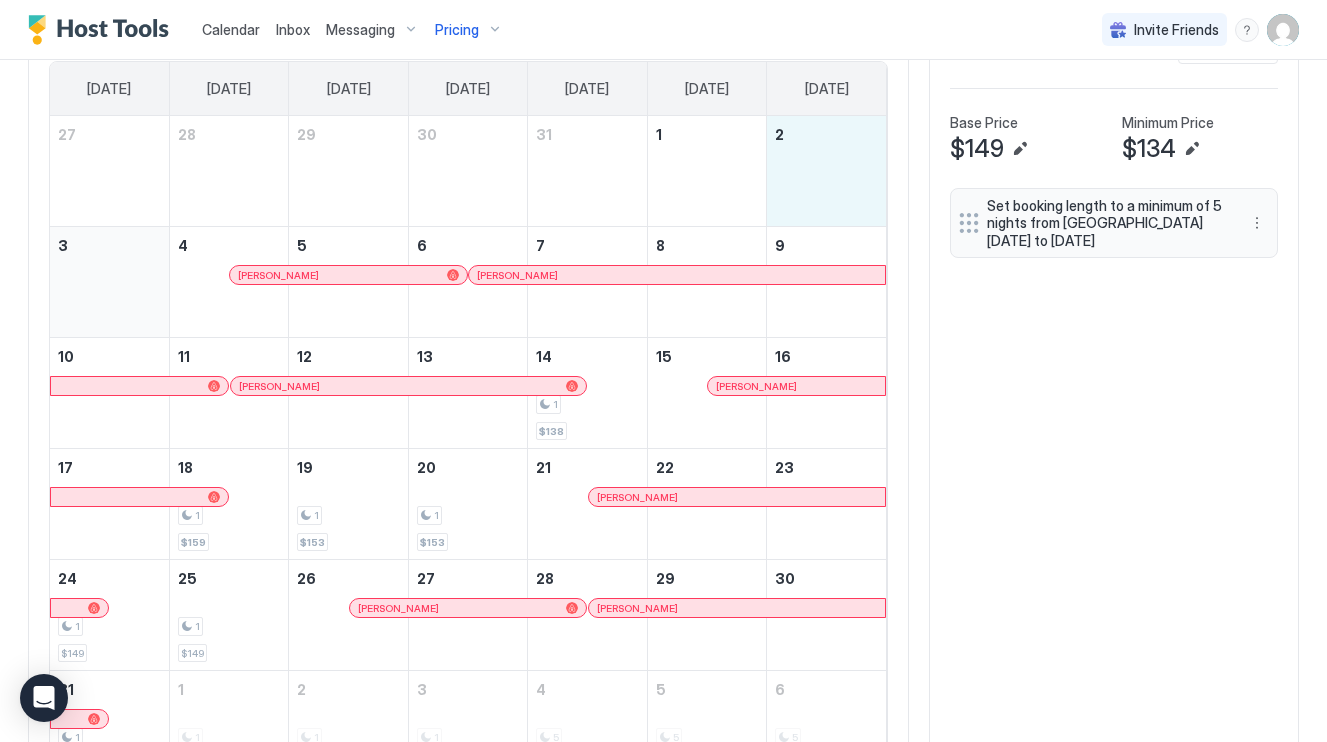 drag, startPoint x: 822, startPoint y: 153, endPoint x: 143, endPoint y: 288, distance: 692.2904 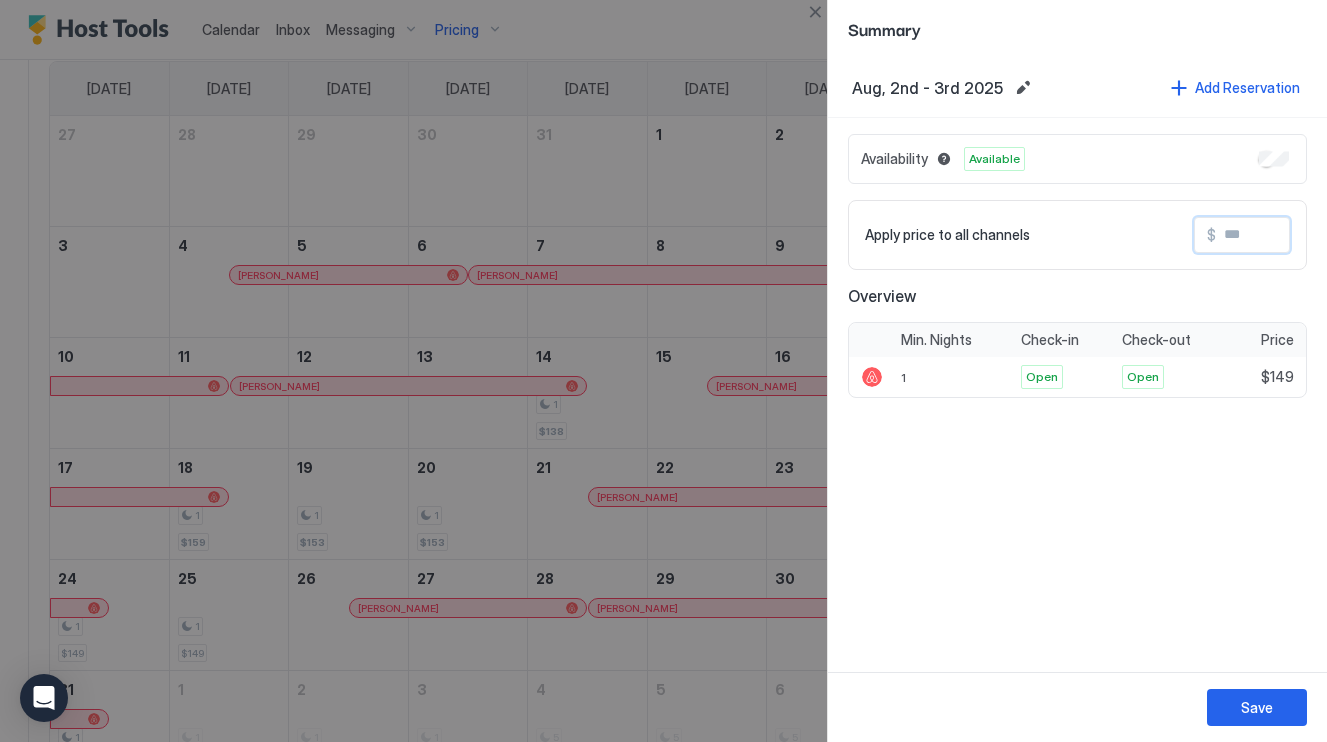 drag, startPoint x: 1254, startPoint y: 246, endPoint x: 1172, endPoint y: 230, distance: 83.546394 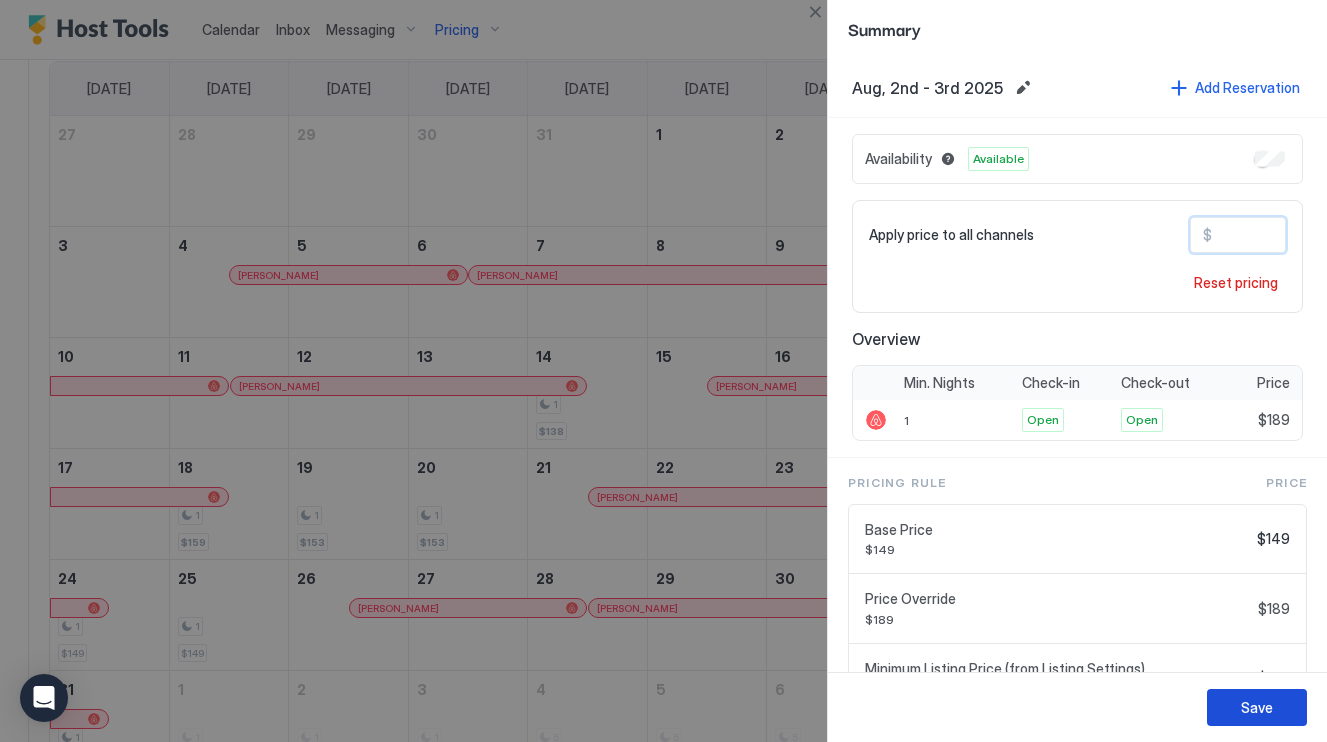 type on "***" 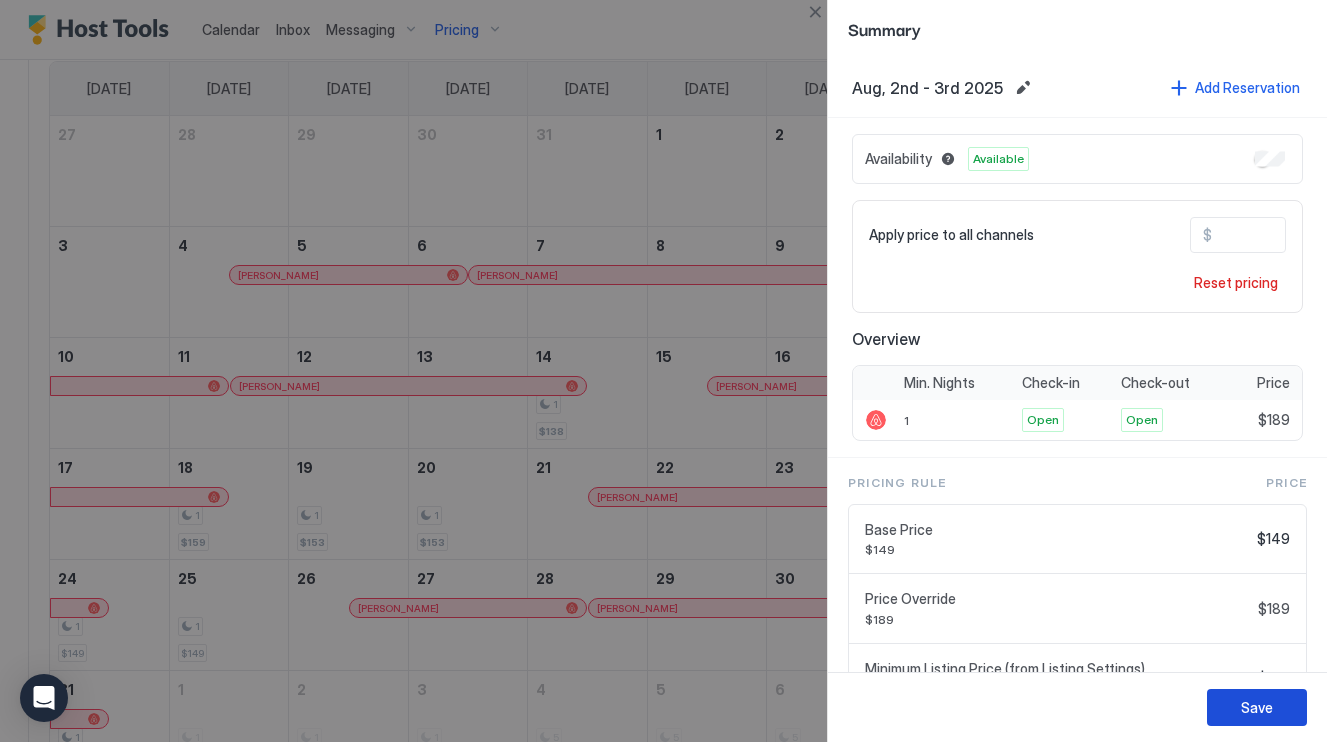 click on "Save" at bounding box center [1257, 707] 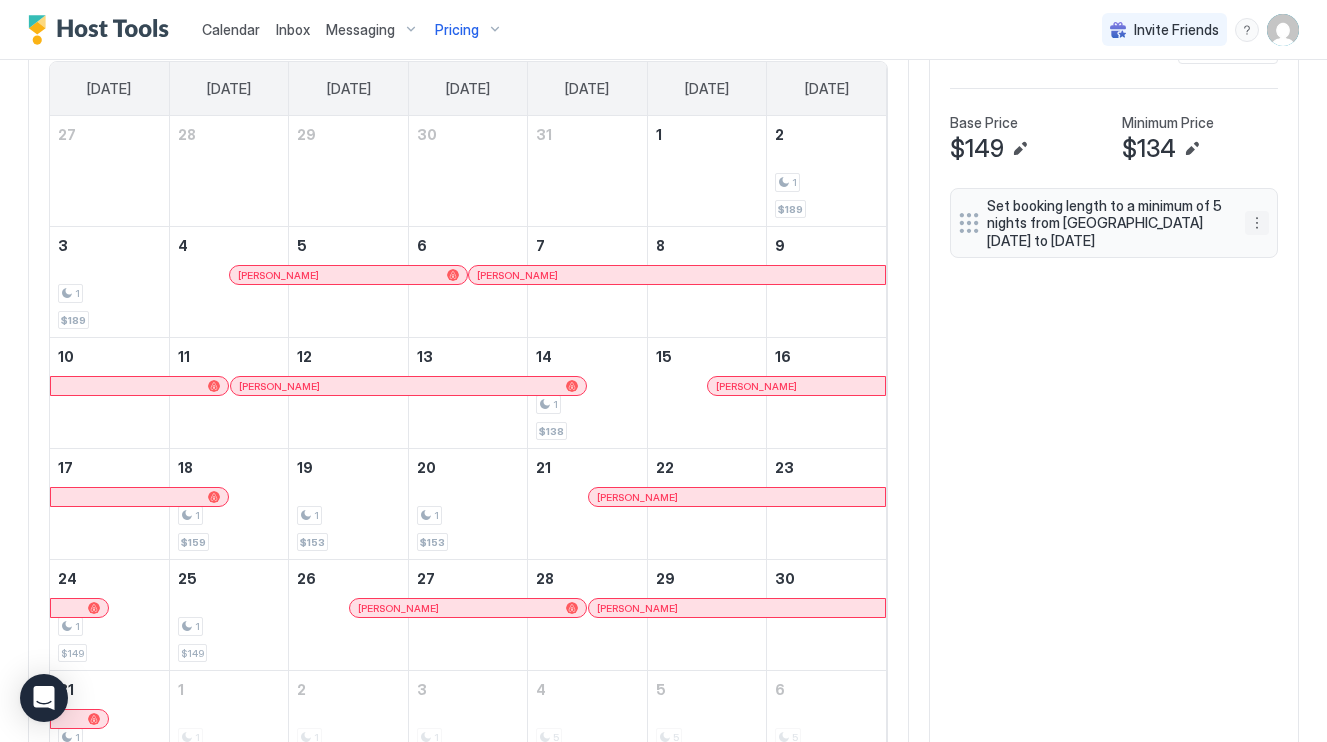 click at bounding box center (1257, 223) 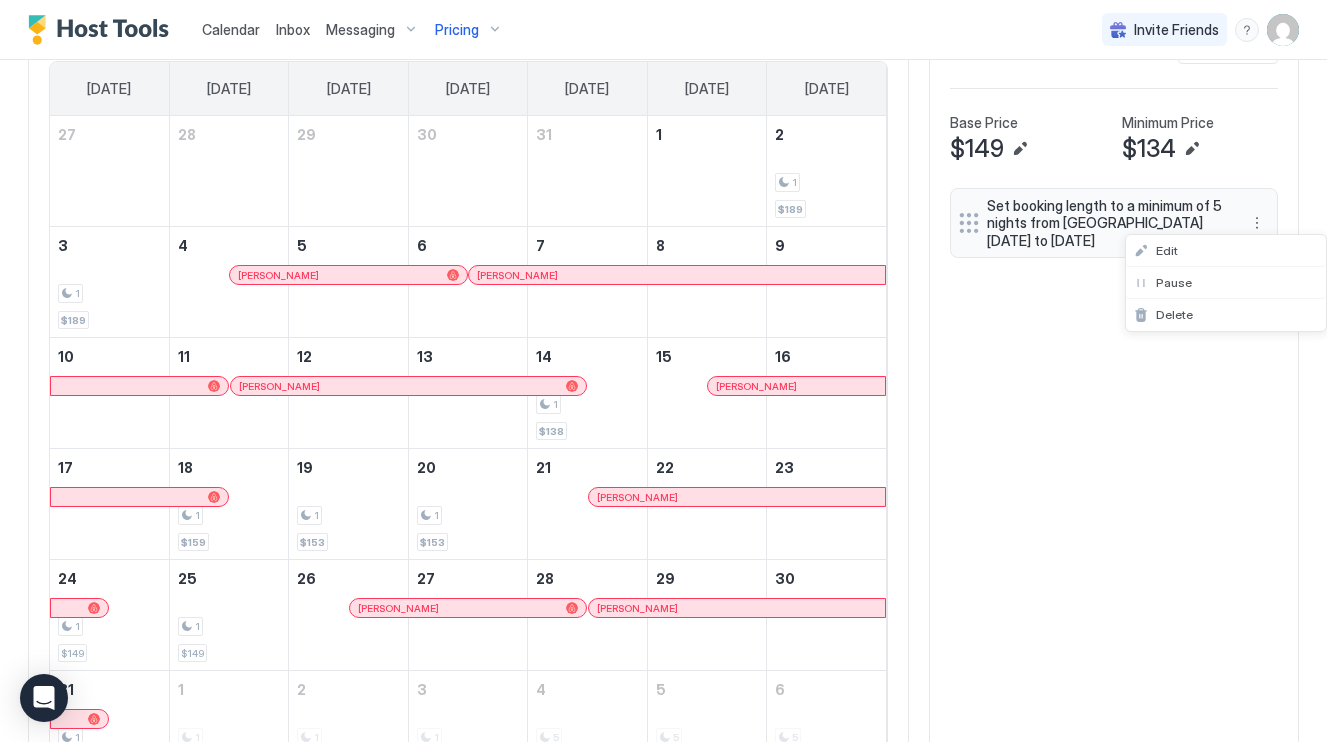 click at bounding box center (663, 371) 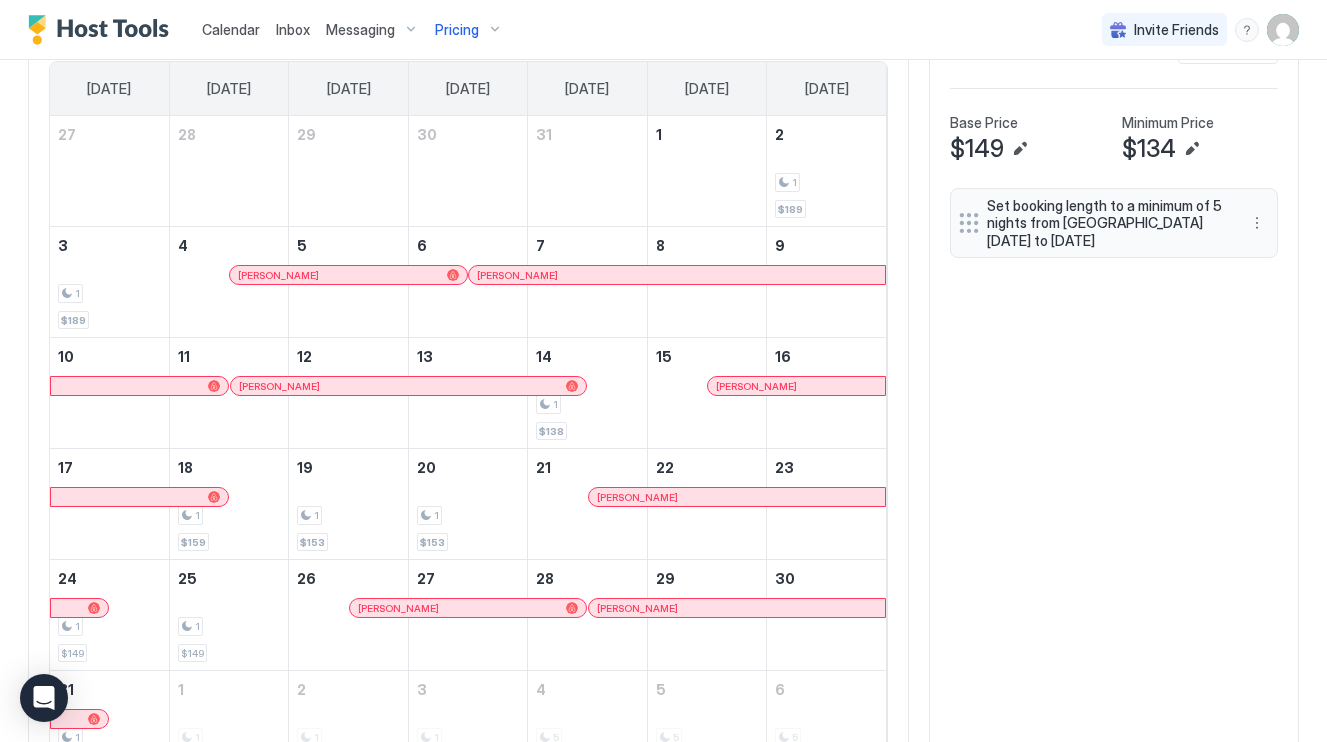 click on "Pricing" at bounding box center (469, 30) 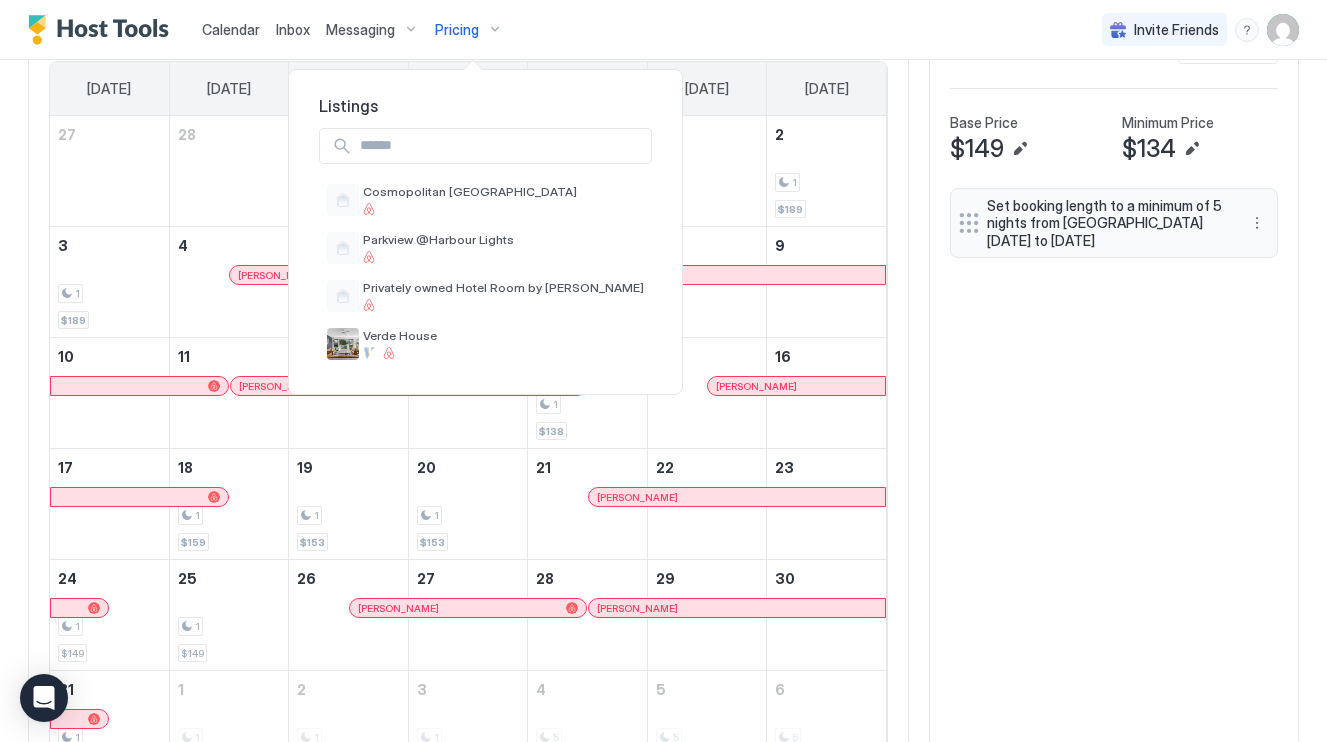click at bounding box center (663, 371) 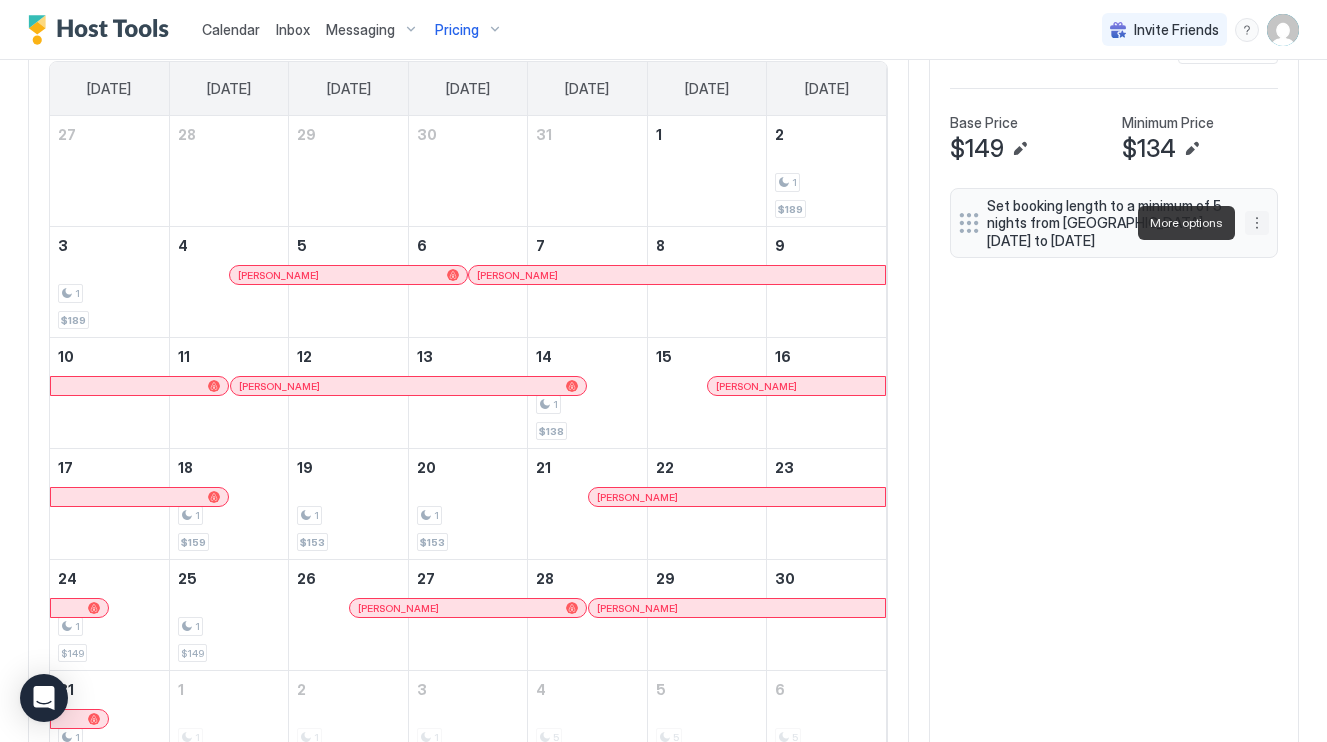 click at bounding box center (1257, 223) 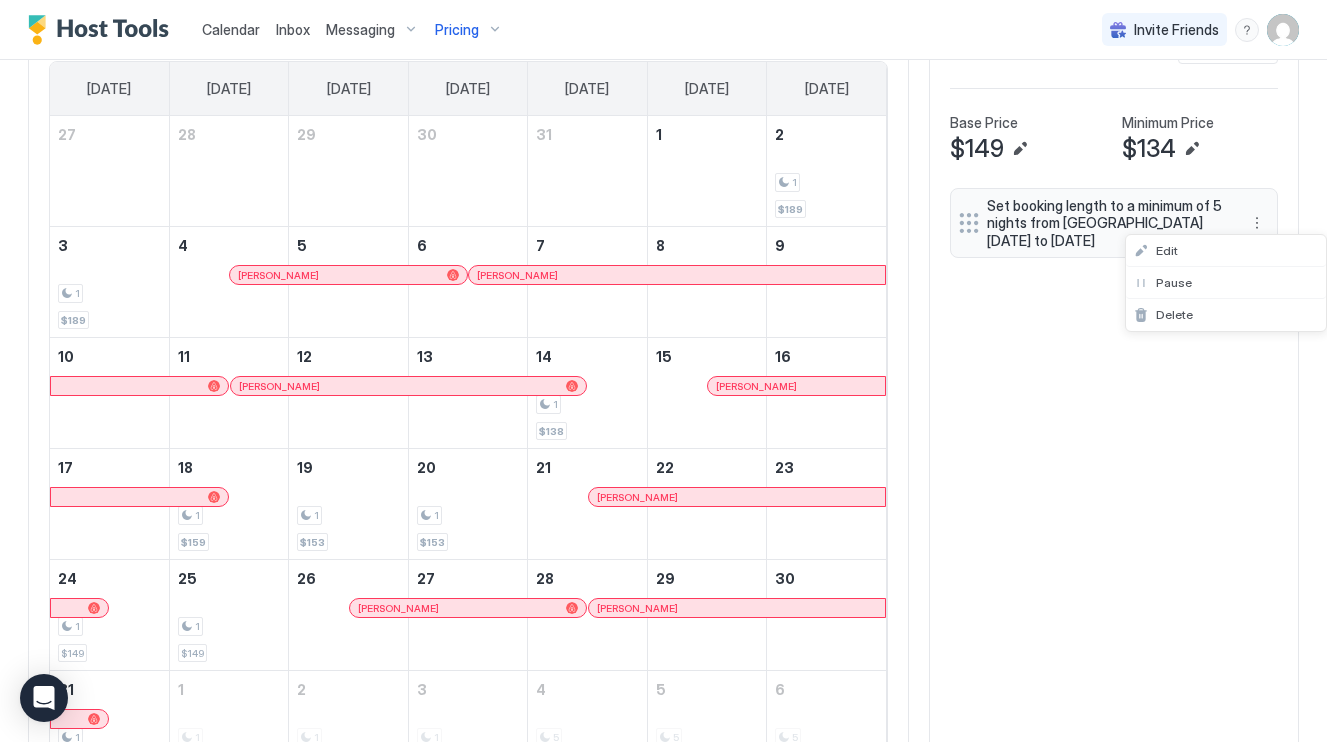 click at bounding box center (663, 371) 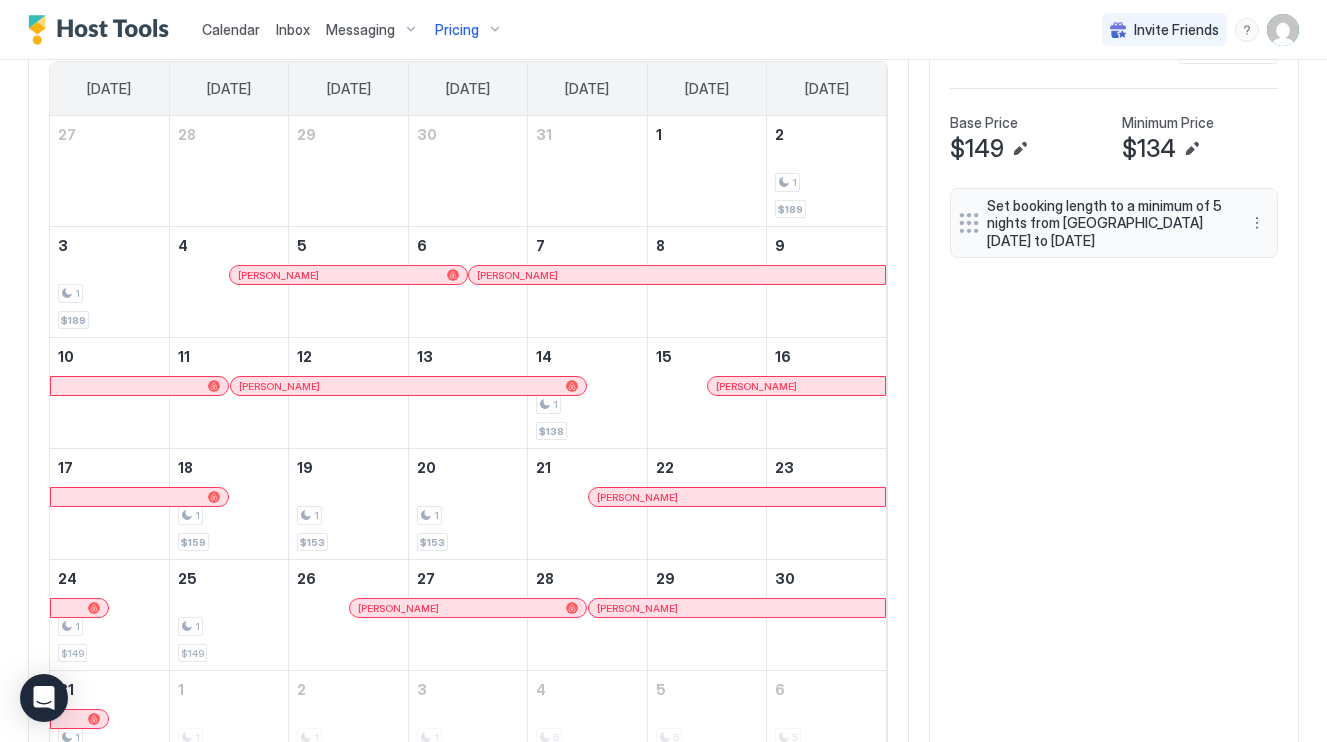 click on "Inbox" at bounding box center (293, 29) 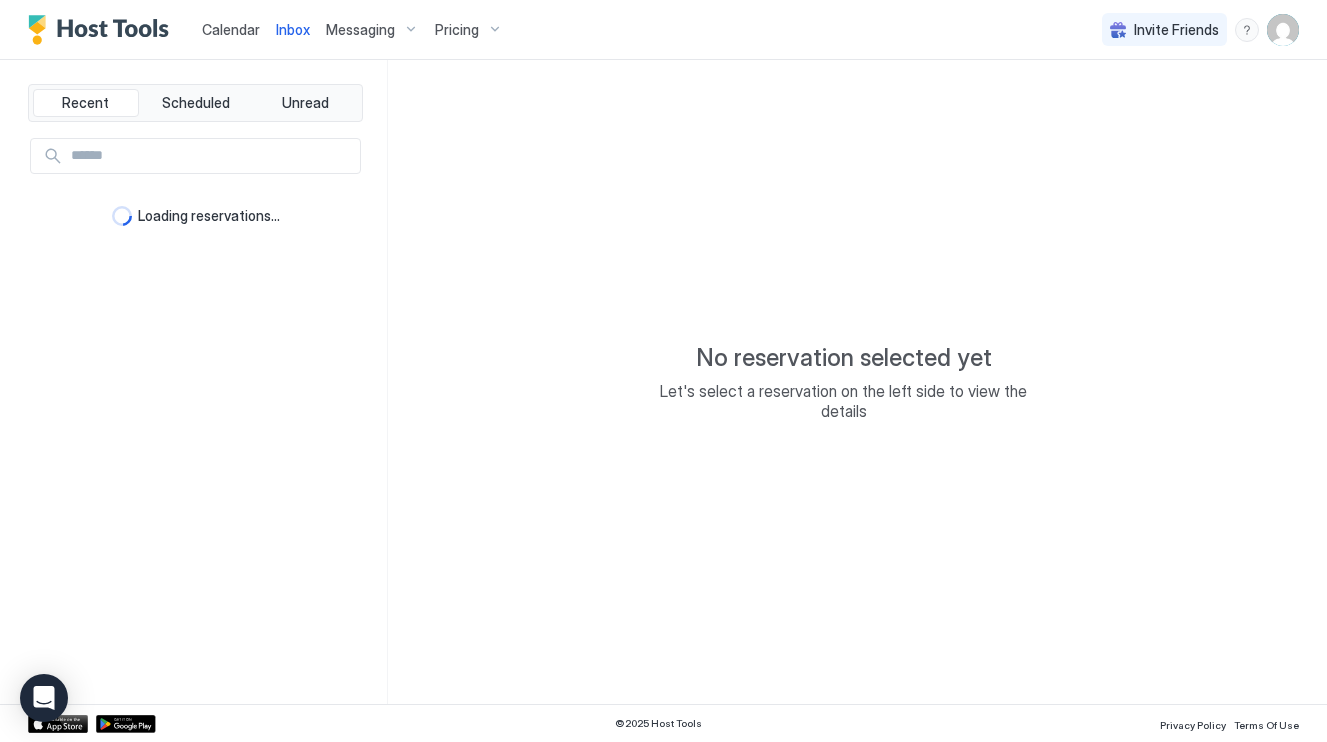scroll, scrollTop: 0, scrollLeft: 0, axis: both 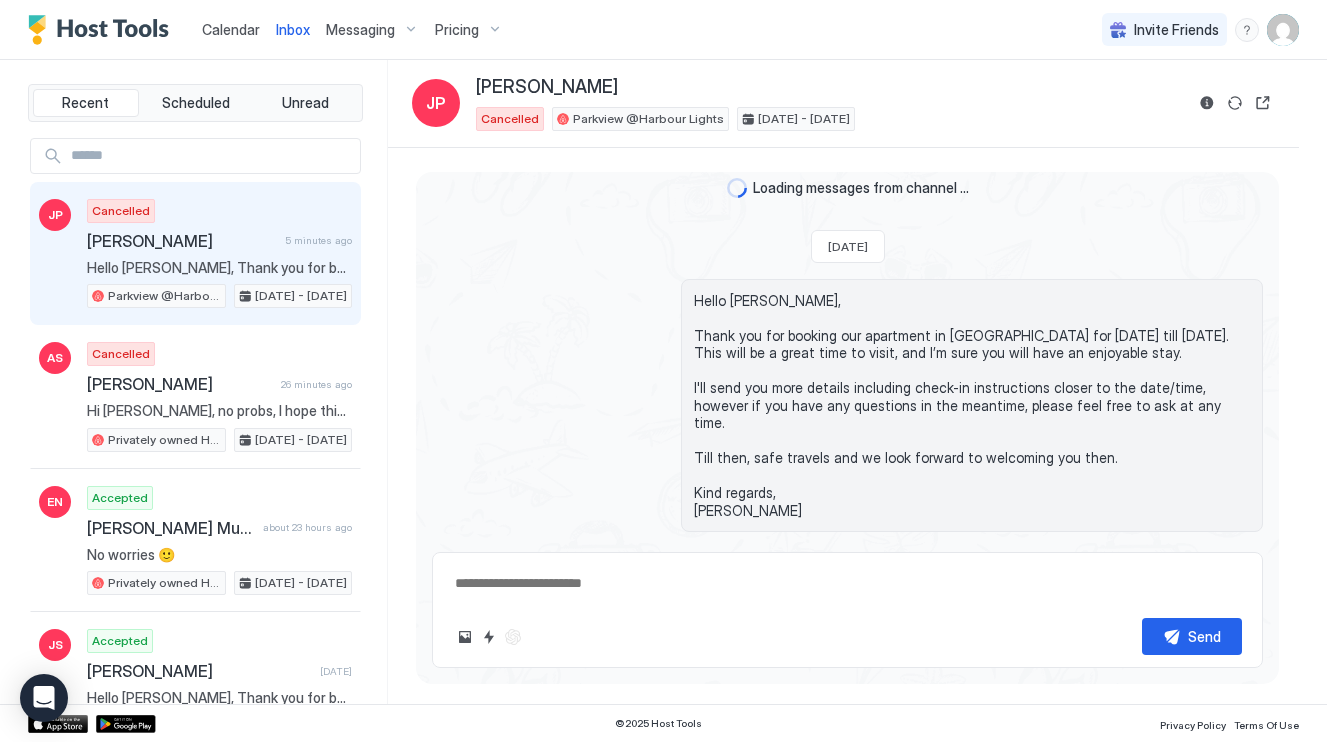 type on "*" 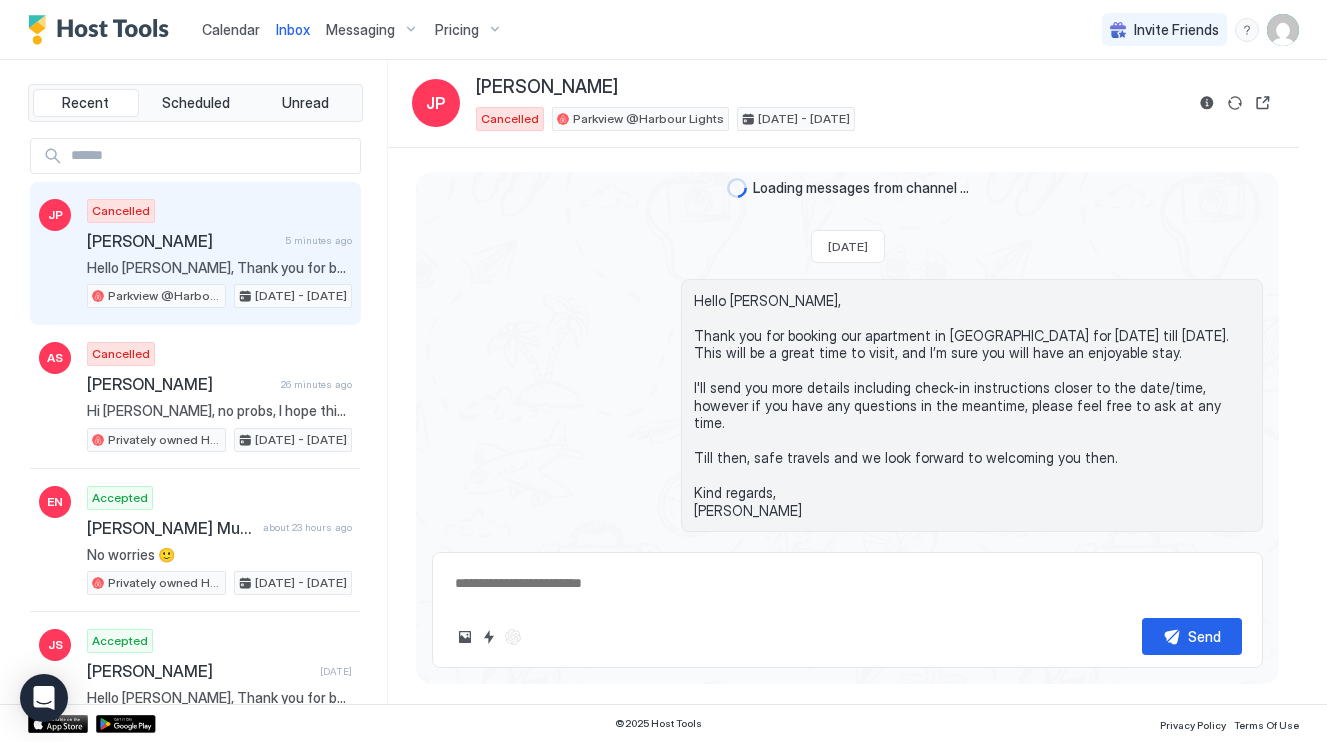 click on "Messaging" at bounding box center (360, 30) 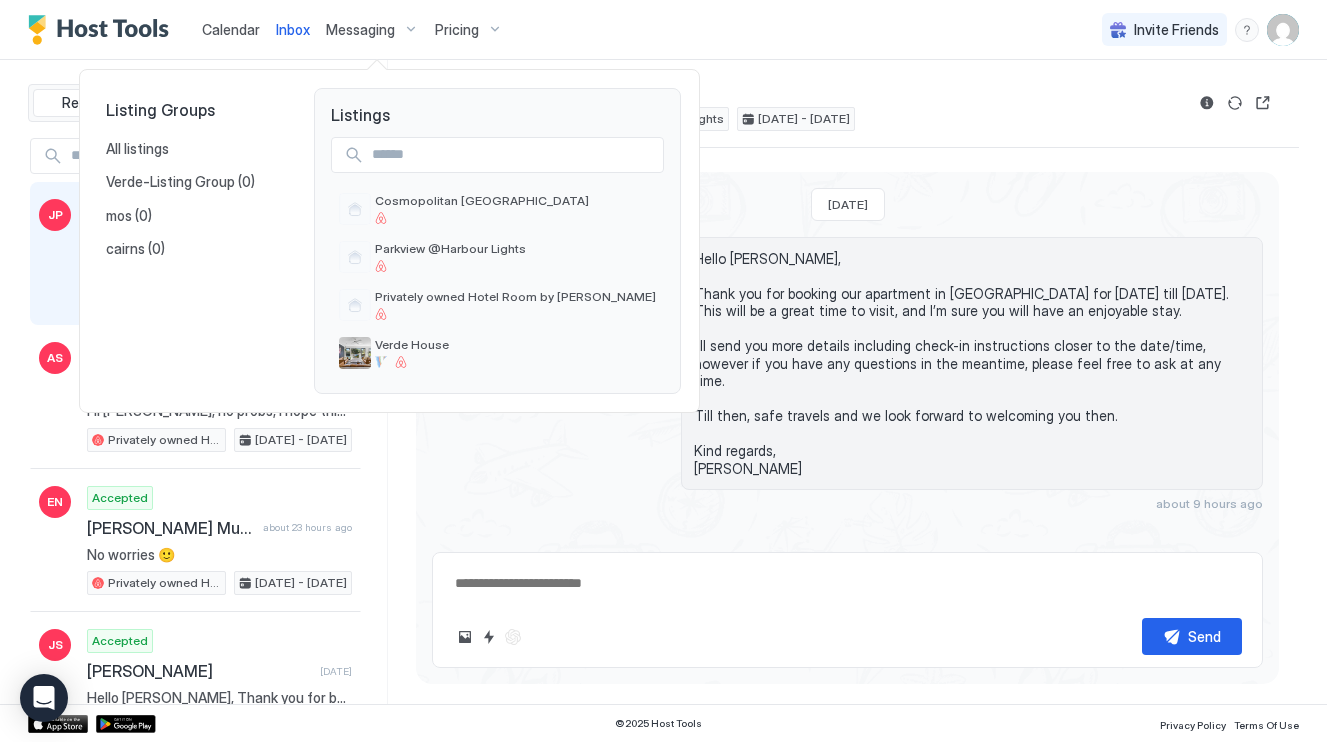 click at bounding box center (663, 371) 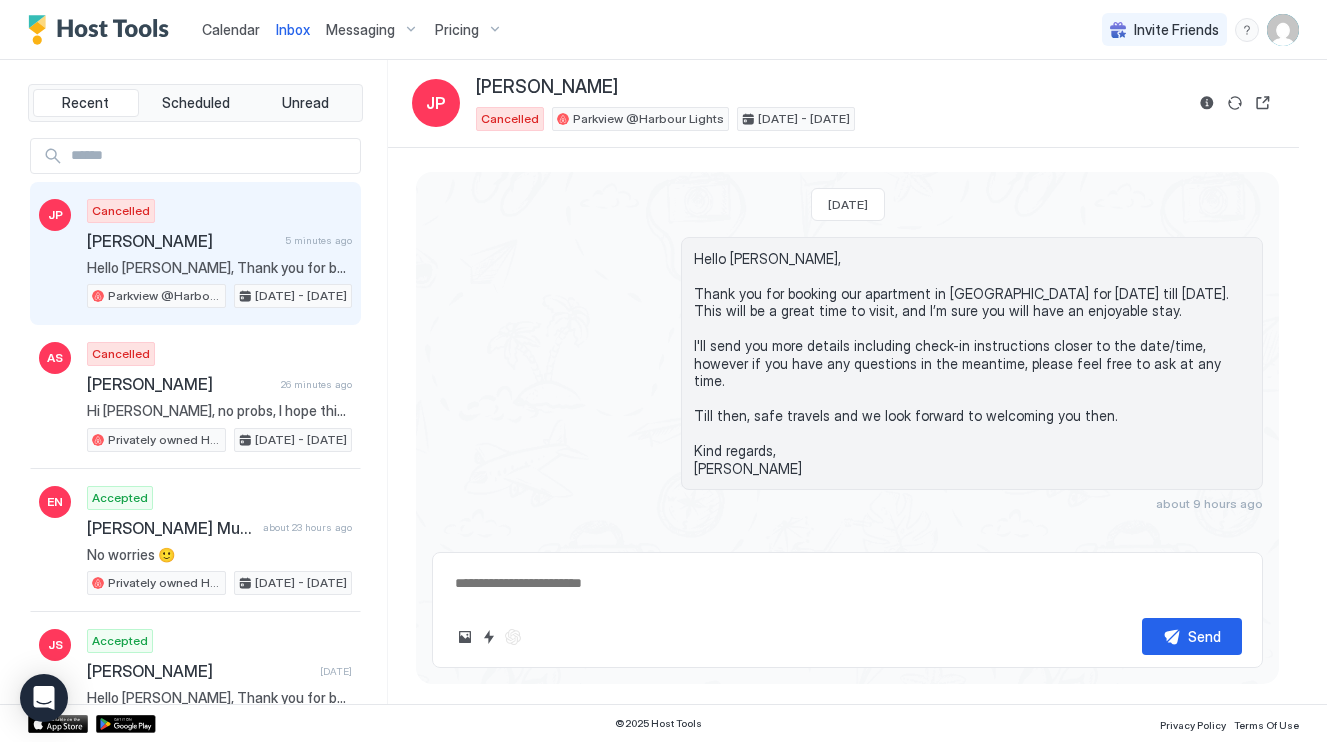 click on "Pricing" at bounding box center (457, 30) 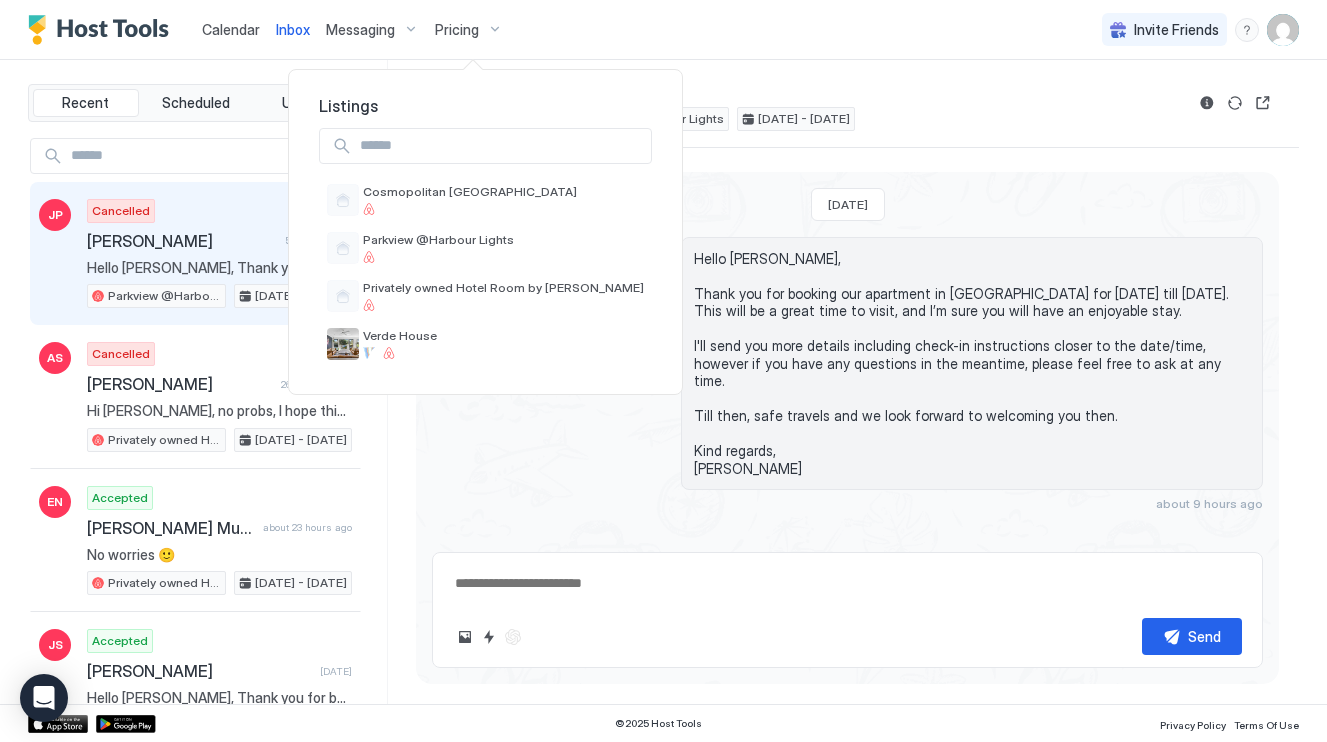 click at bounding box center (663, 371) 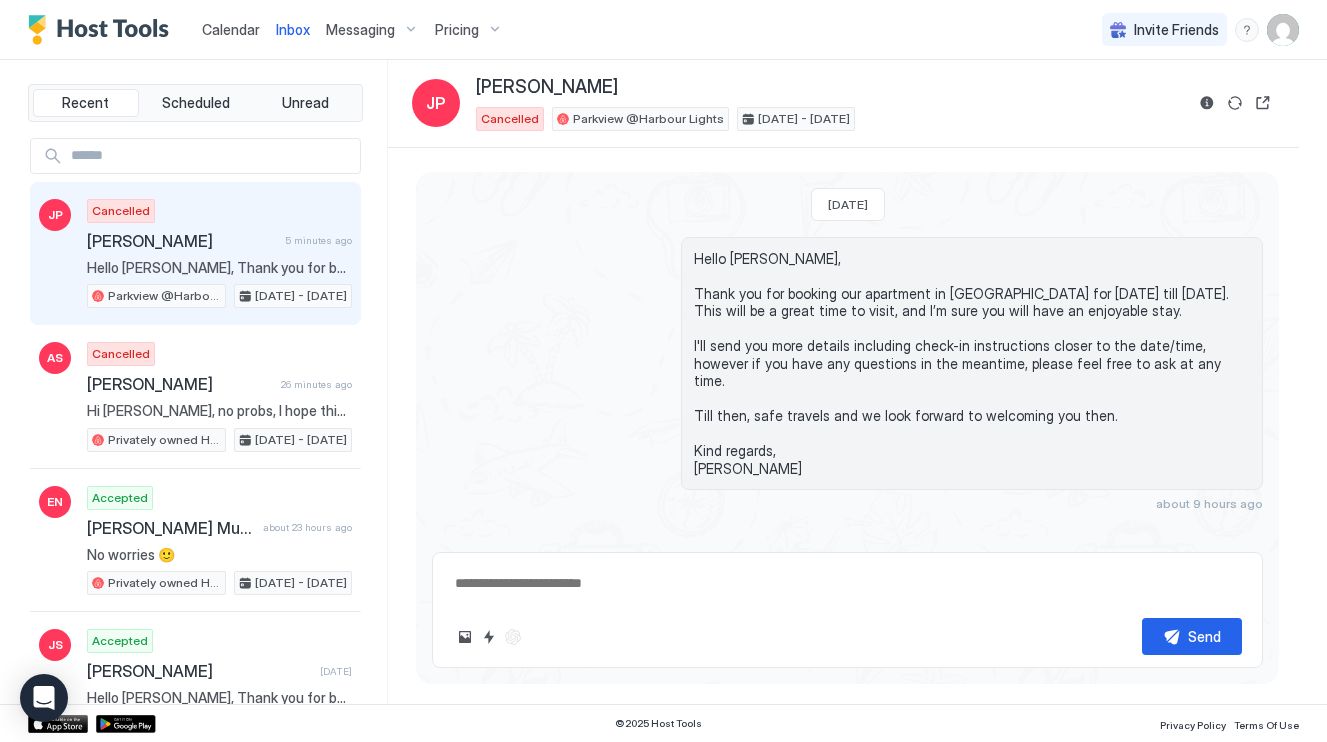 click on "Pricing" at bounding box center [457, 30] 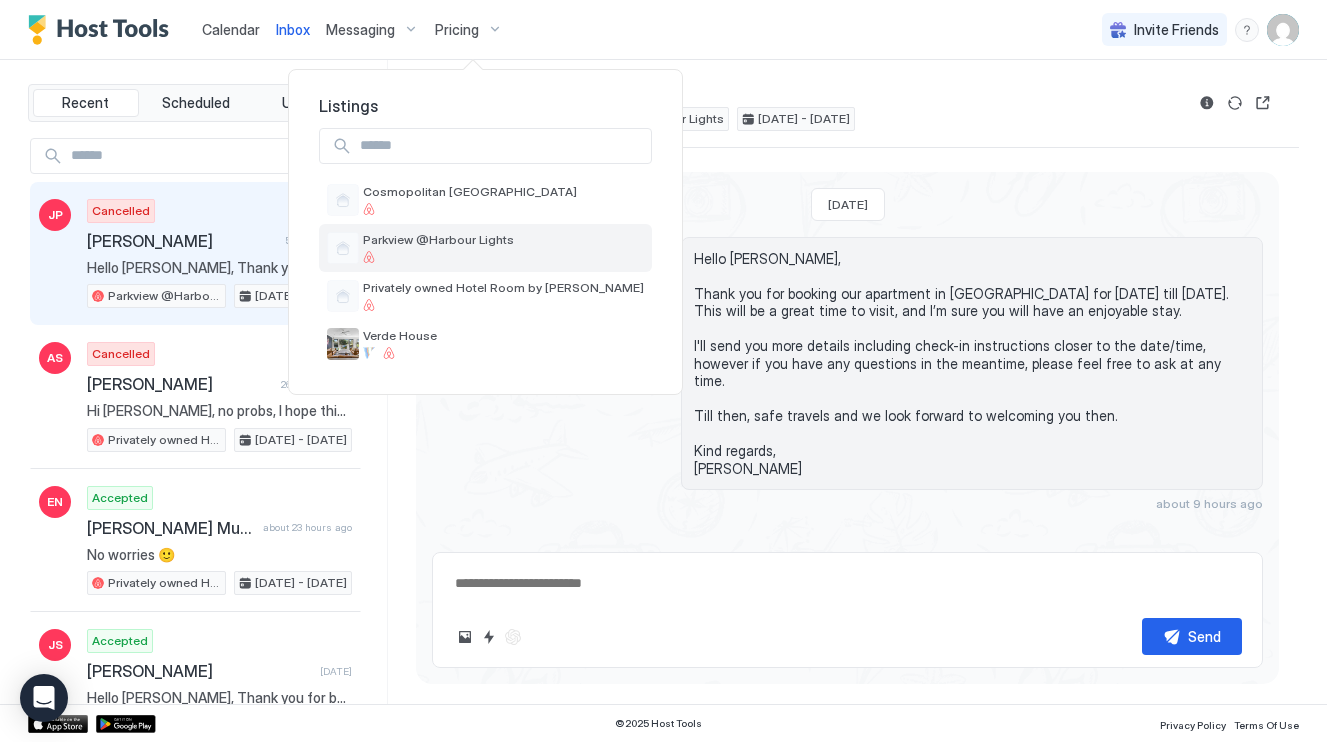 click on "Parkview @Harbour Lights" at bounding box center [438, 247] 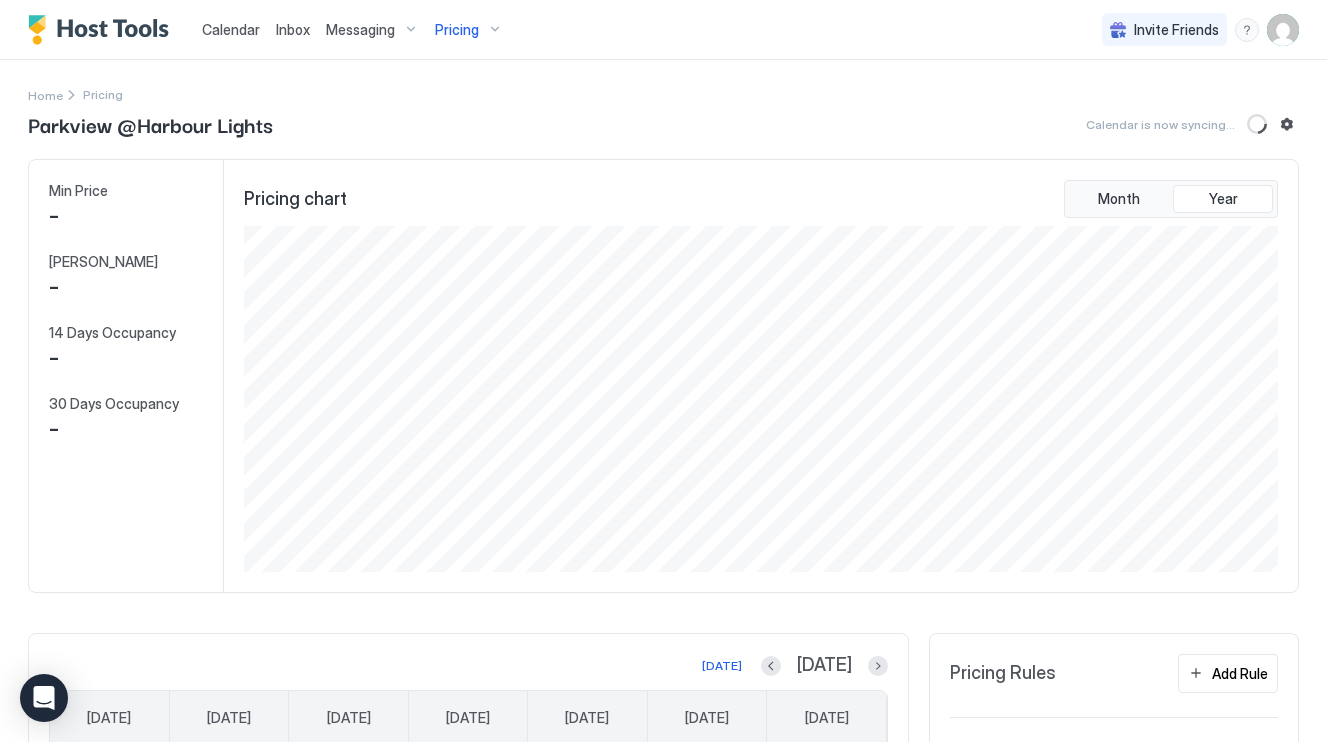 scroll, scrollTop: 999654, scrollLeft: 998961, axis: both 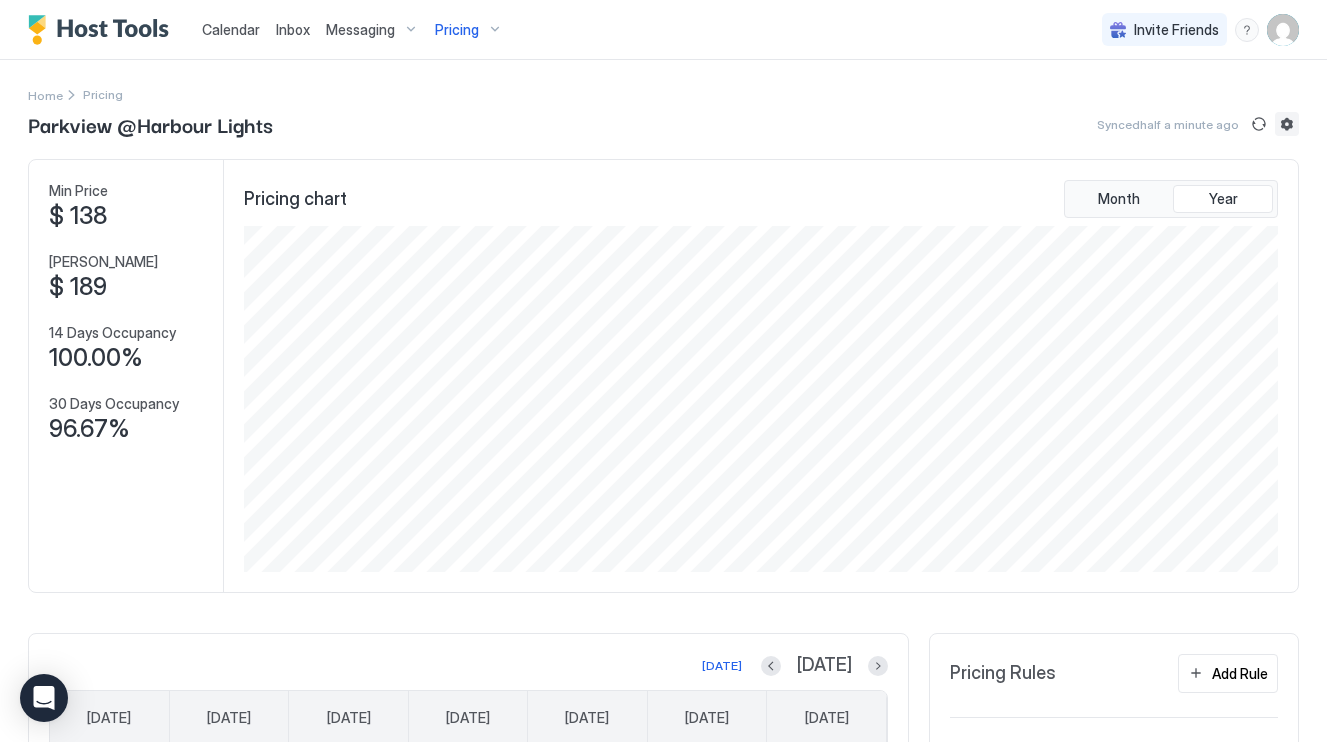click at bounding box center [1287, 124] 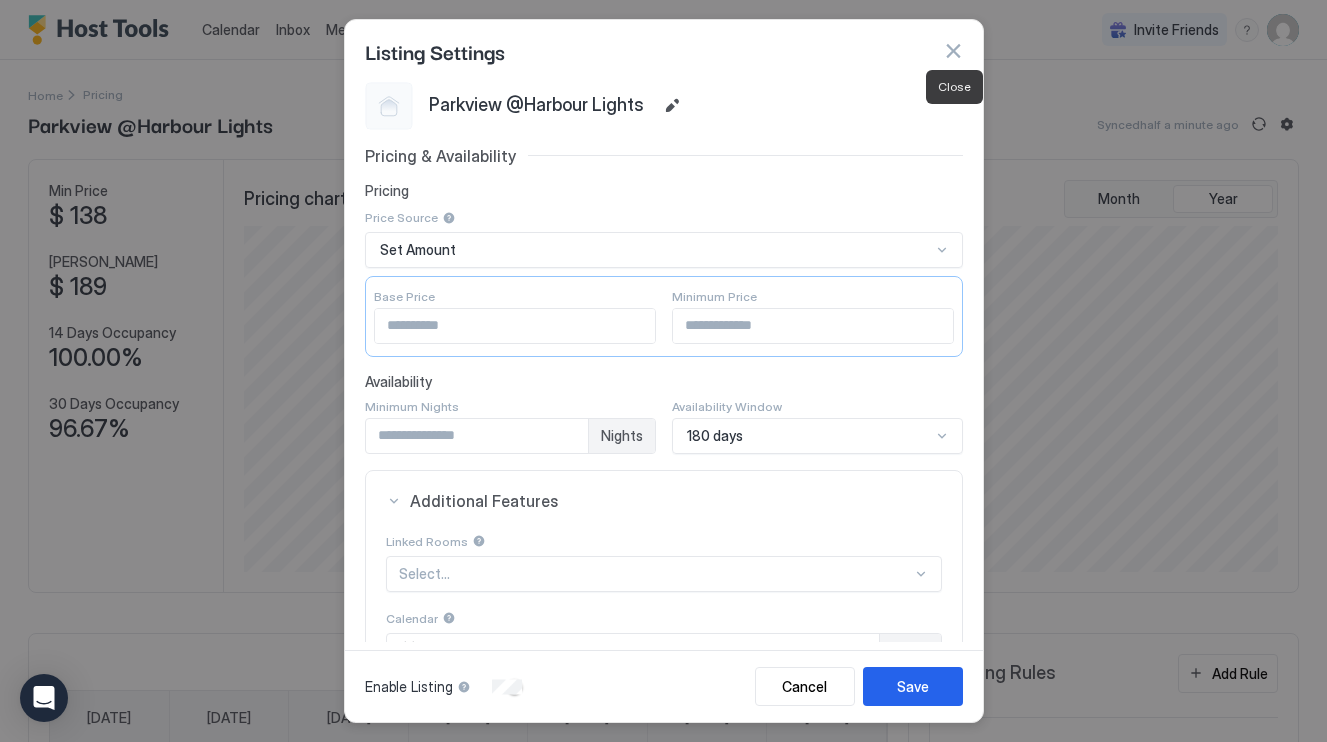 click at bounding box center (953, 51) 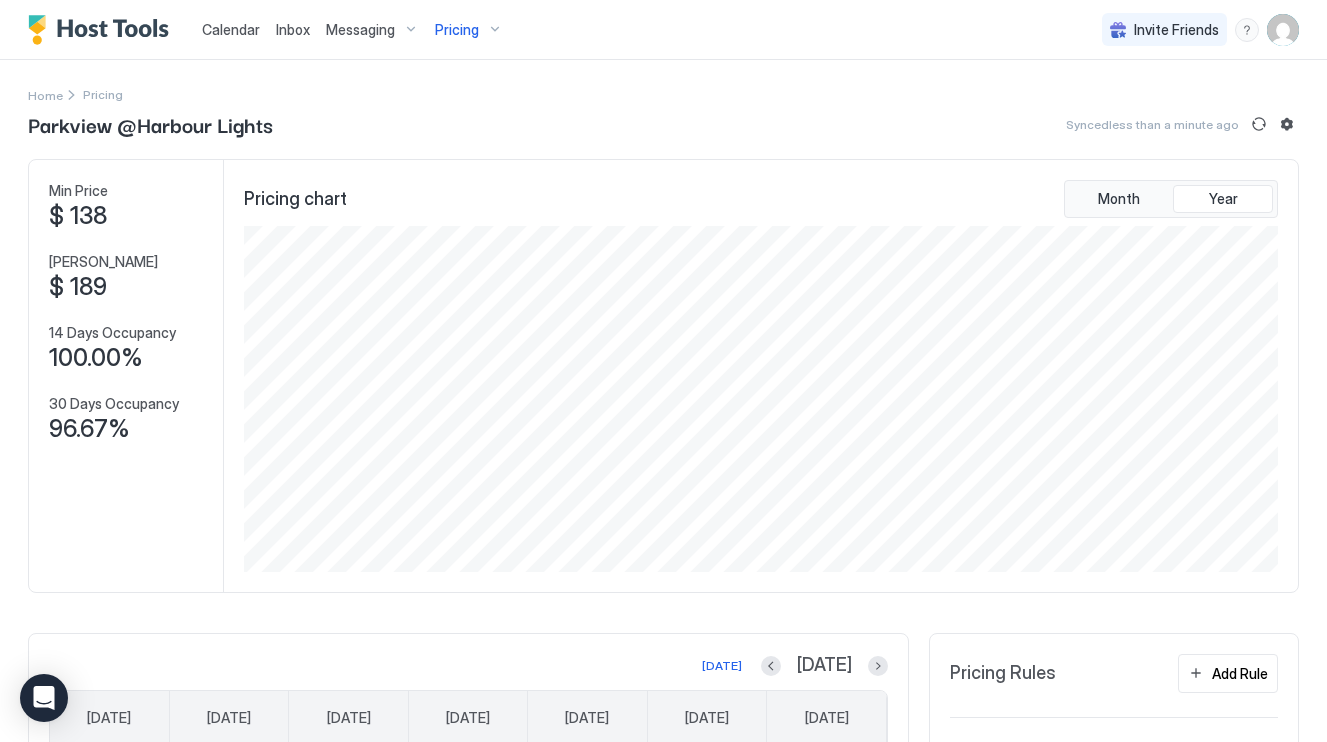click at bounding box center (1283, 30) 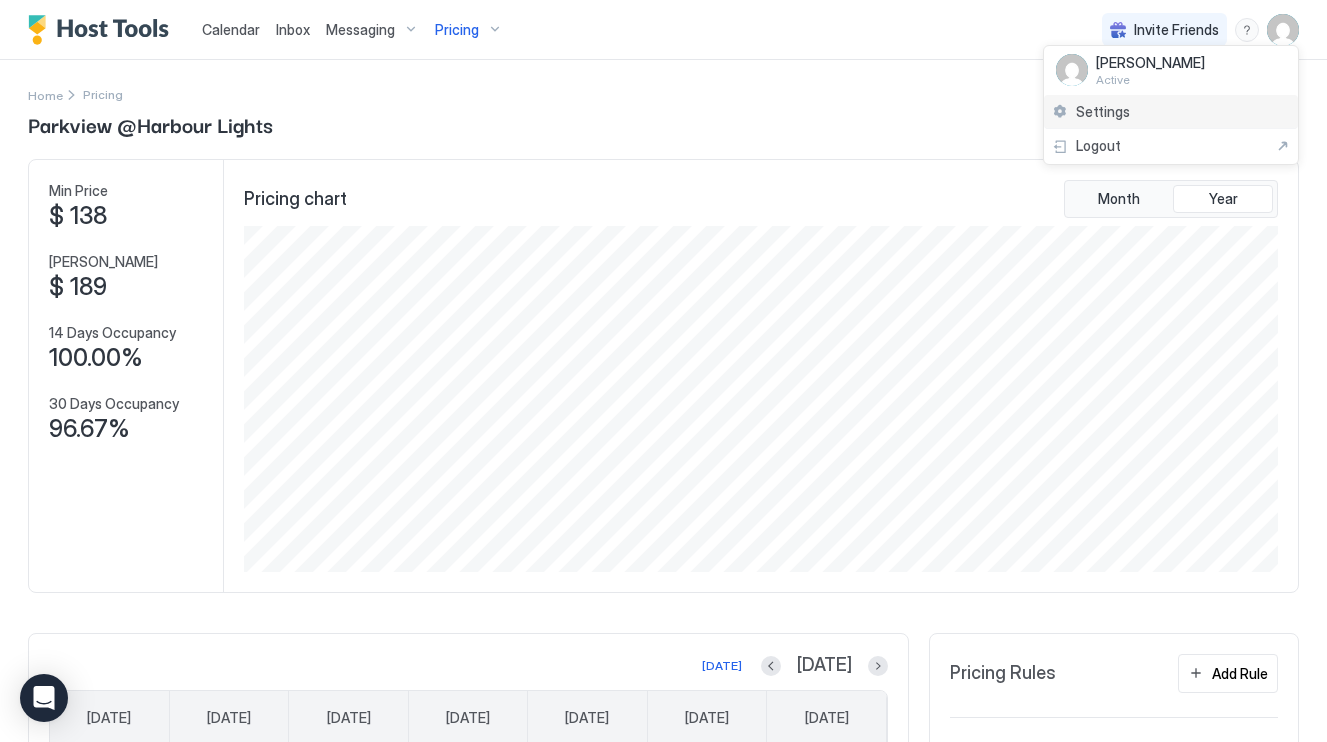 click on "Settings" at bounding box center [1103, 112] 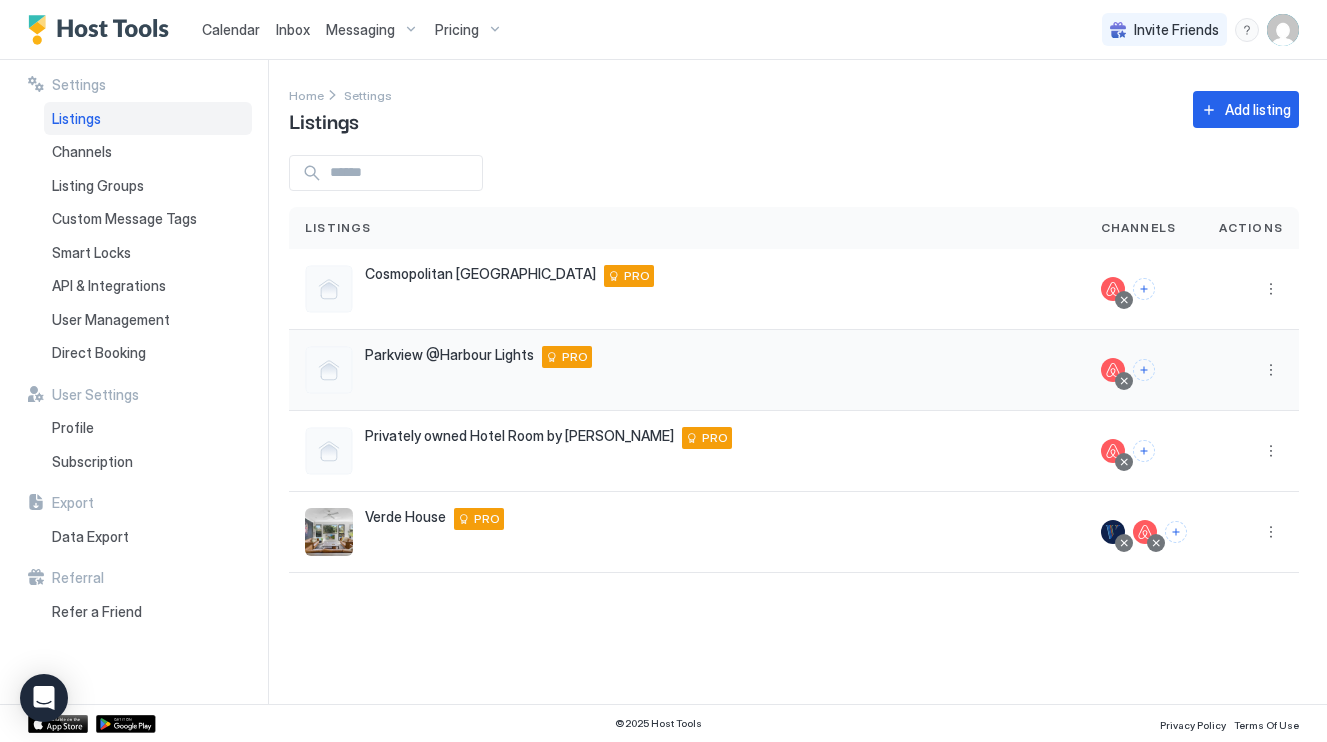 click on "Parkview @Harbour Lights" at bounding box center (449, 355) 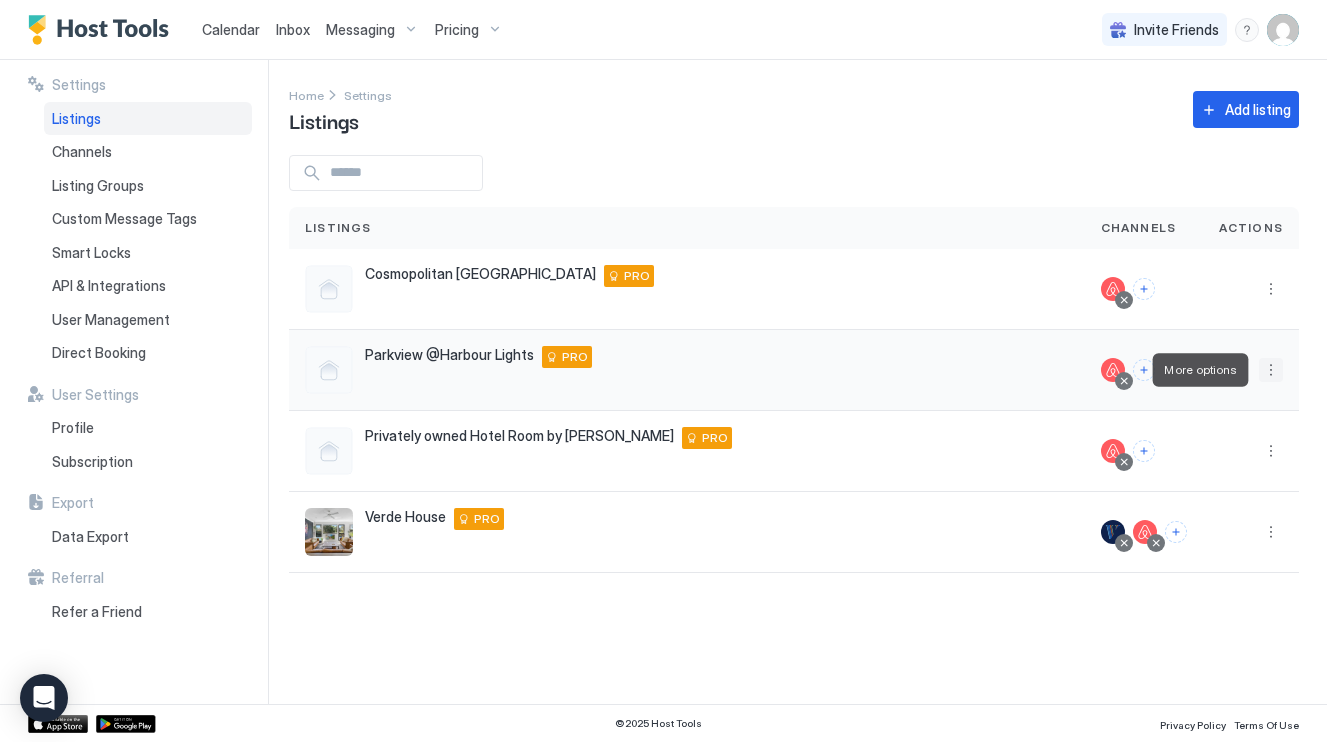 click at bounding box center [1271, 370] 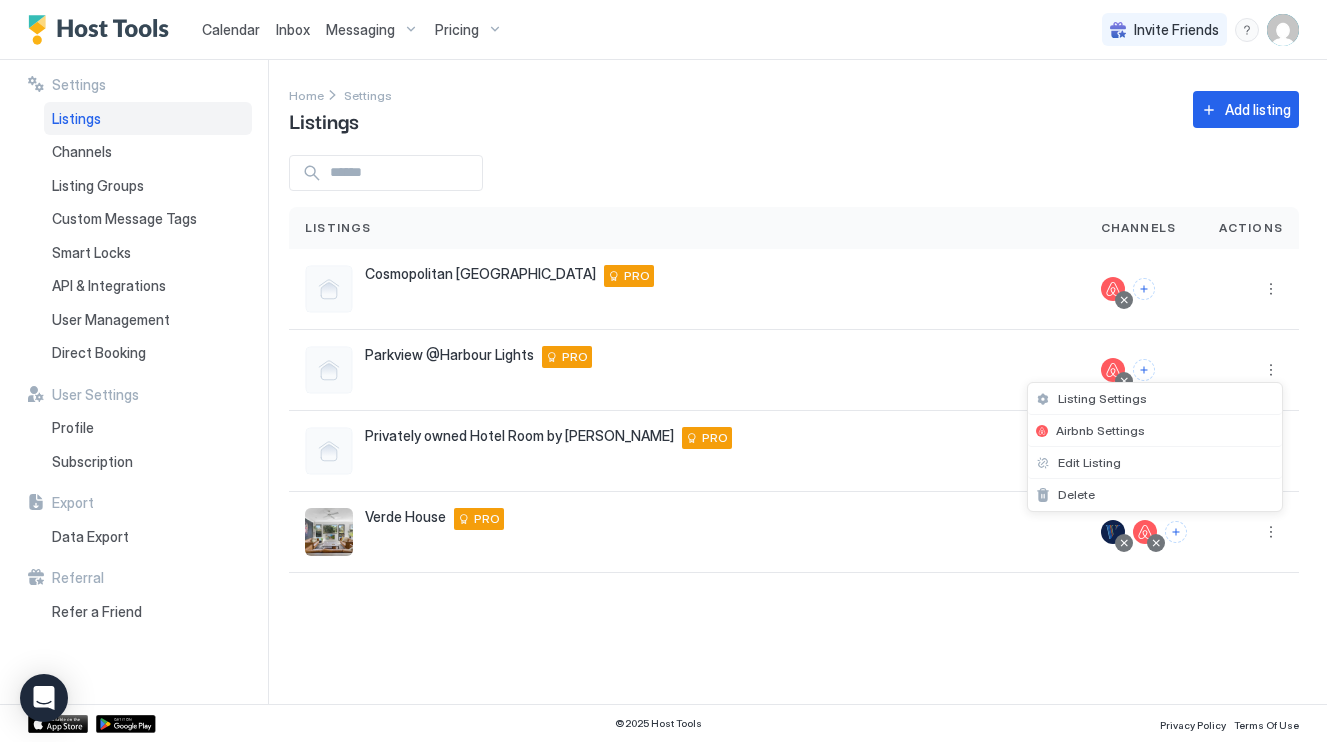 click at bounding box center (663, 371) 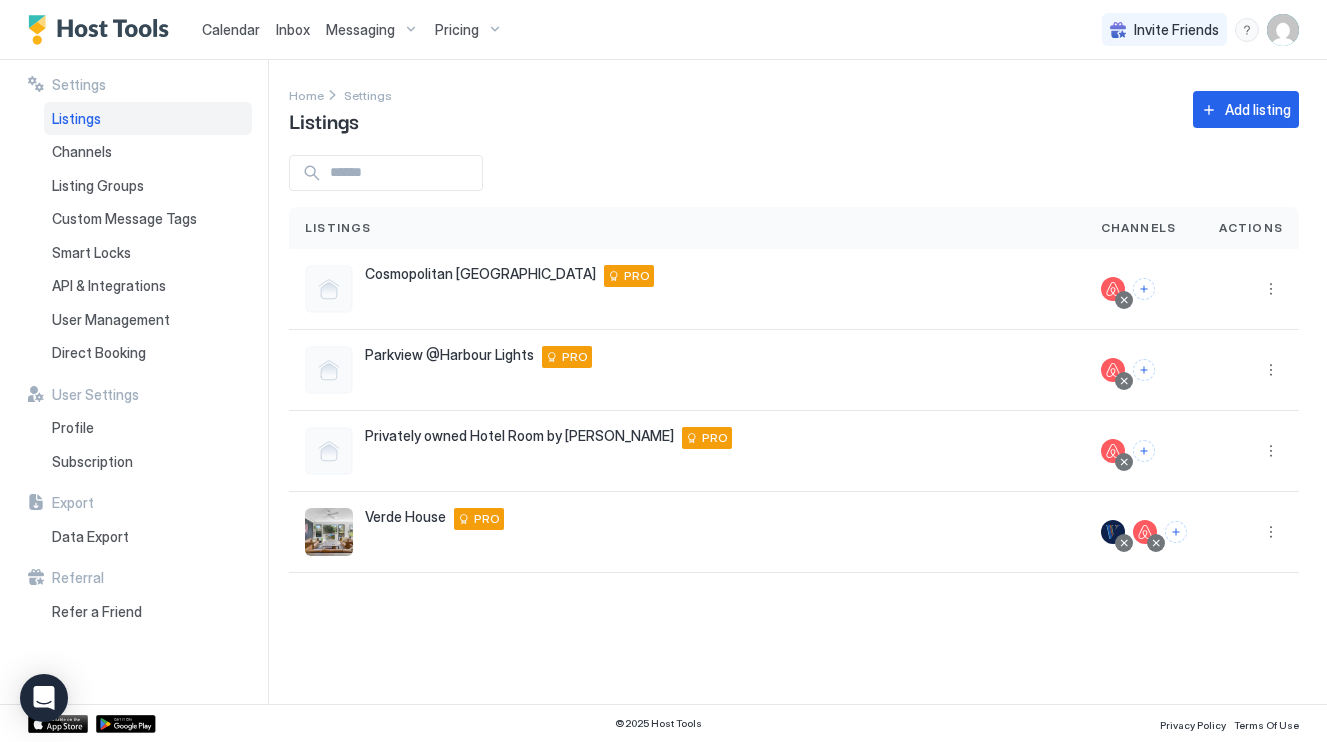 click on "Pricing" at bounding box center (457, 30) 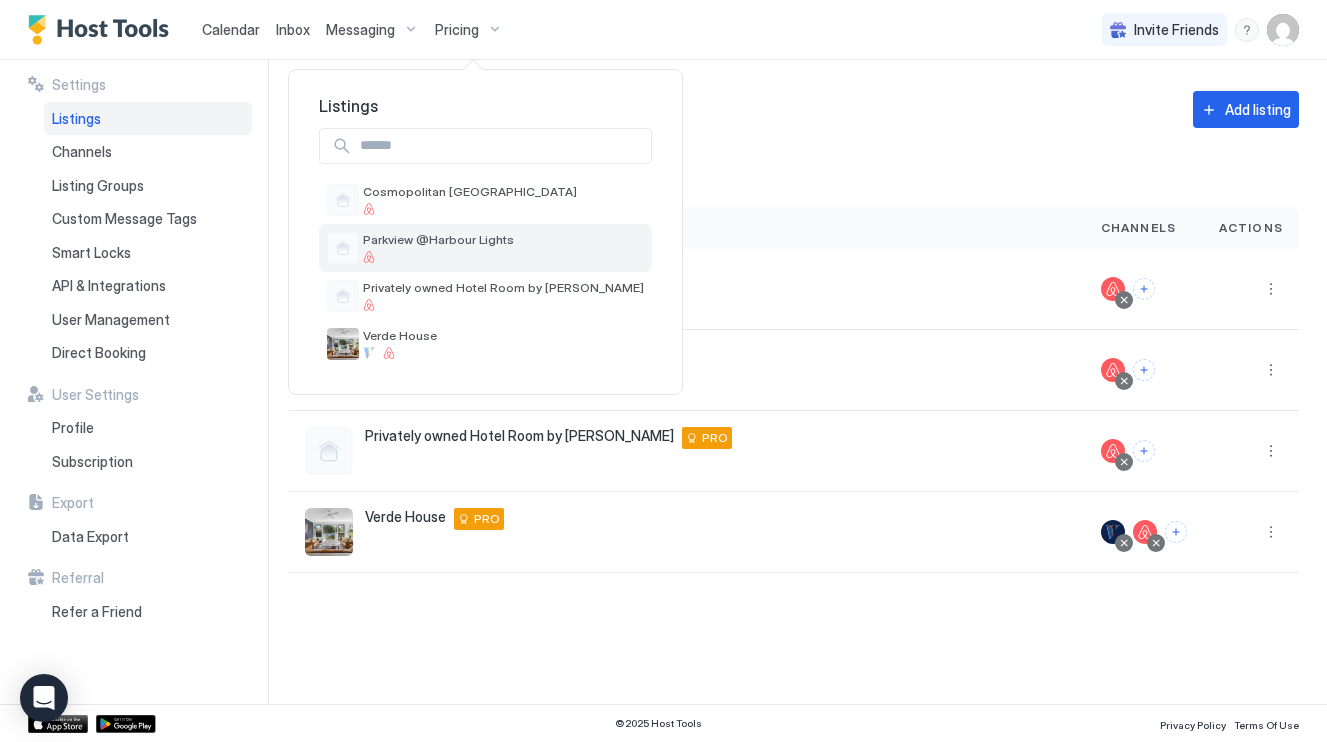 click on "Parkview @Harbour Lights" at bounding box center [438, 239] 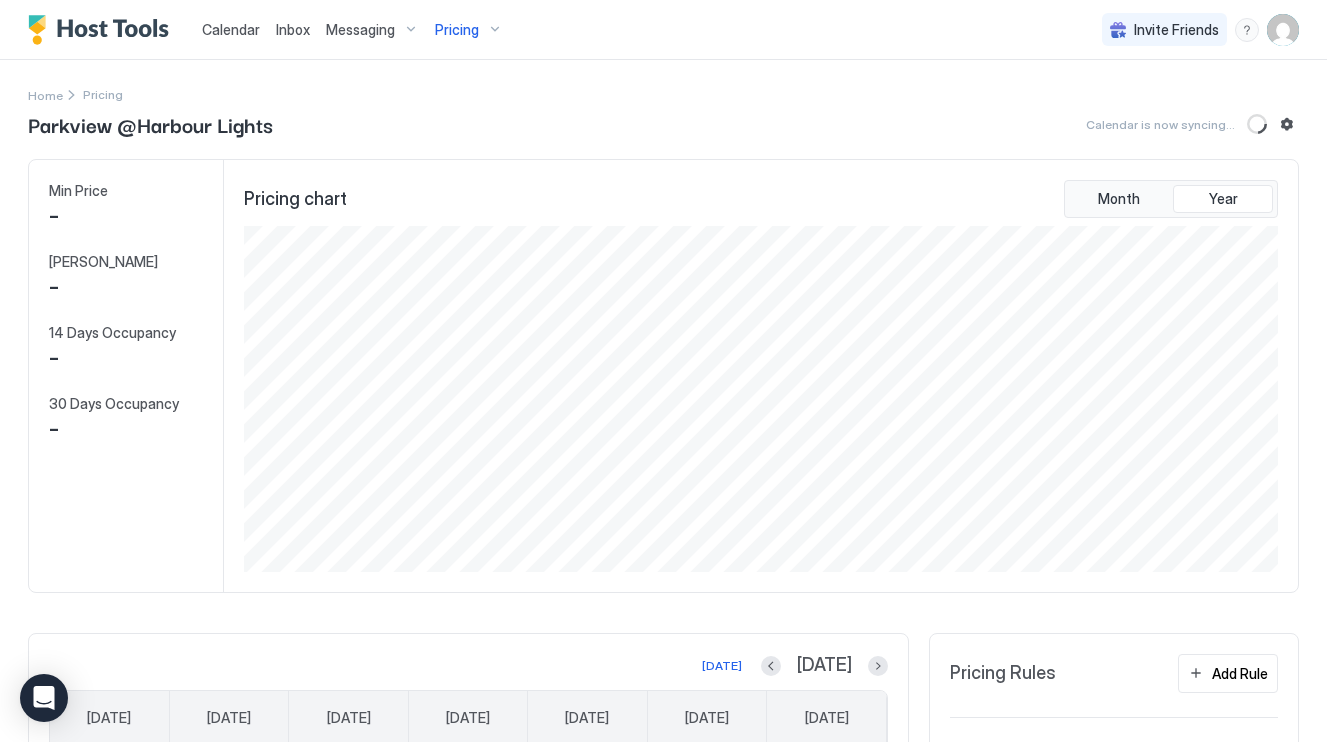 scroll, scrollTop: 999654, scrollLeft: 998961, axis: both 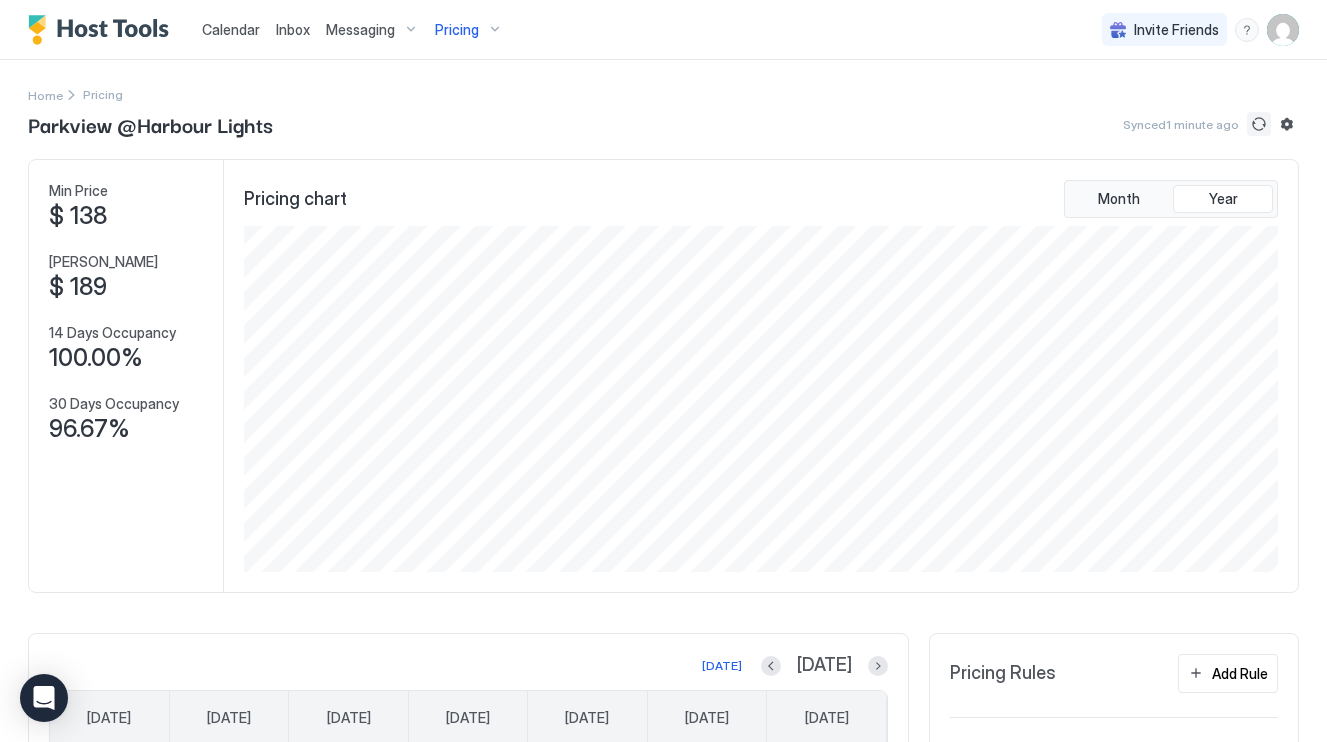 click at bounding box center [1259, 124] 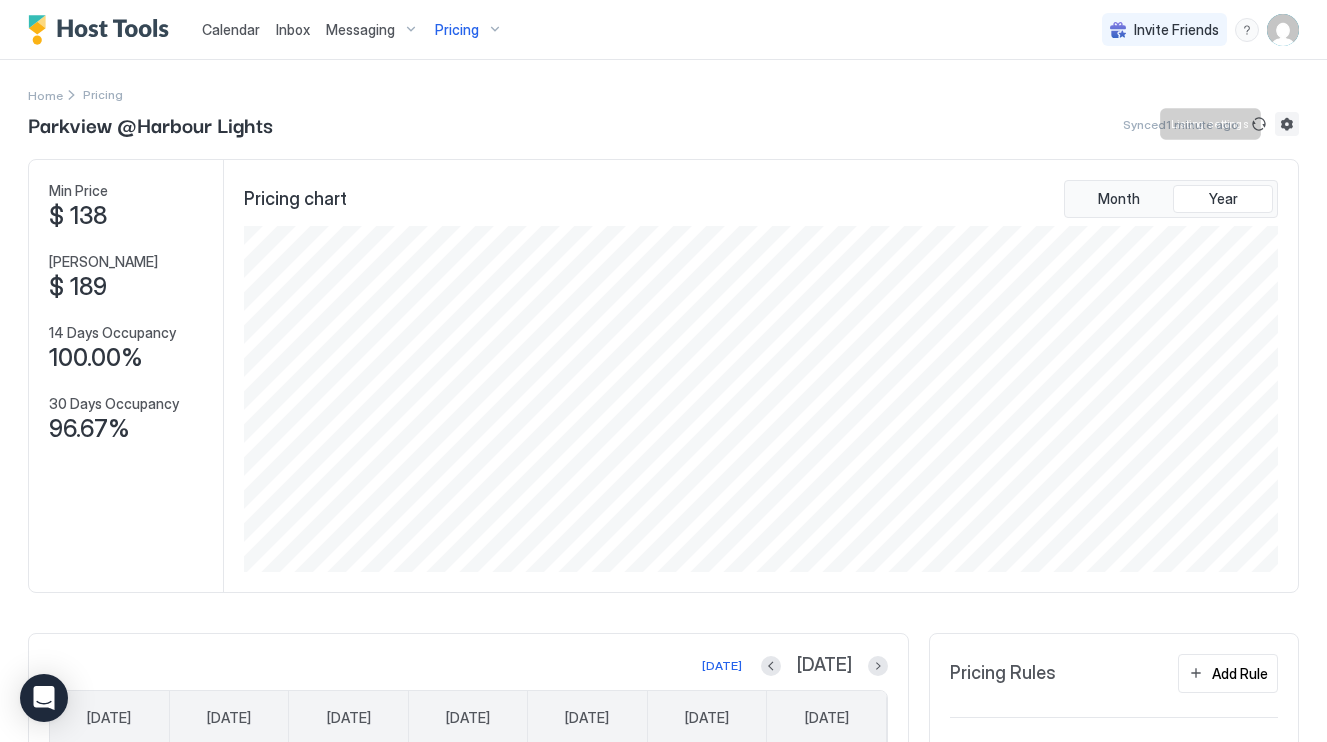 click at bounding box center [1287, 124] 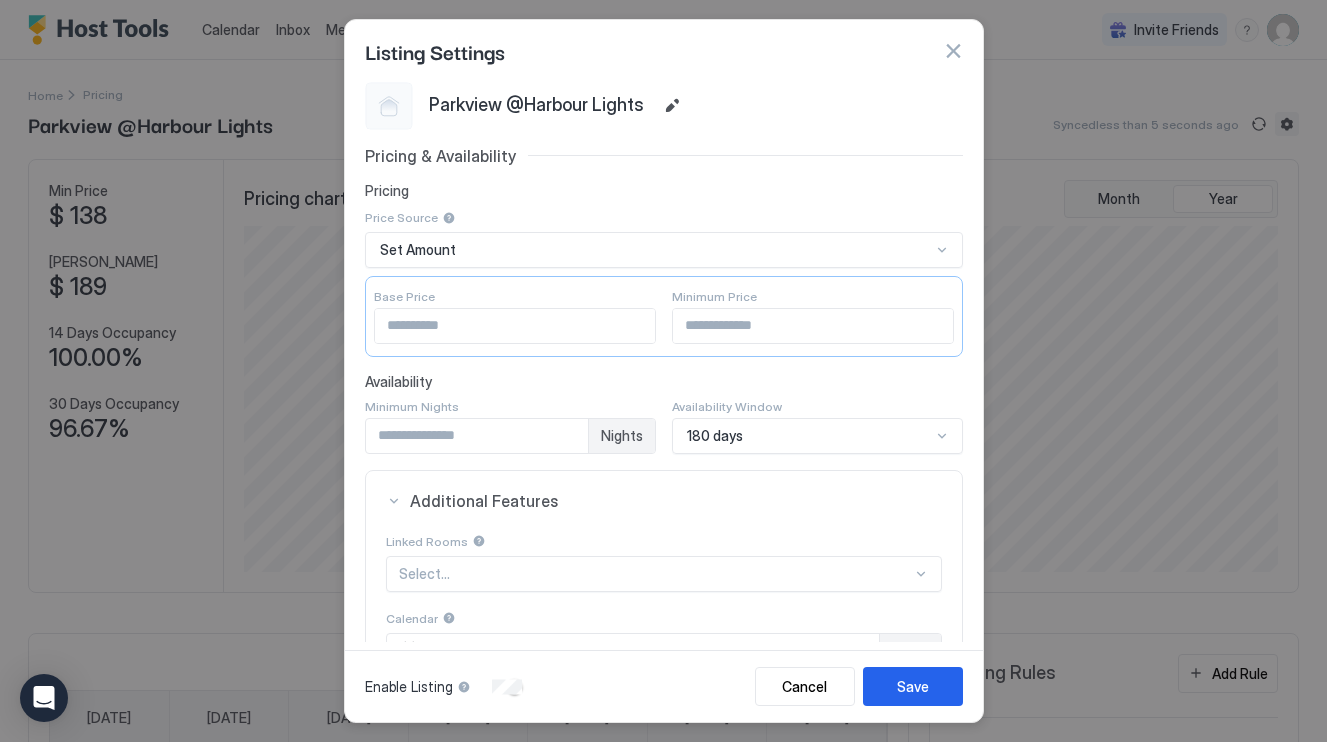 click at bounding box center (663, 371) 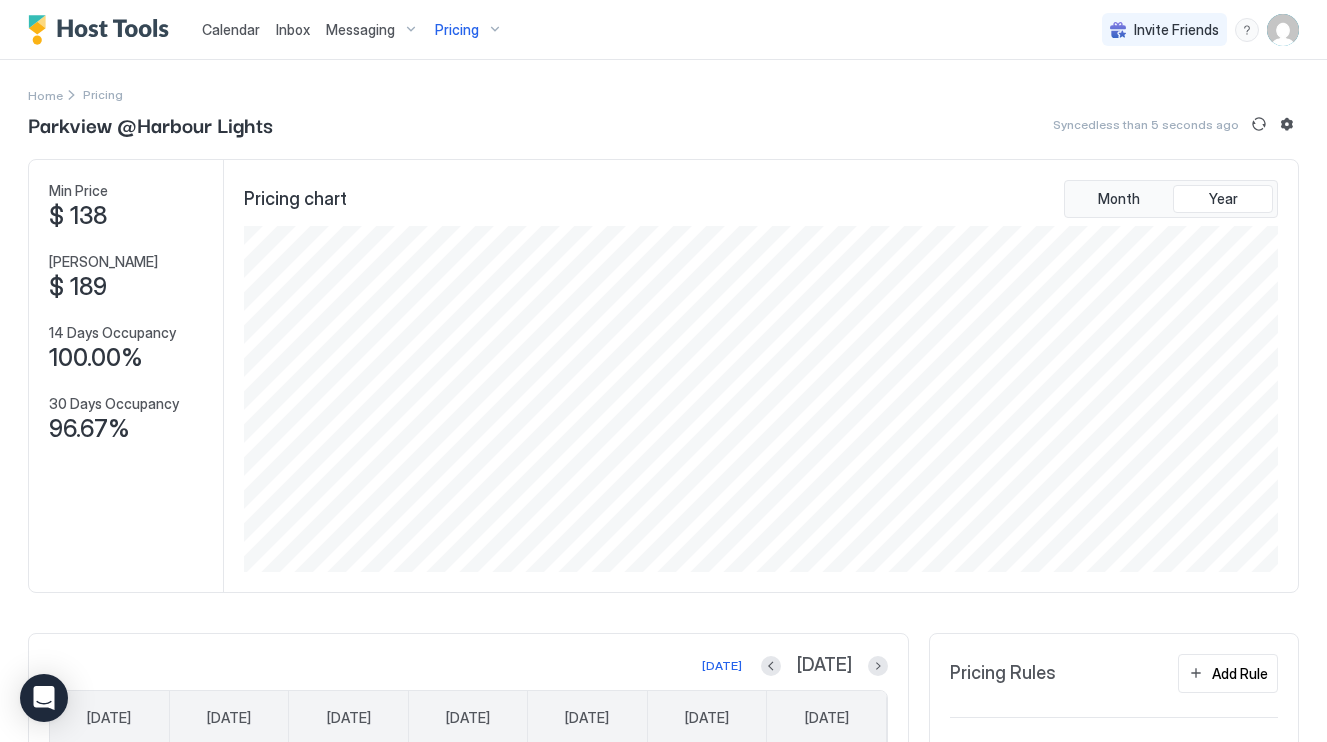 click at bounding box center (1287, 124) 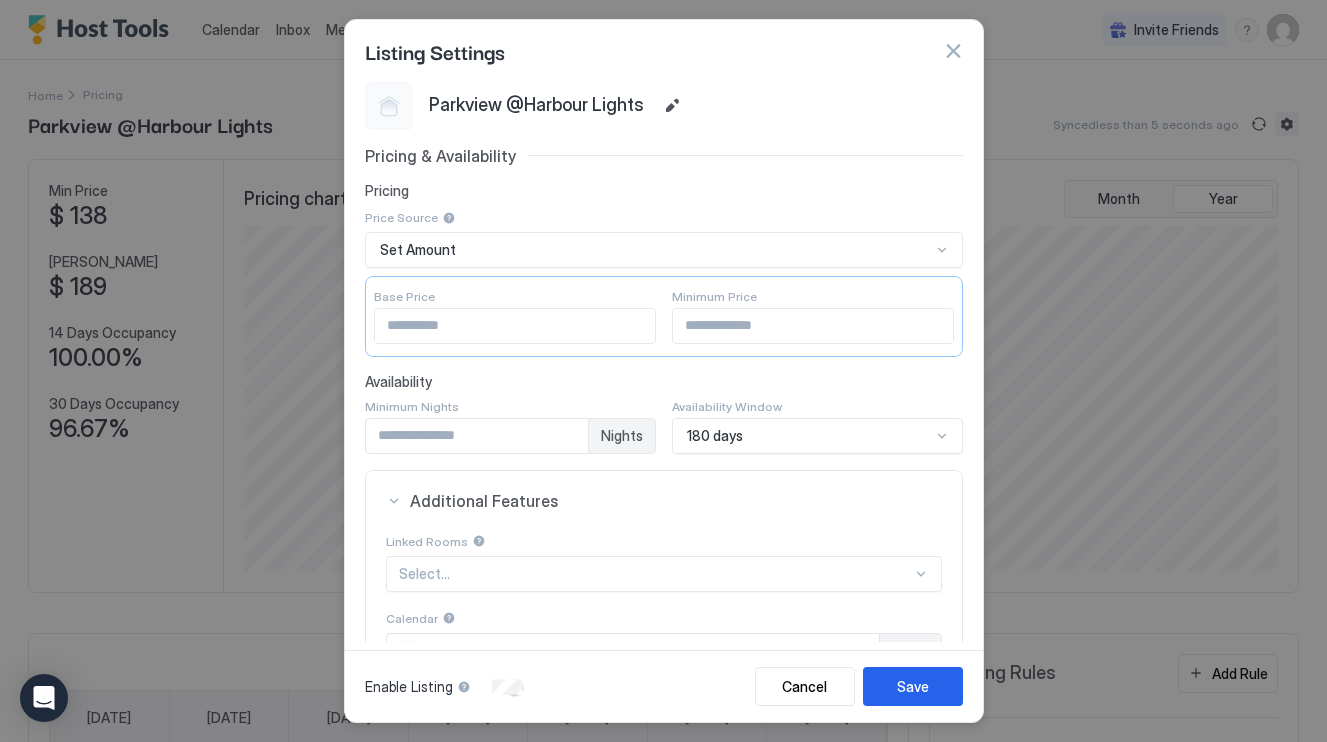 click at bounding box center (663, 371) 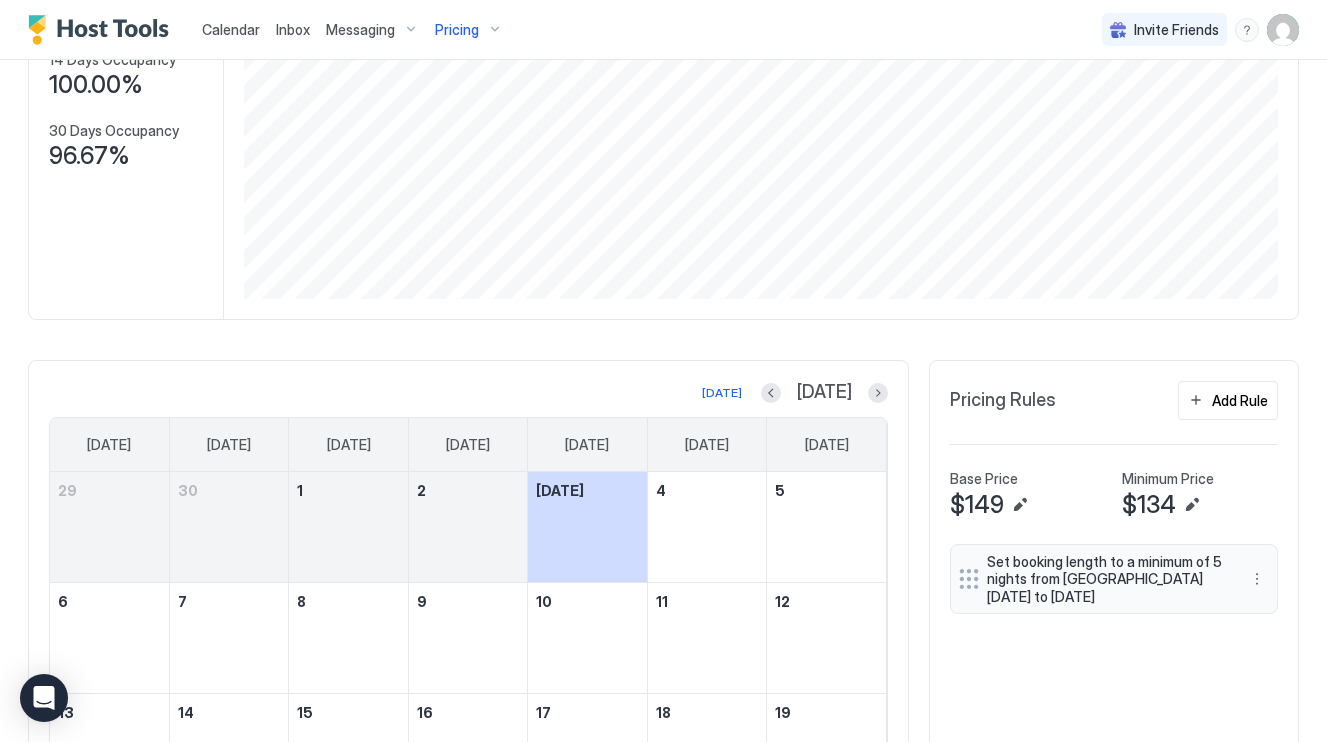 scroll, scrollTop: 406, scrollLeft: 0, axis: vertical 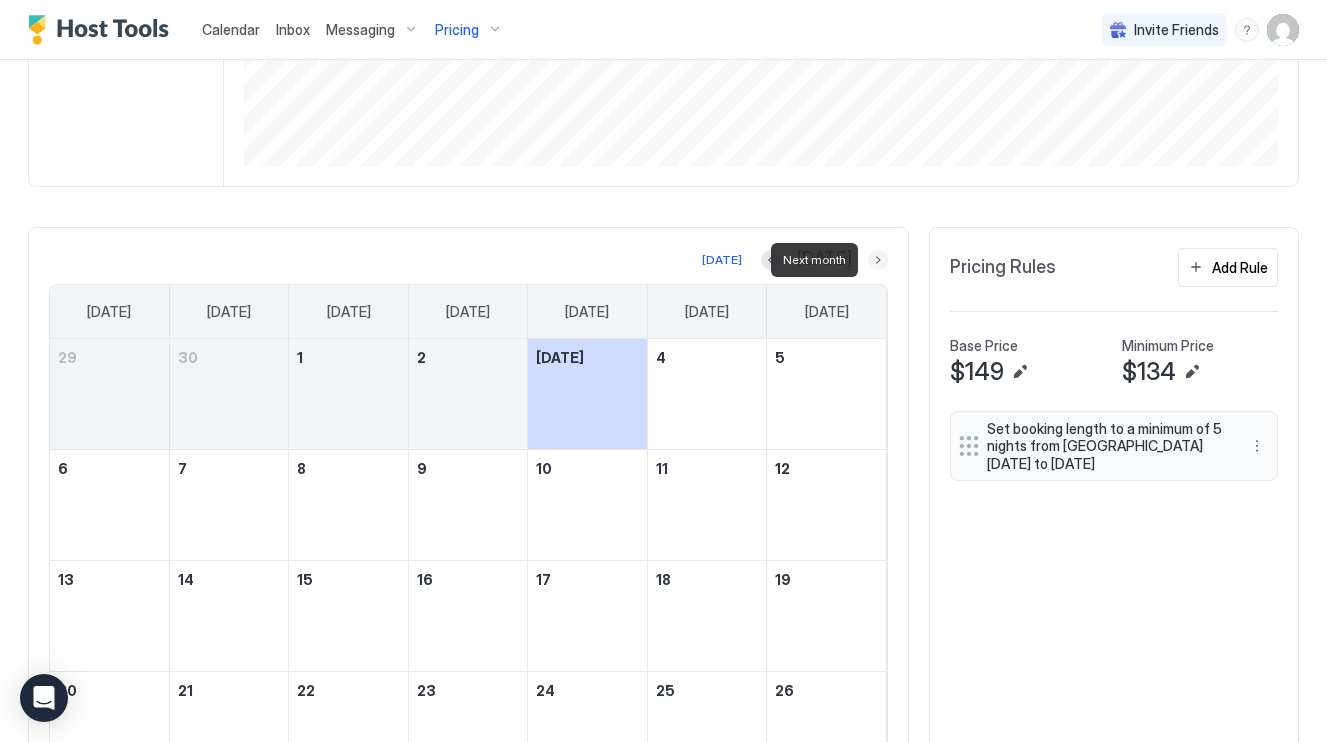 click at bounding box center (878, 260) 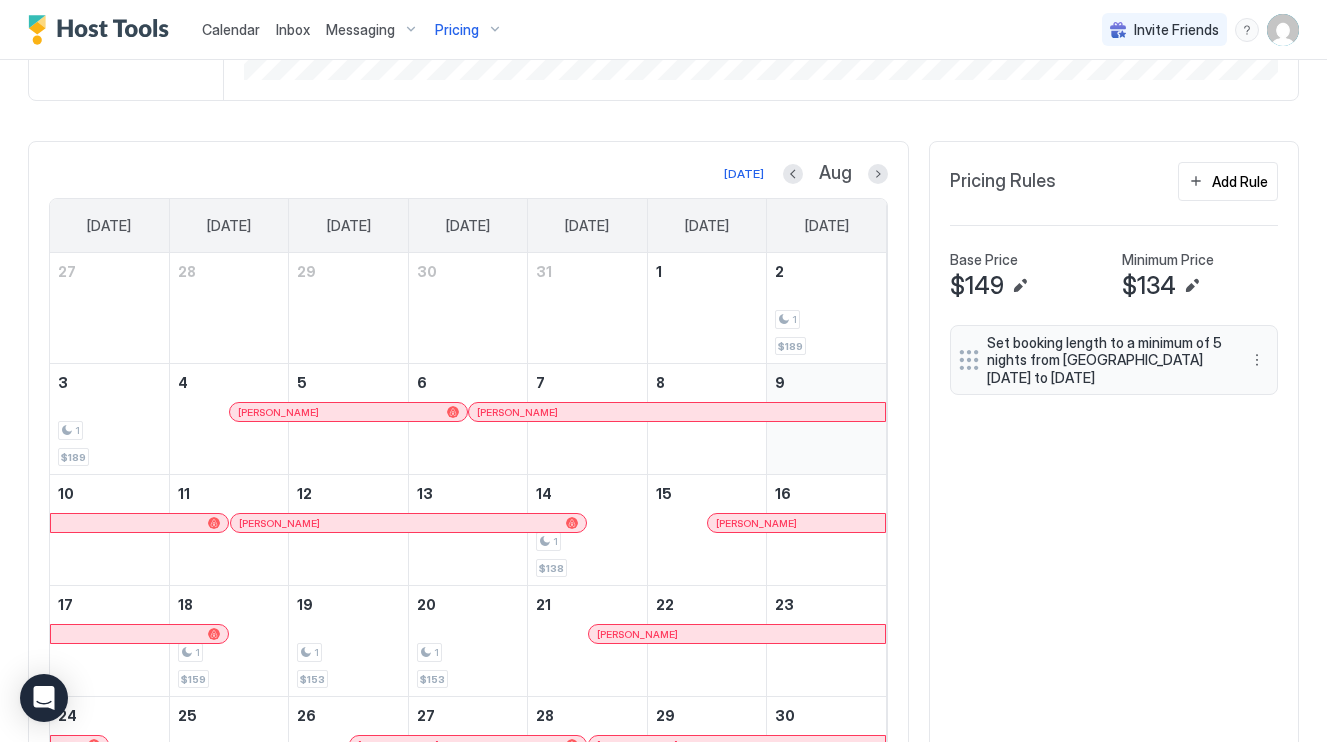 scroll, scrollTop: 496, scrollLeft: 0, axis: vertical 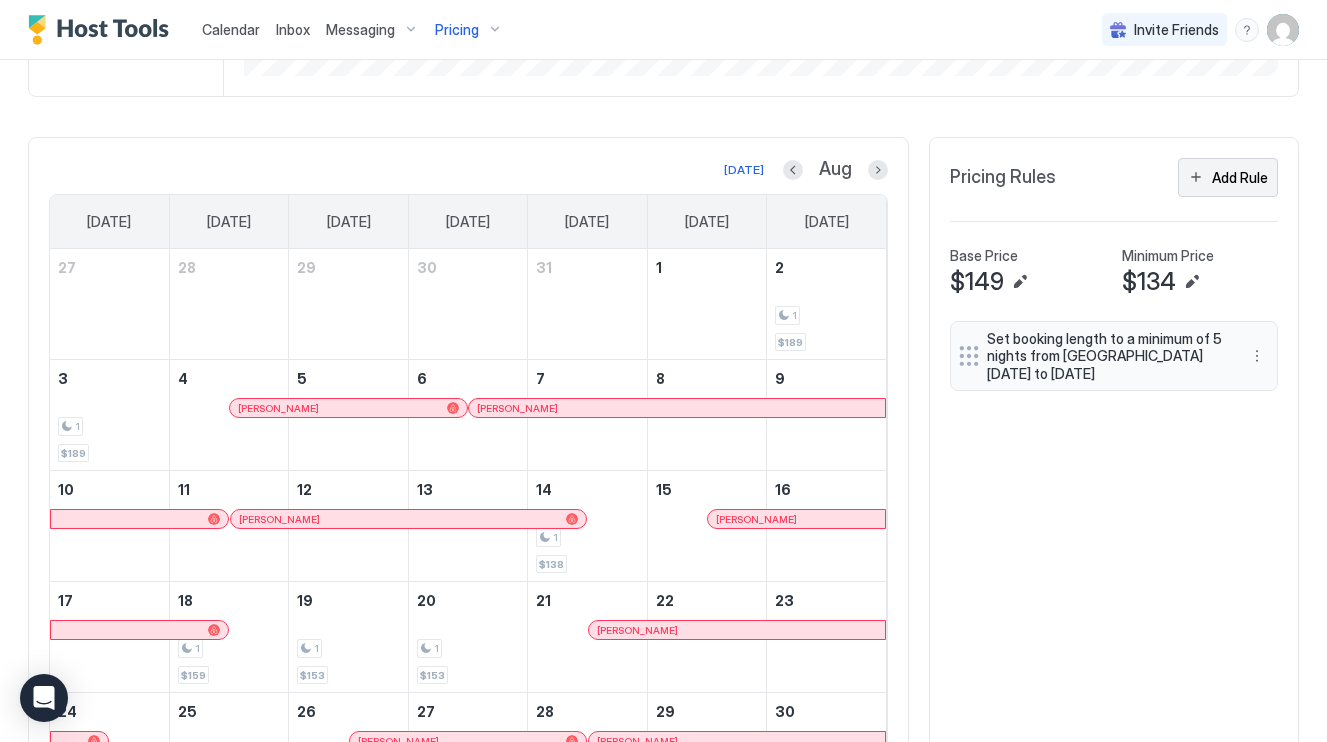 click on "Add Rule" at bounding box center (1240, 177) 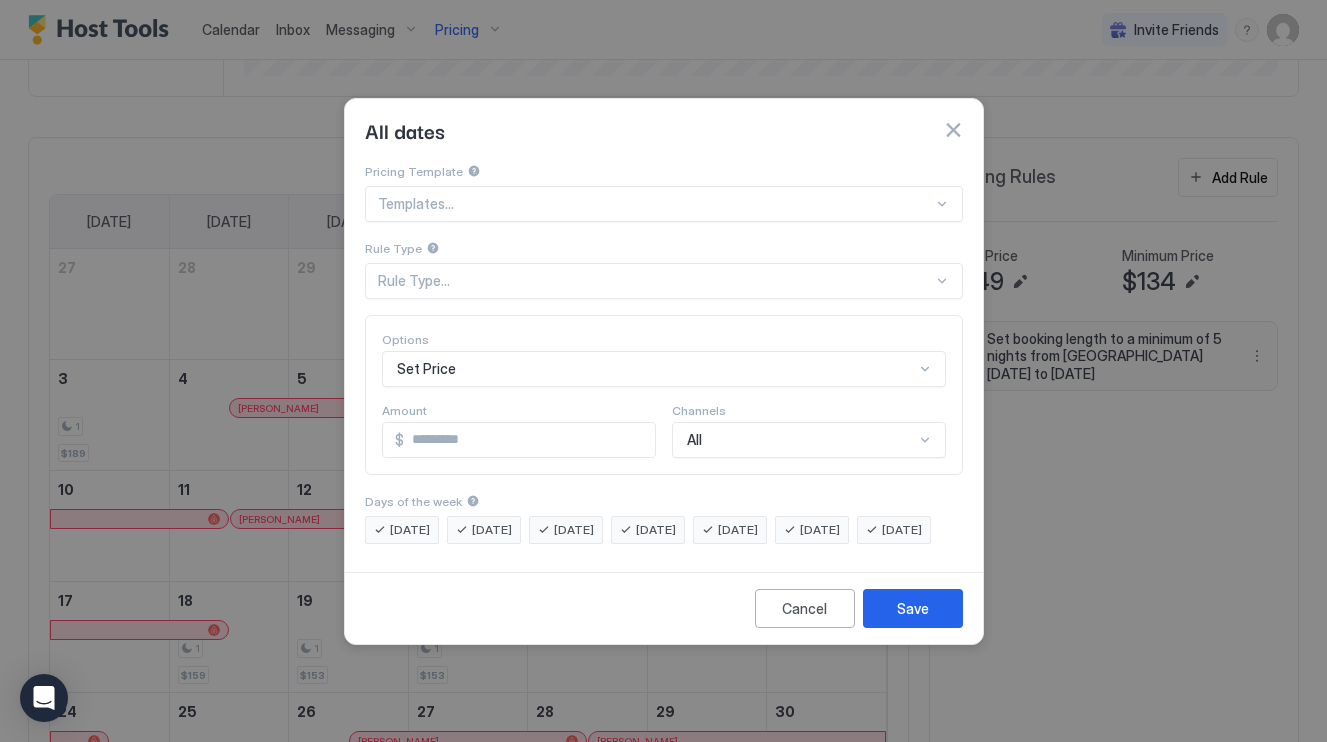 click at bounding box center [655, 204] 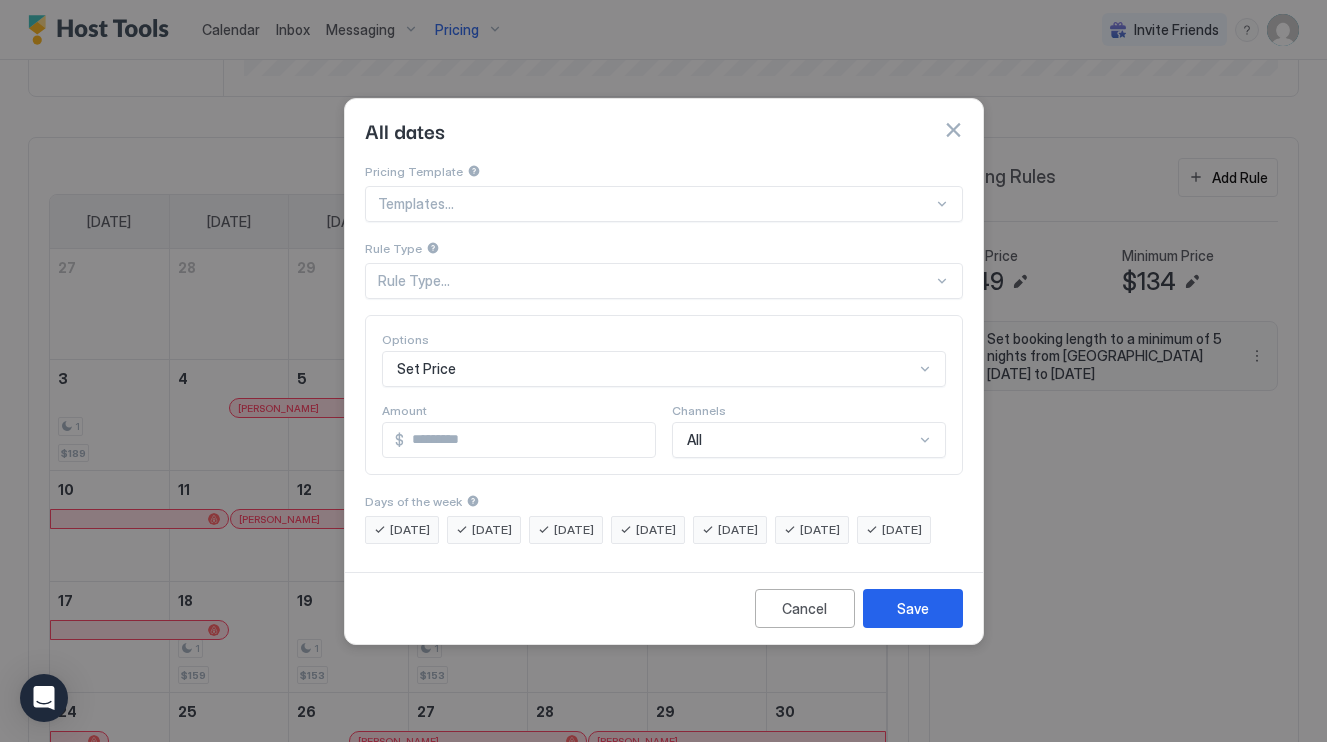 click on "Pricing Template" at bounding box center (664, 171) 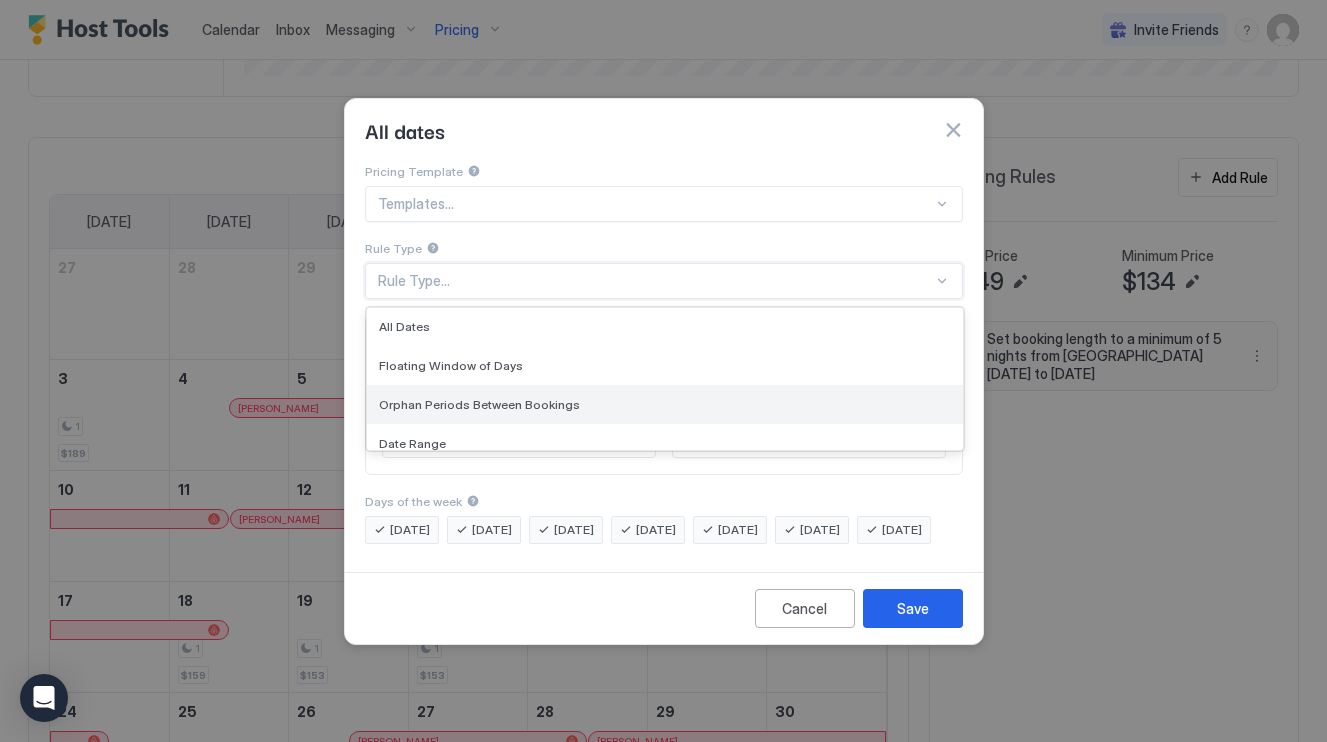 scroll, scrollTop: 0, scrollLeft: 0, axis: both 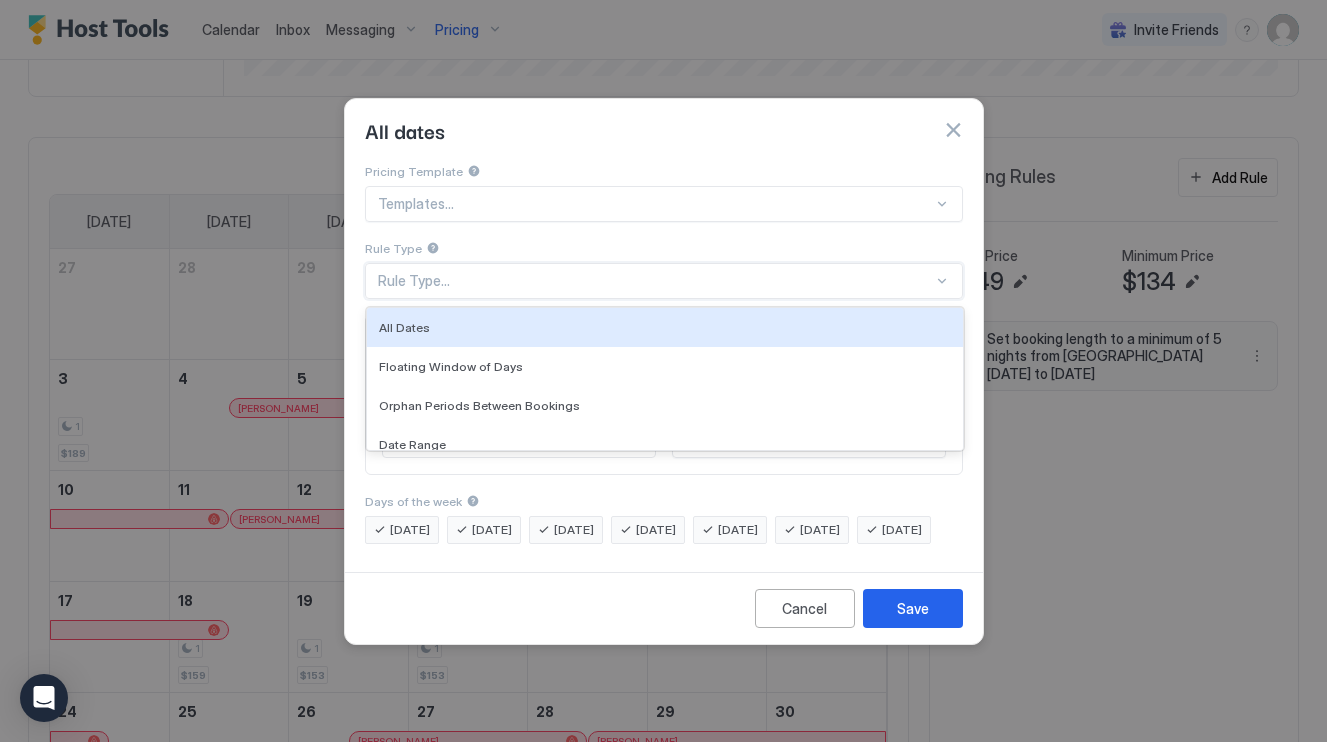 click on "Pricing Template" at bounding box center [664, 171] 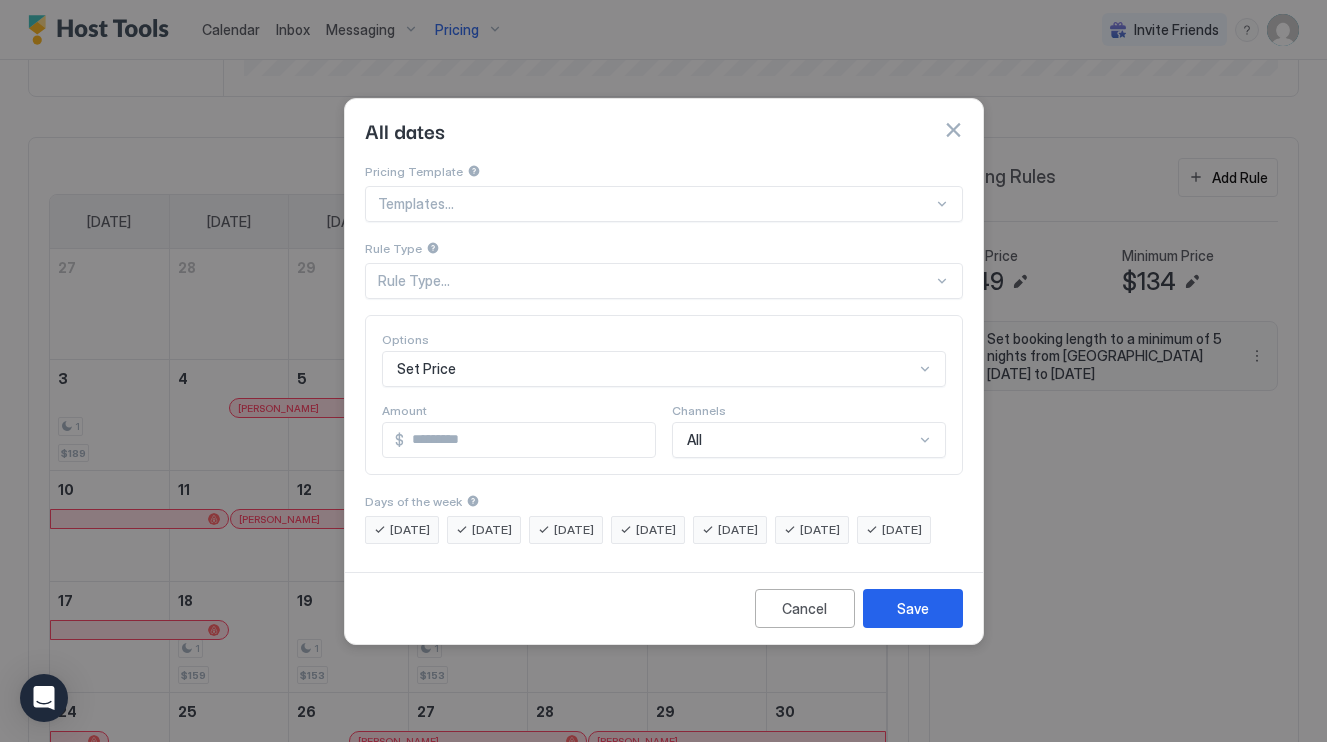 click at bounding box center (655, 204) 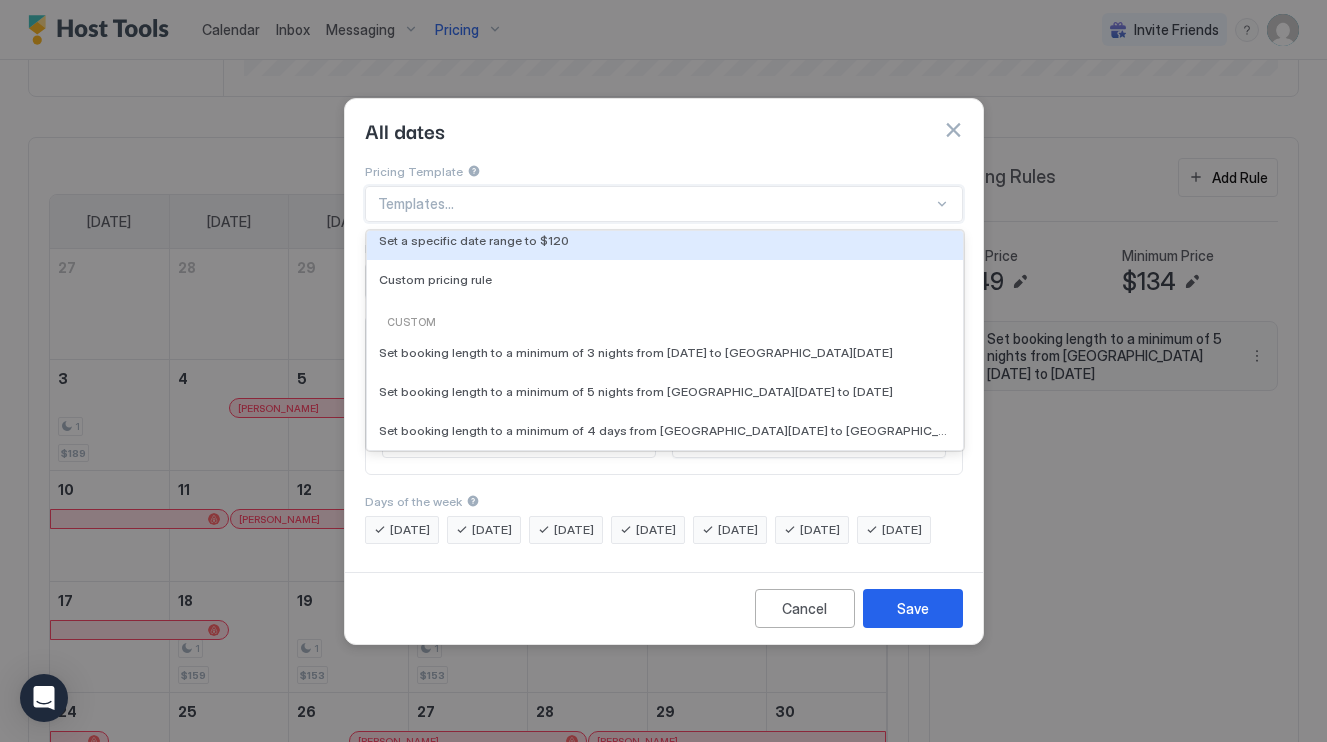 scroll, scrollTop: 200, scrollLeft: 0, axis: vertical 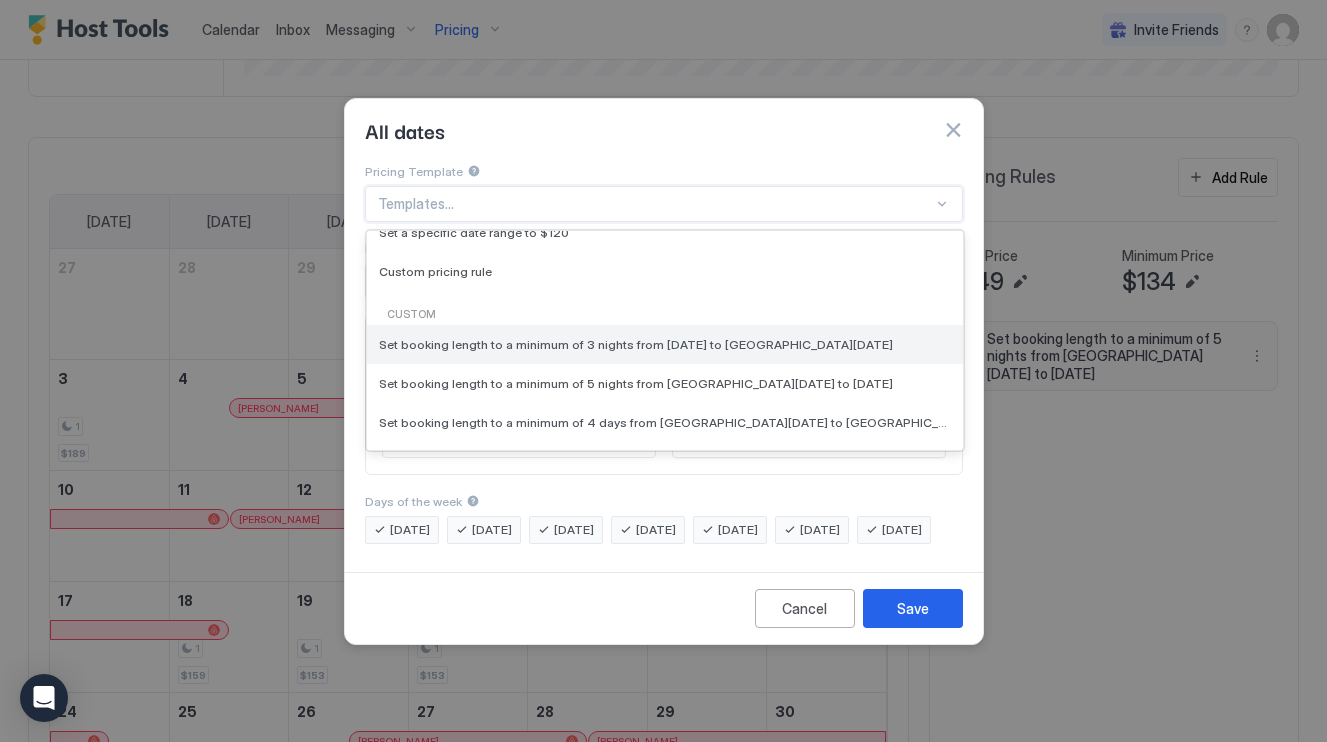 click on "Set booking length to a minimum of 3 nights from Fri, Apr 18th 2025 to Tue, Apr 22nd 2025" at bounding box center [665, 344] 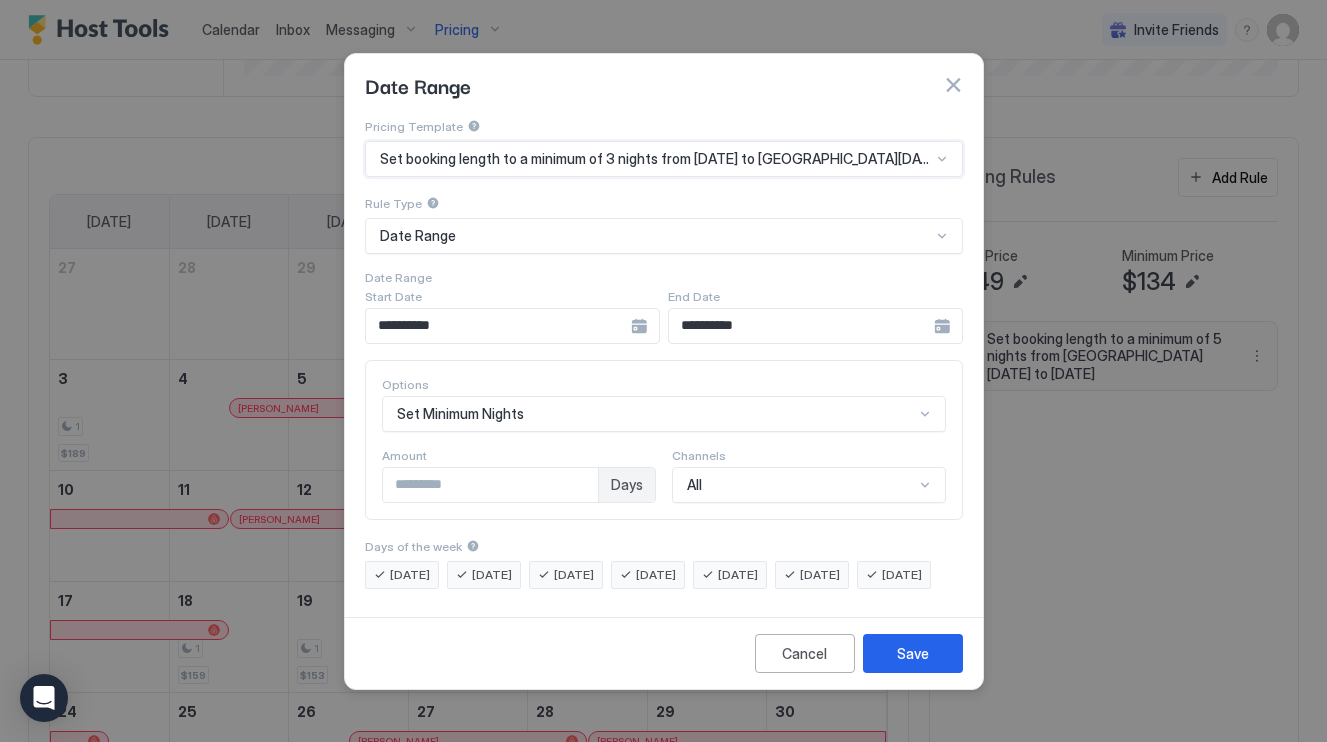click on "**********" at bounding box center [512, 326] 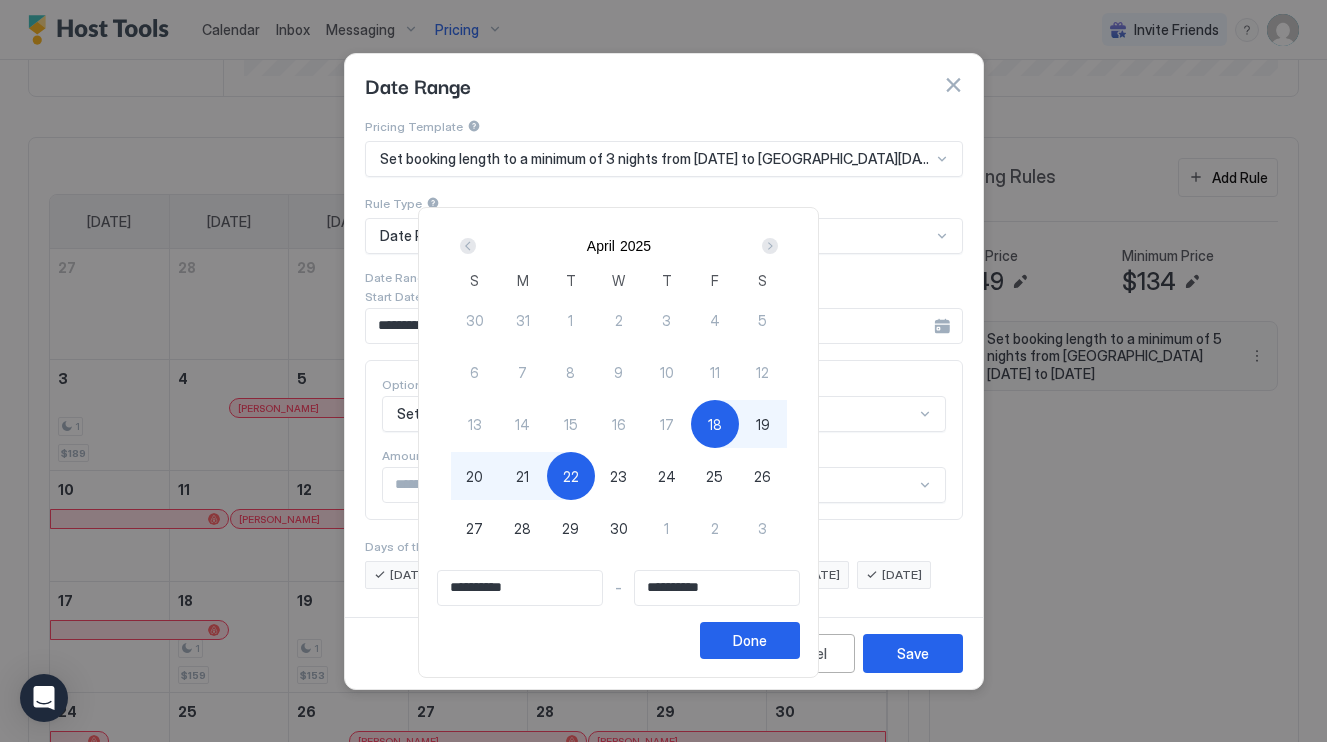 click at bounding box center (770, 246) 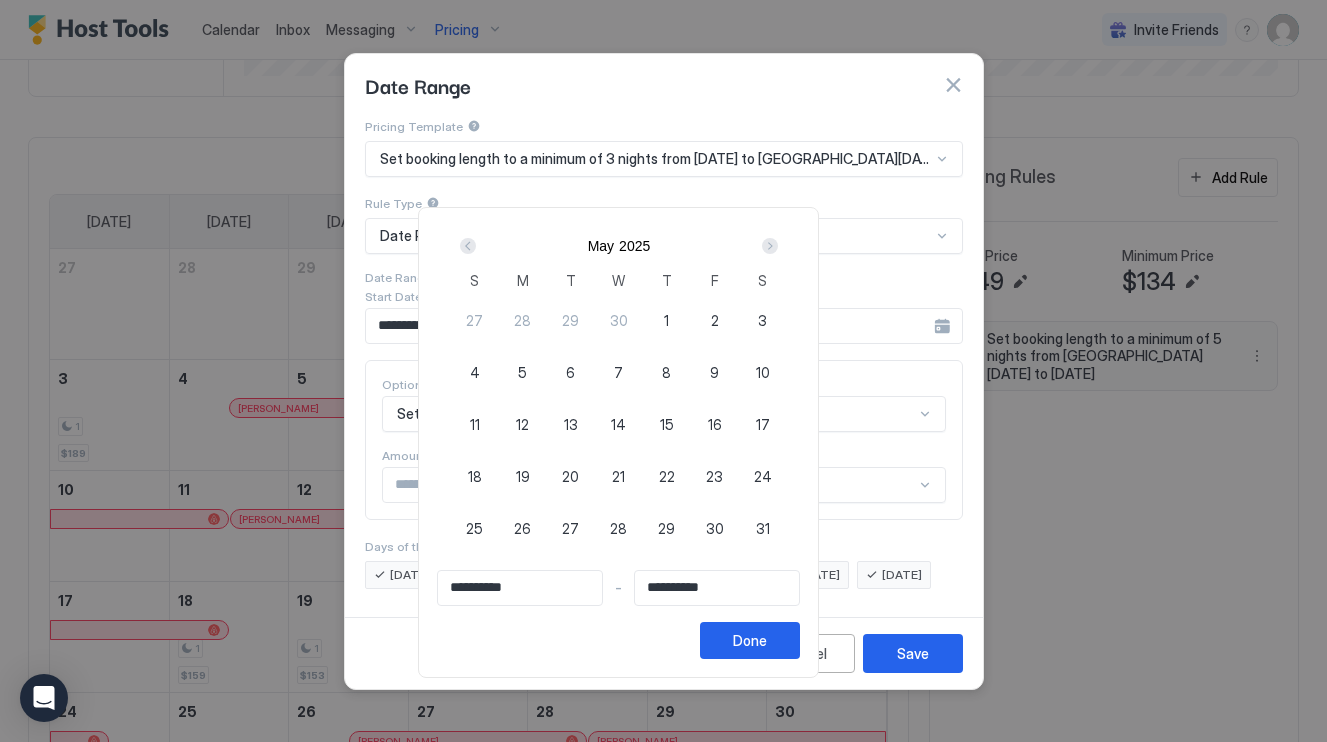 click at bounding box center (770, 246) 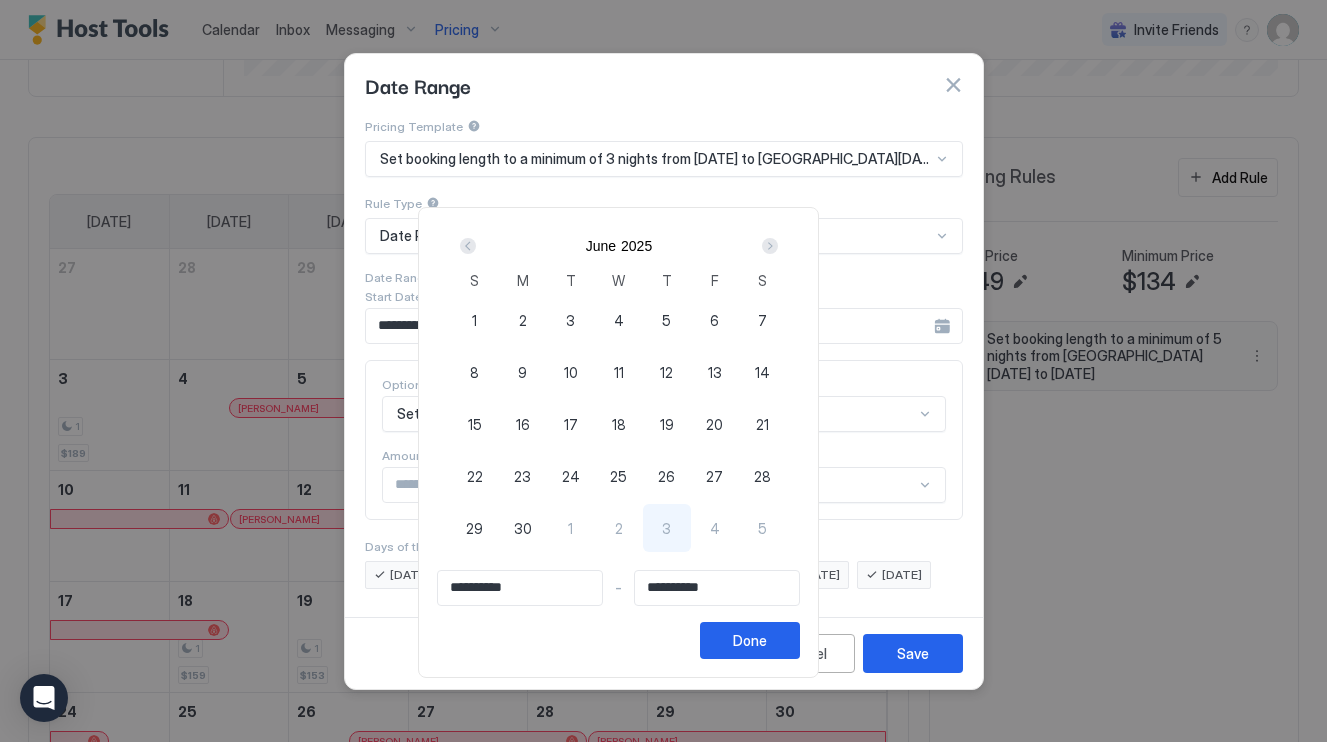 click at bounding box center (770, 246) 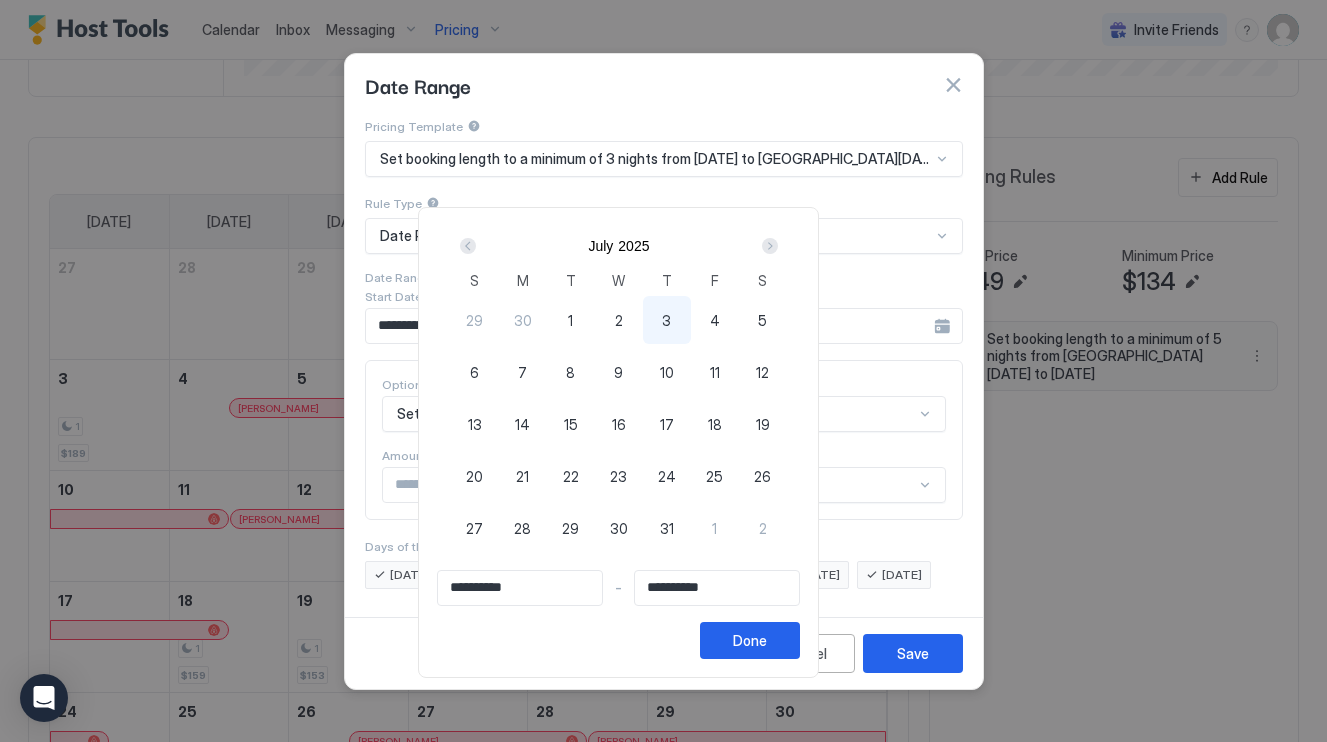 click at bounding box center [770, 246] 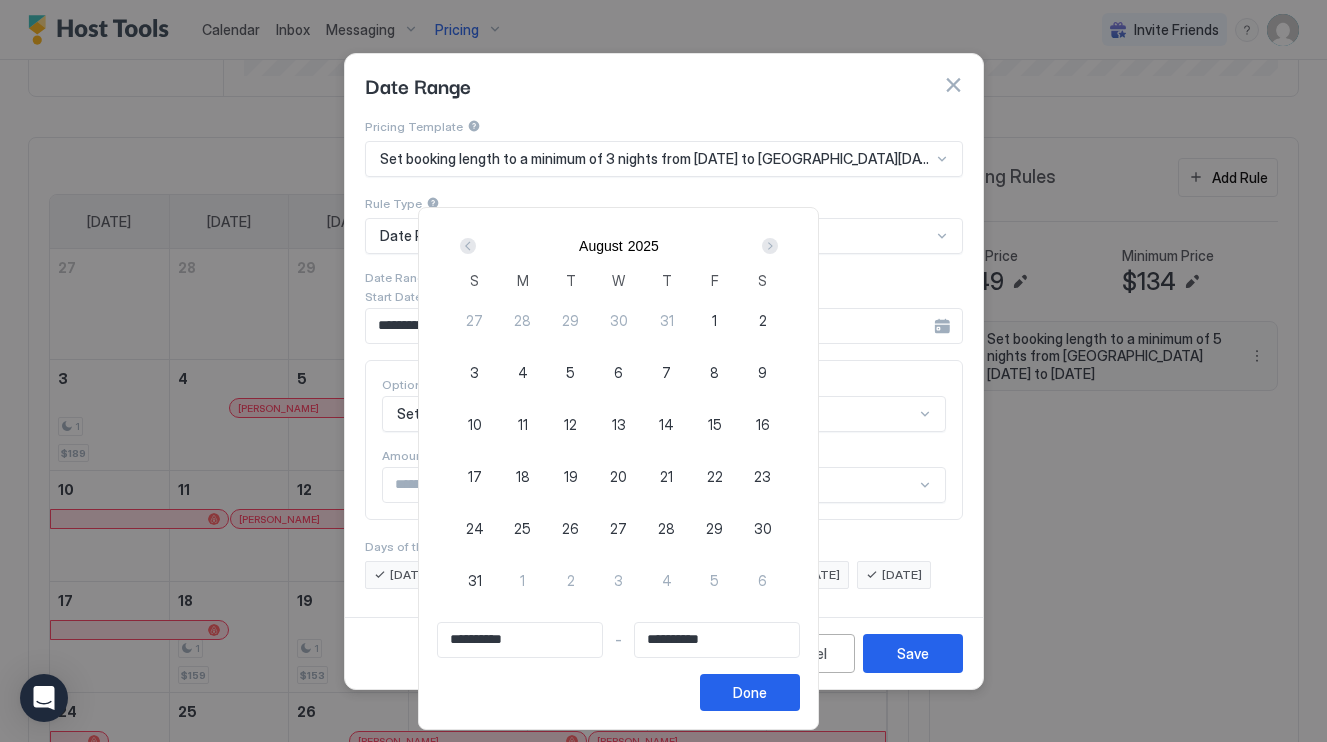 click on "2" at bounding box center [763, 320] 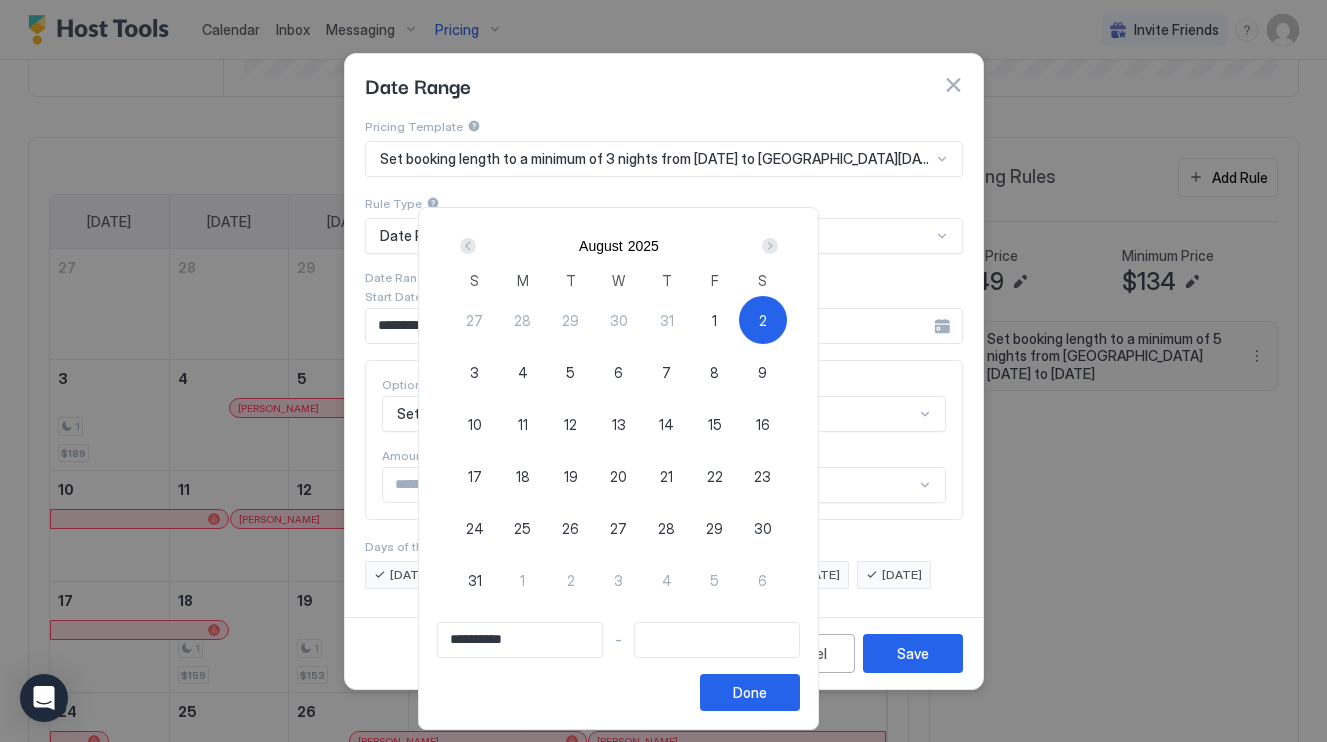 type on "**********" 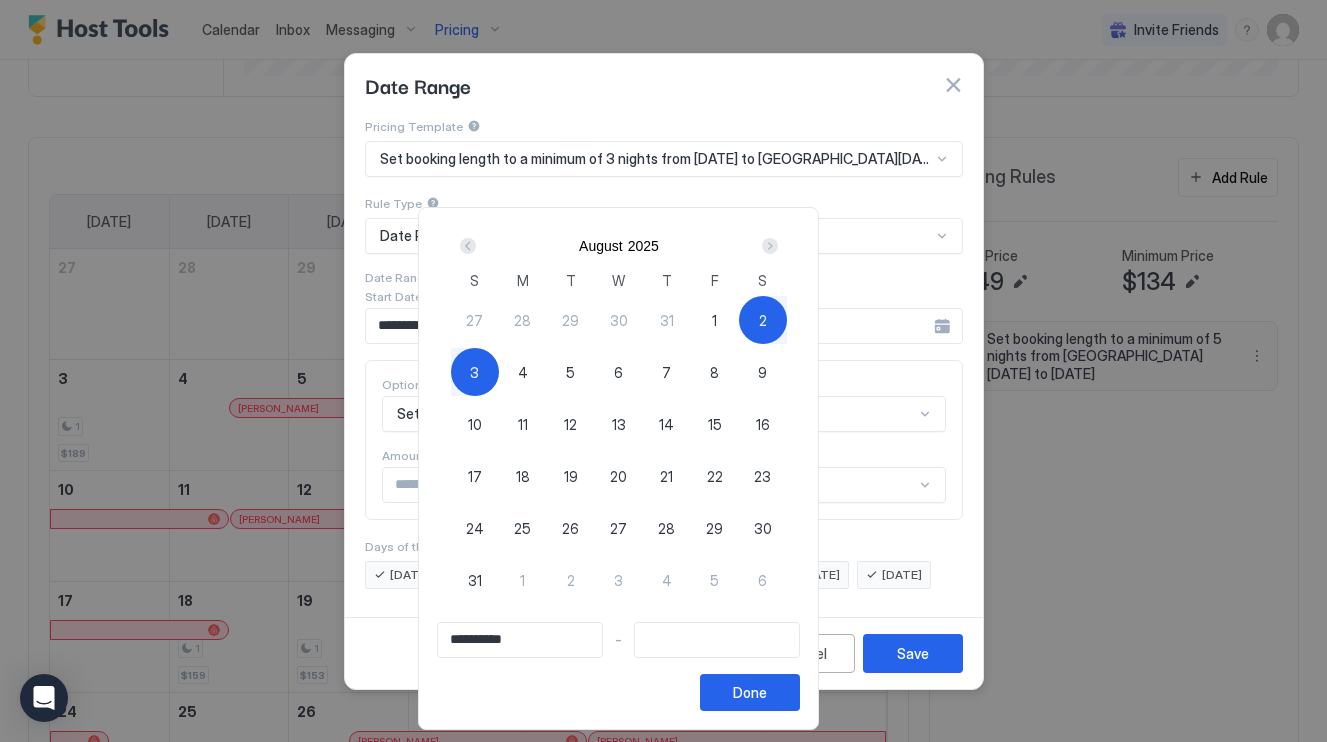 click on "3" at bounding box center [475, 372] 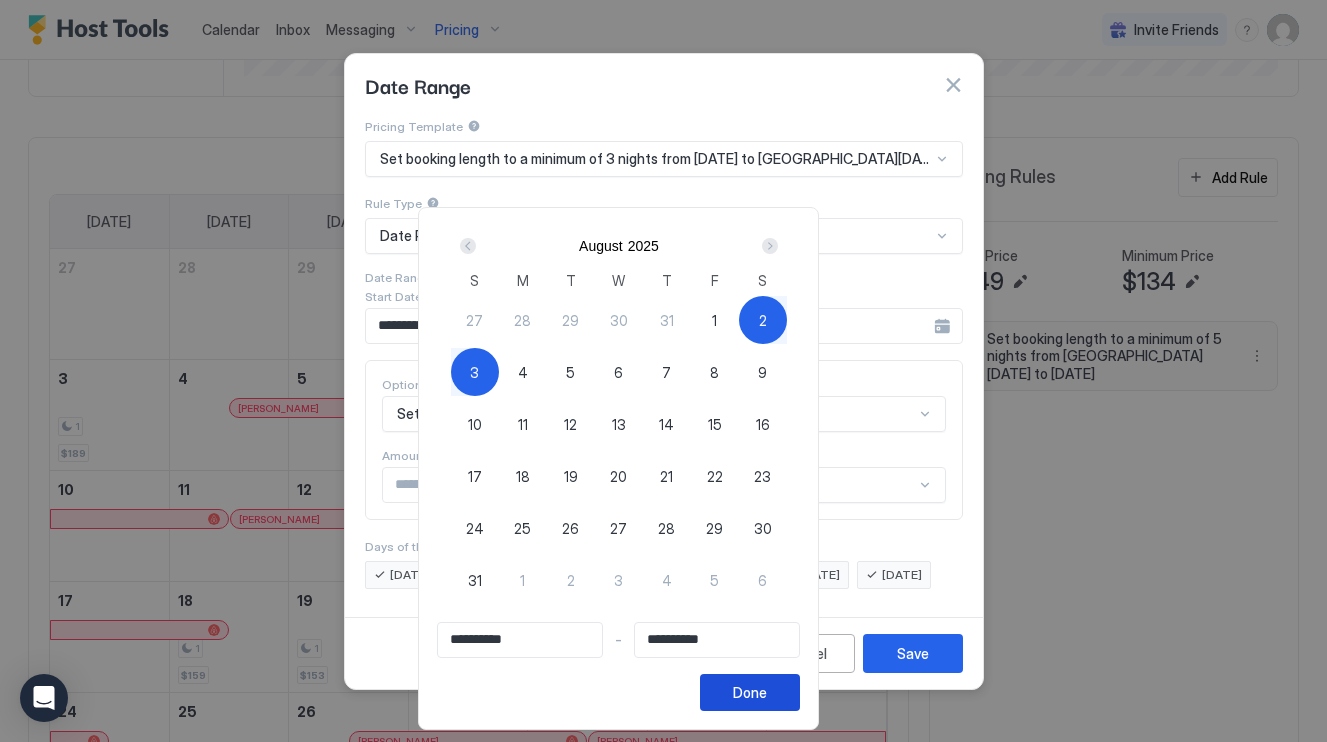 click on "Done" at bounding box center (750, 692) 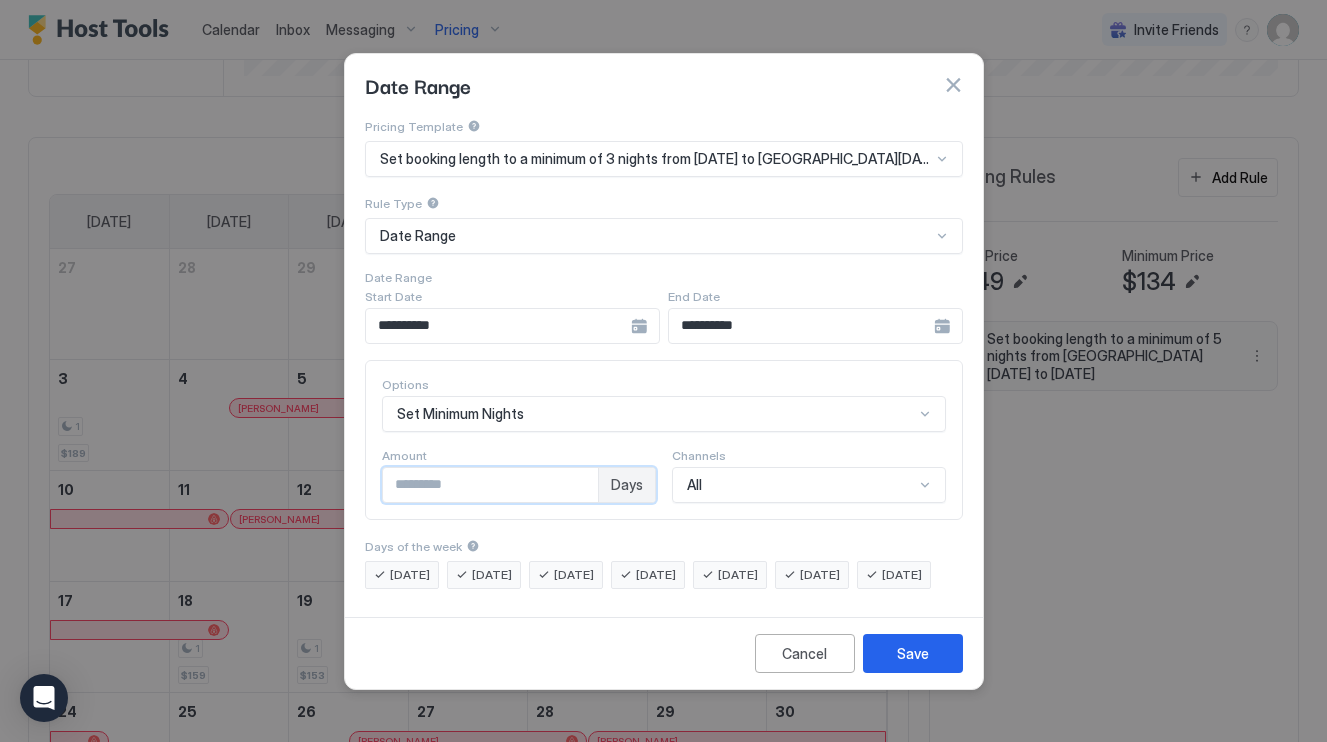 drag, startPoint x: 421, startPoint y: 464, endPoint x: 362, endPoint y: 464, distance: 59 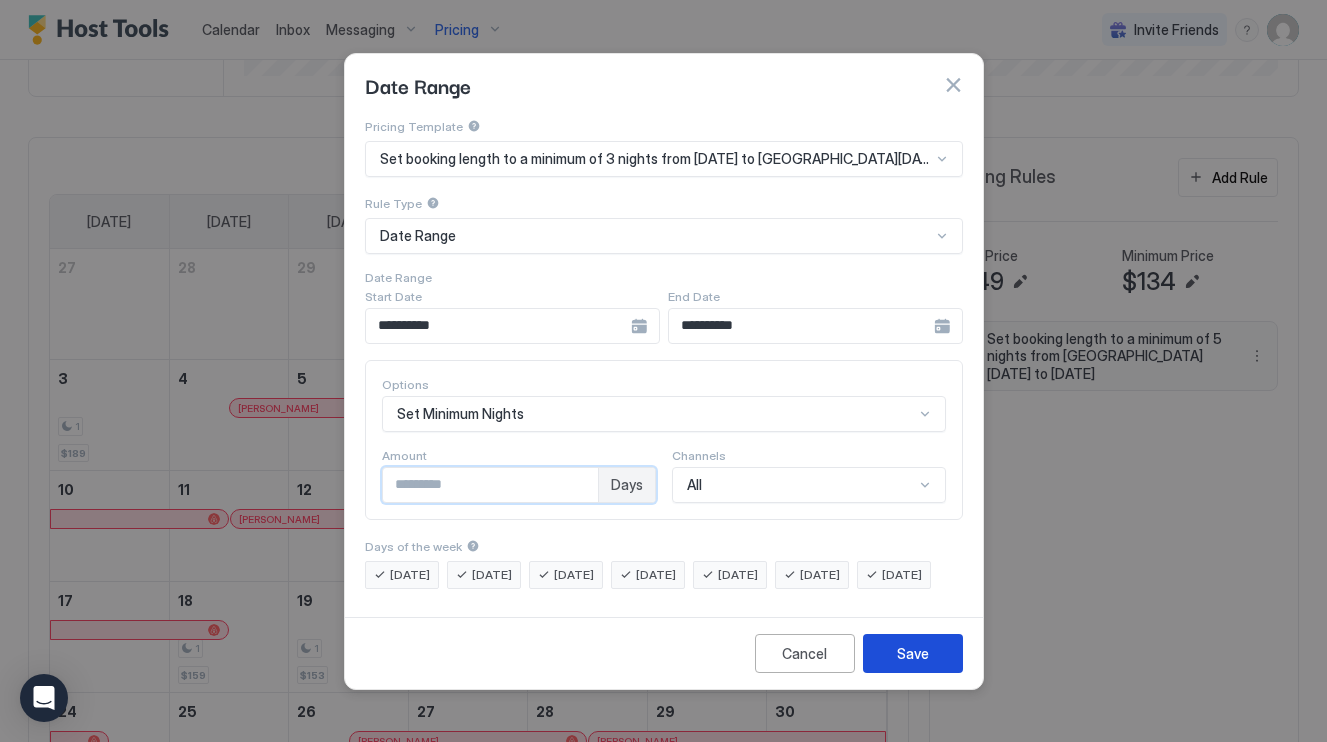 click on "Save" at bounding box center [913, 653] 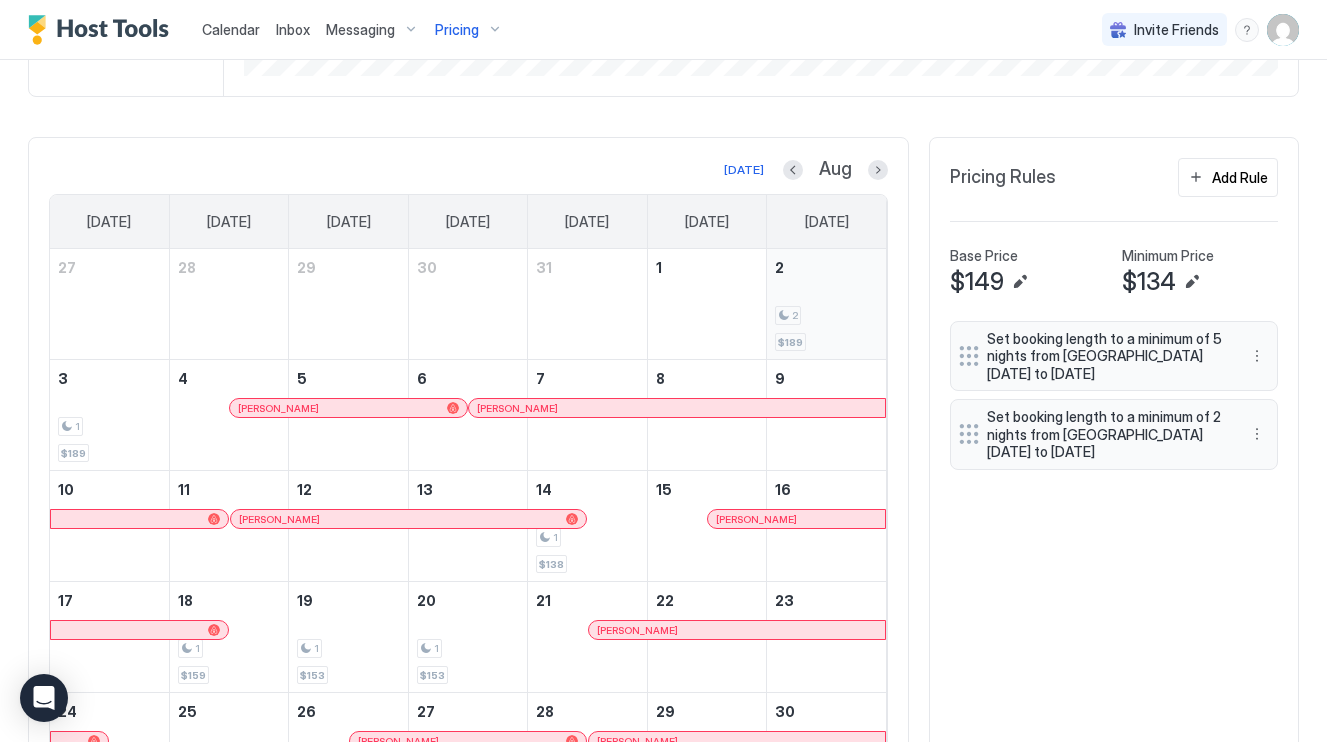 click on "2 $189" at bounding box center (826, 304) 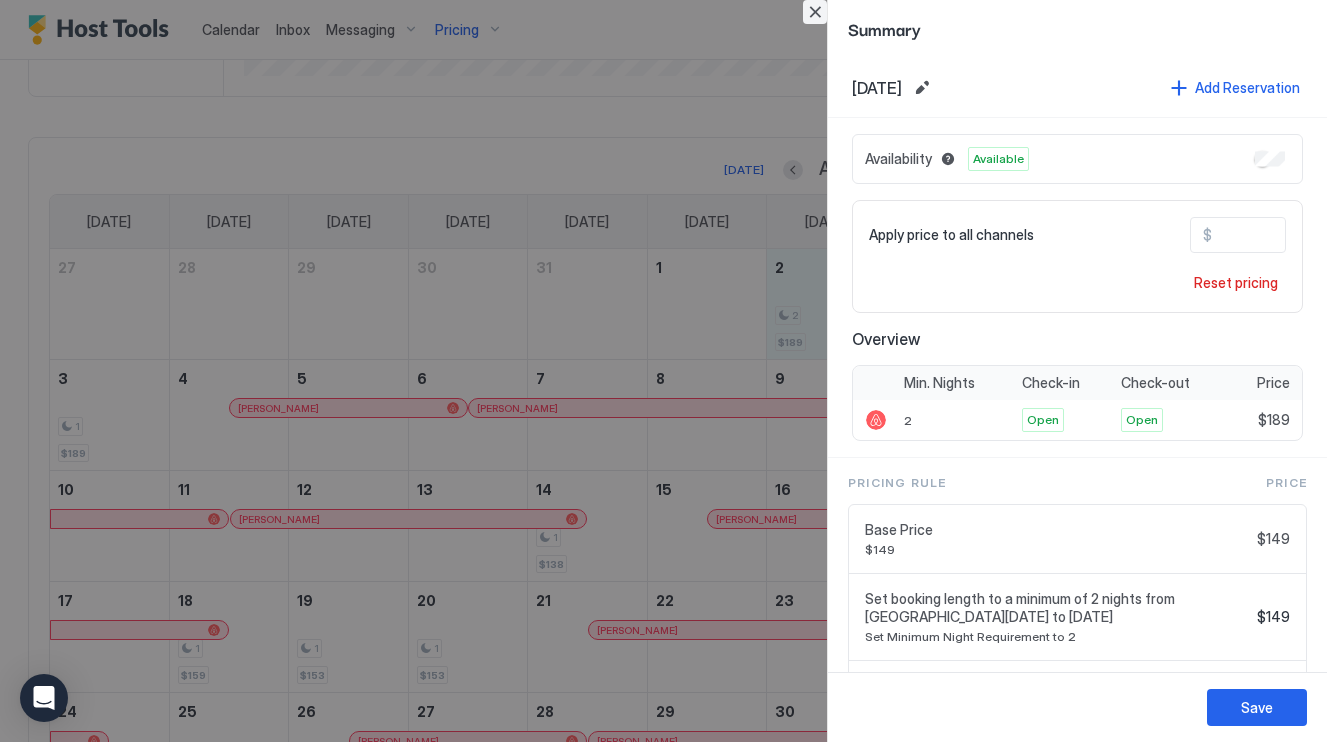 click at bounding box center [815, 12] 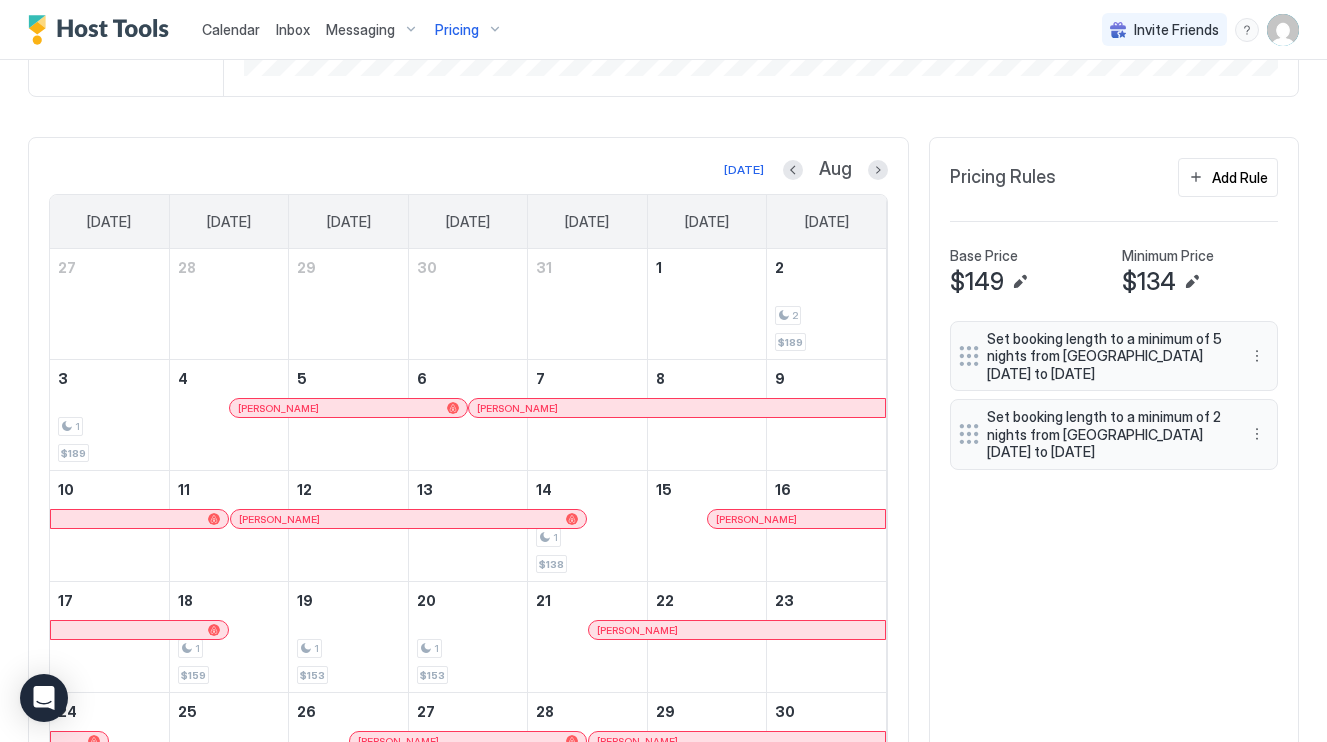 click on "Parkview @Harbour Lights Synced  less than 20 seconds ago Min Price   $ 138 Max Price   $ 189 14 Days Occupancy   100.00% 30 Days Occupancy   96.67% Pricing chart Month Year Today Aug Sunday Monday Tuesday Wednesday Thursday Friday Saturday 27 28 29 30 31 1 2 2 $189 3 1 $189 4 Judy Shinnick 5 6 Jolie Henricks 7 8 9 10 11 Lucius Carlson 12 13 14 1 $138 15 LIsa Coombes 16 17 18 1 $159 19 1 $153 20 1 $153 21 Steve Dunne 22 23 24 1 $149 25 1 $149 26 Christy Fischer 27 28 Michiel Pratt 29 30 31 1 $151 1 1 $149 2 1 $149 3 1 $149 4 5 $149 5 5 $149 6 5 $149 Pricing Rules Add Rule Base Price   $149 Minimum Price   $134 Set booking length to a minimum of 5 nights from Thu, Sep 4th 2025 to Wed, Sep 10th 2025   Set booking length to a minimum of 2 nights from Sat, Aug 2nd 2025 to Sun, Aug 3rd 2025" at bounding box center [663, 285] 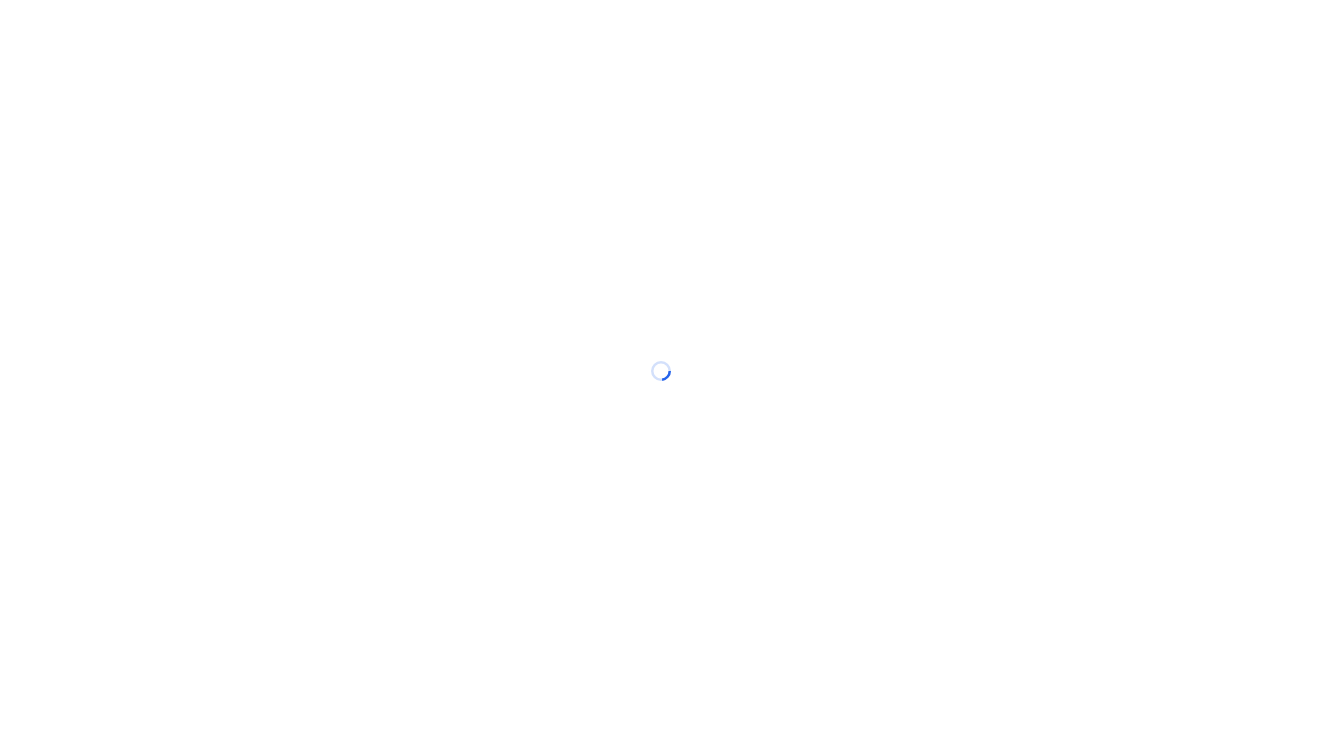 scroll, scrollTop: 0, scrollLeft: 0, axis: both 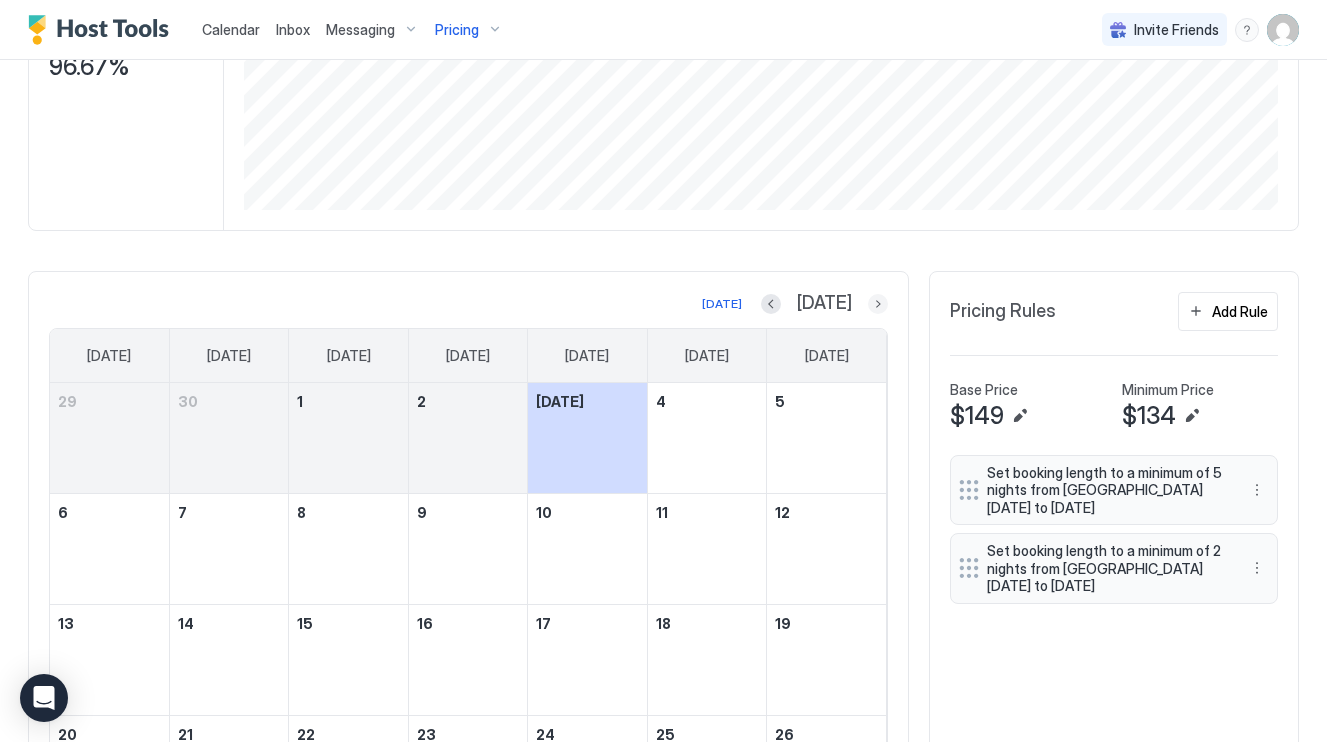 click at bounding box center (878, 304) 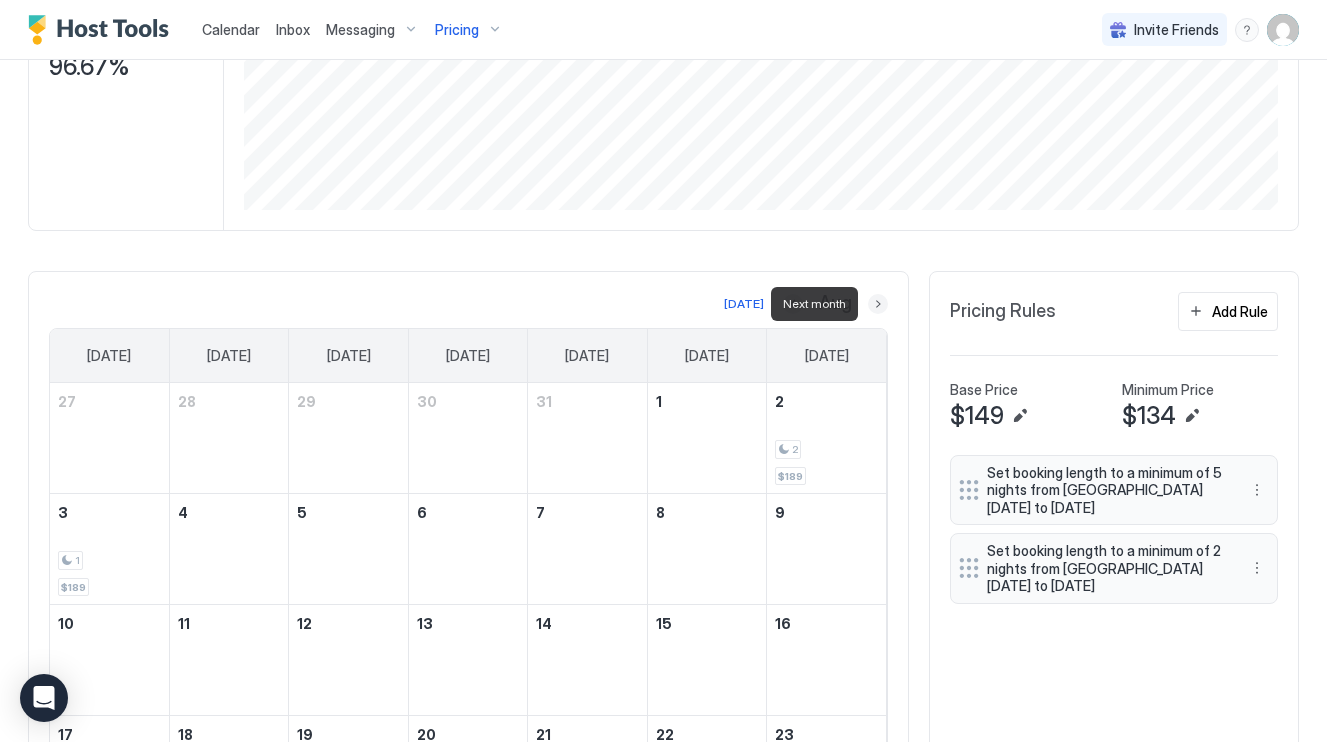 click at bounding box center [878, 304] 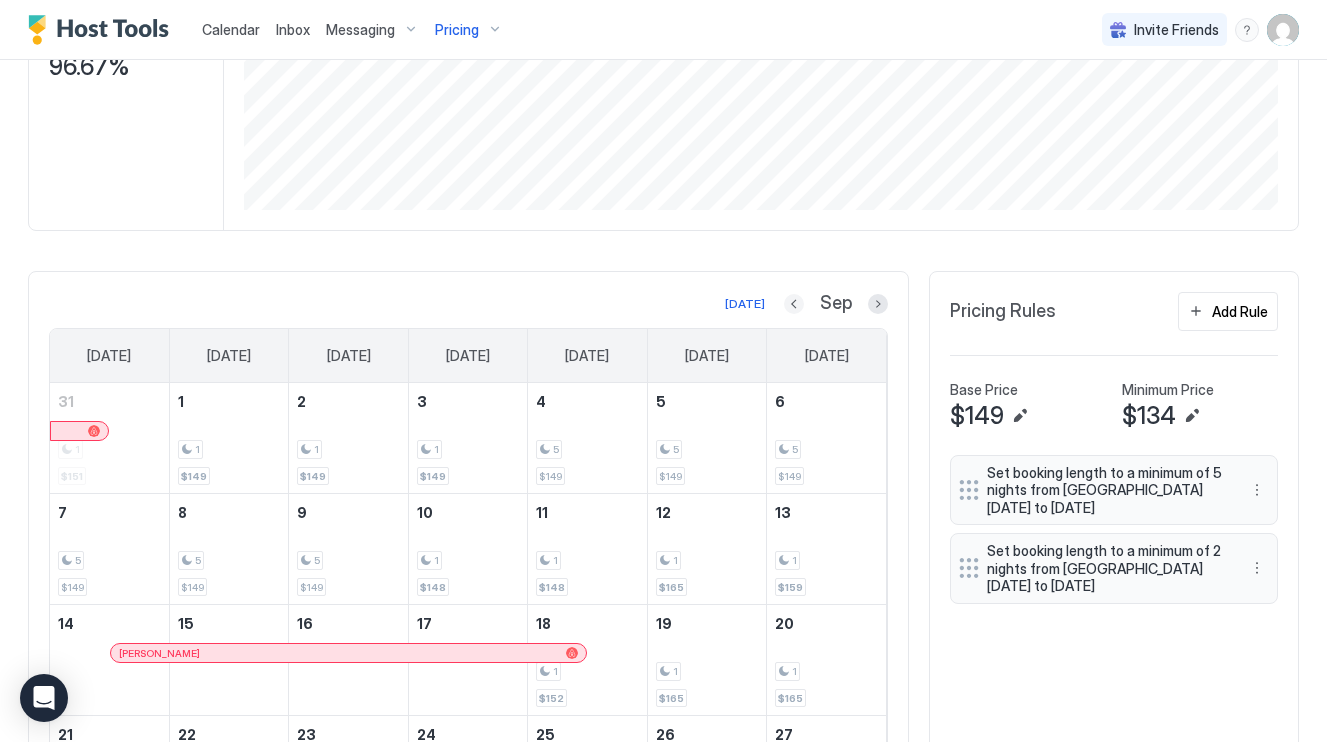 click at bounding box center (794, 304) 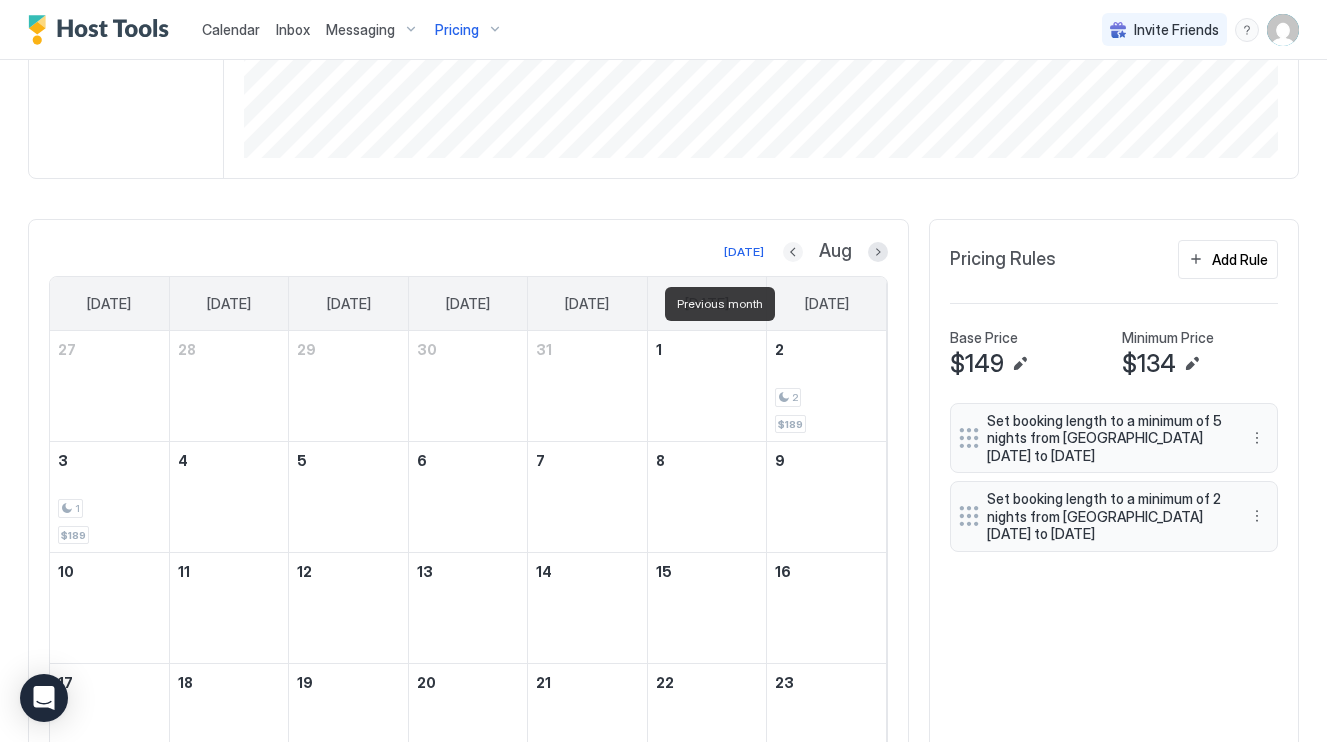 scroll, scrollTop: 468, scrollLeft: 0, axis: vertical 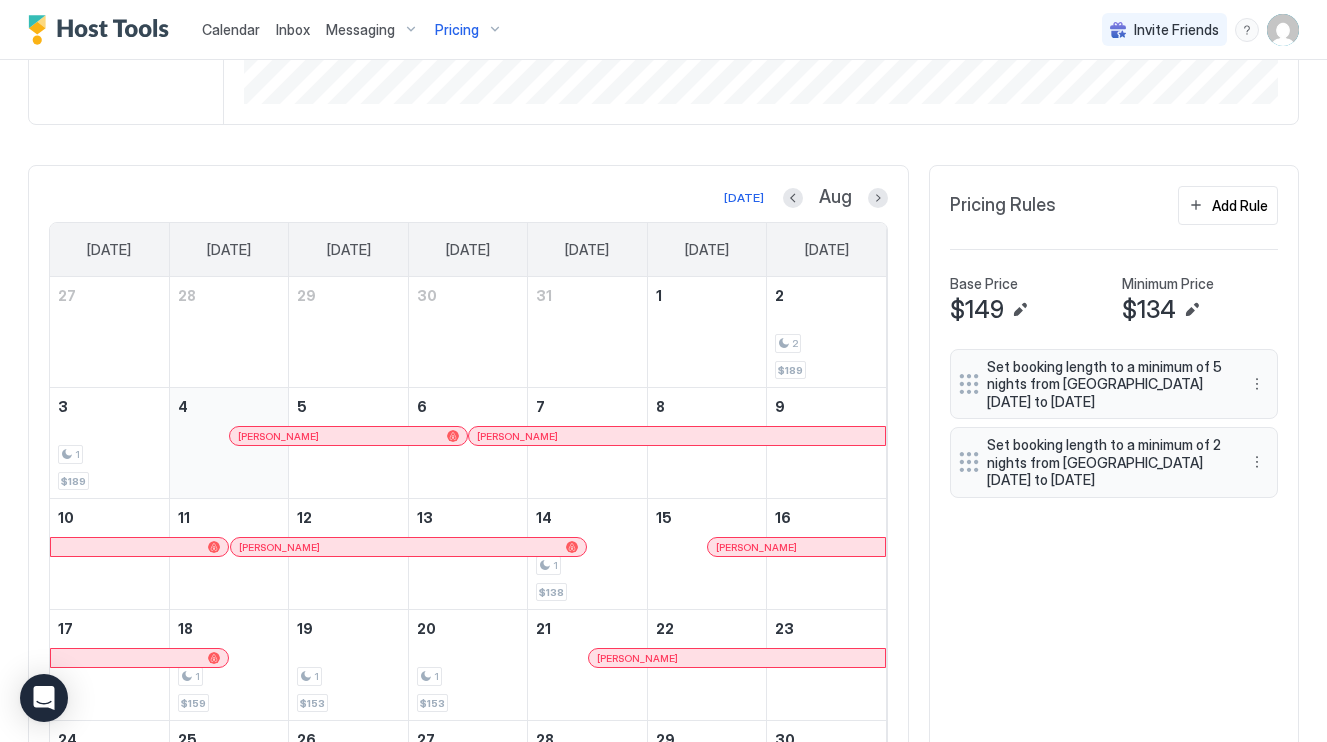 drag, startPoint x: 846, startPoint y: 326, endPoint x: 209, endPoint y: 437, distance: 646.5988 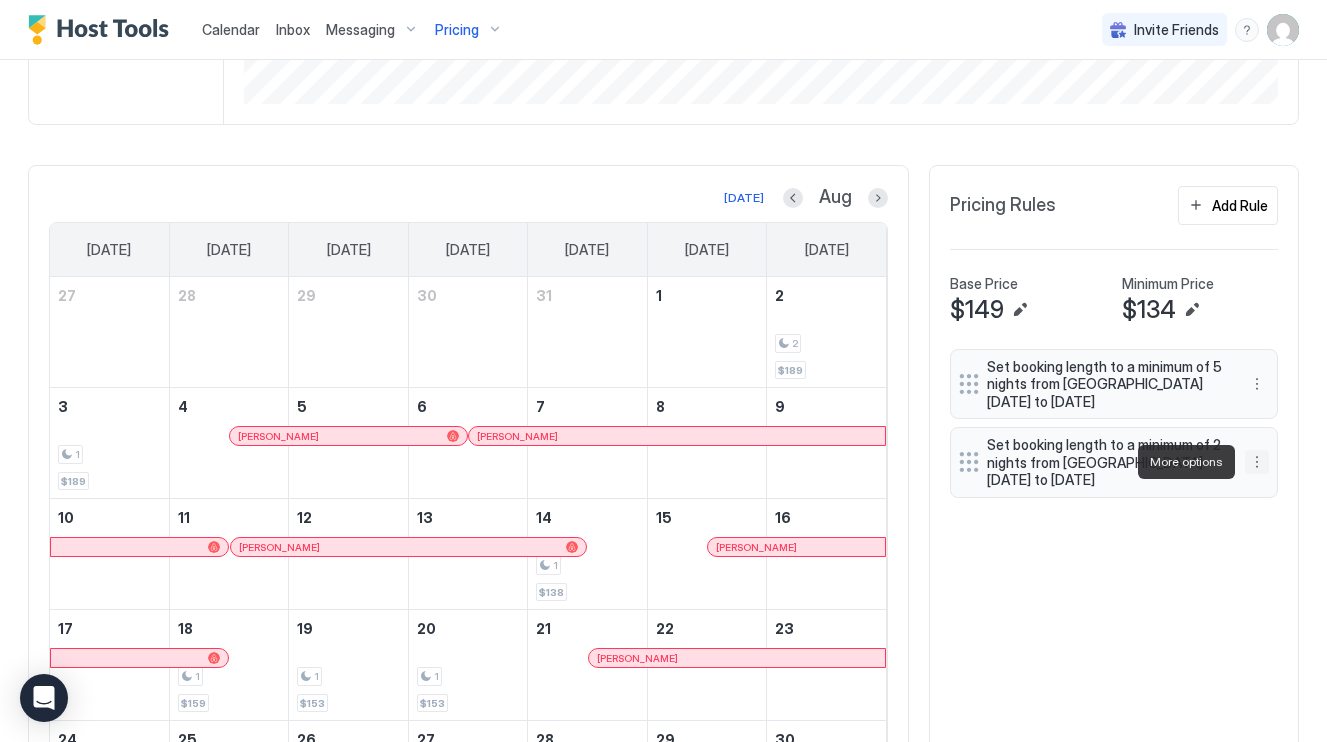 click at bounding box center [1257, 462] 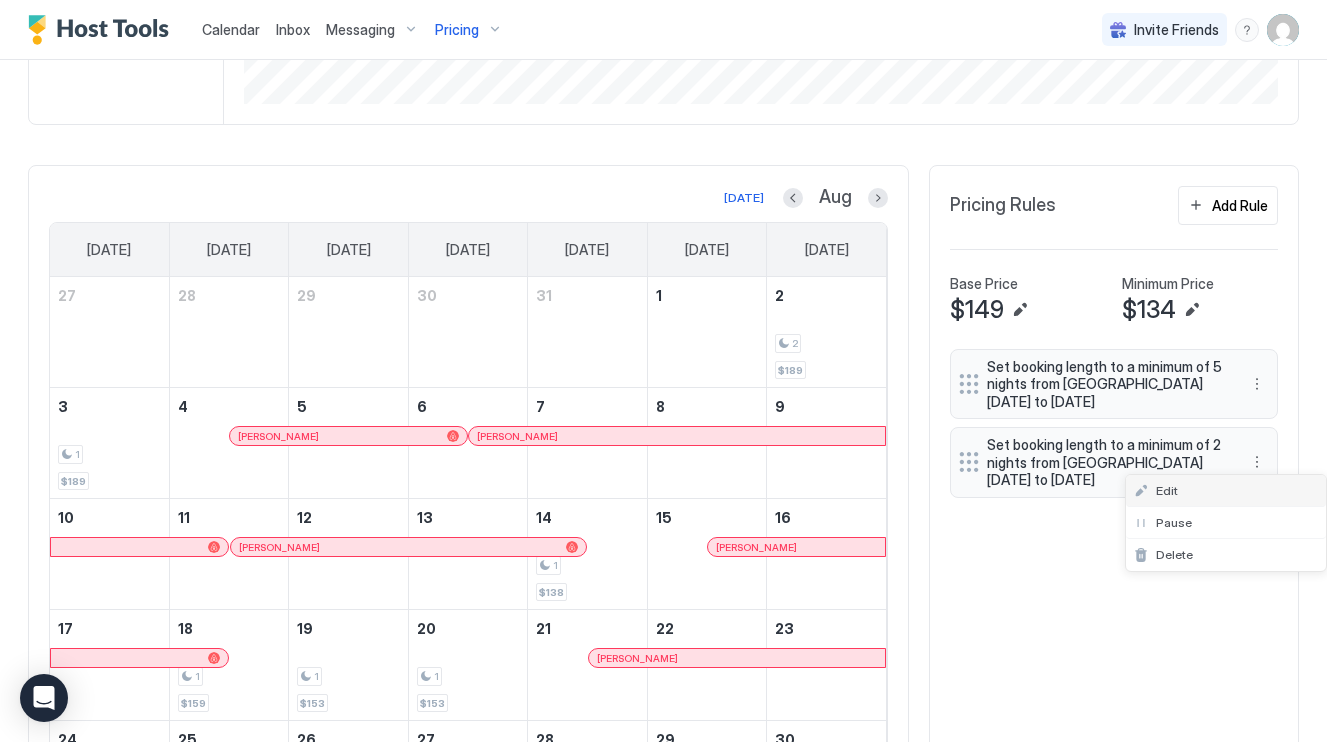 click on "Edit" at bounding box center [1226, 491] 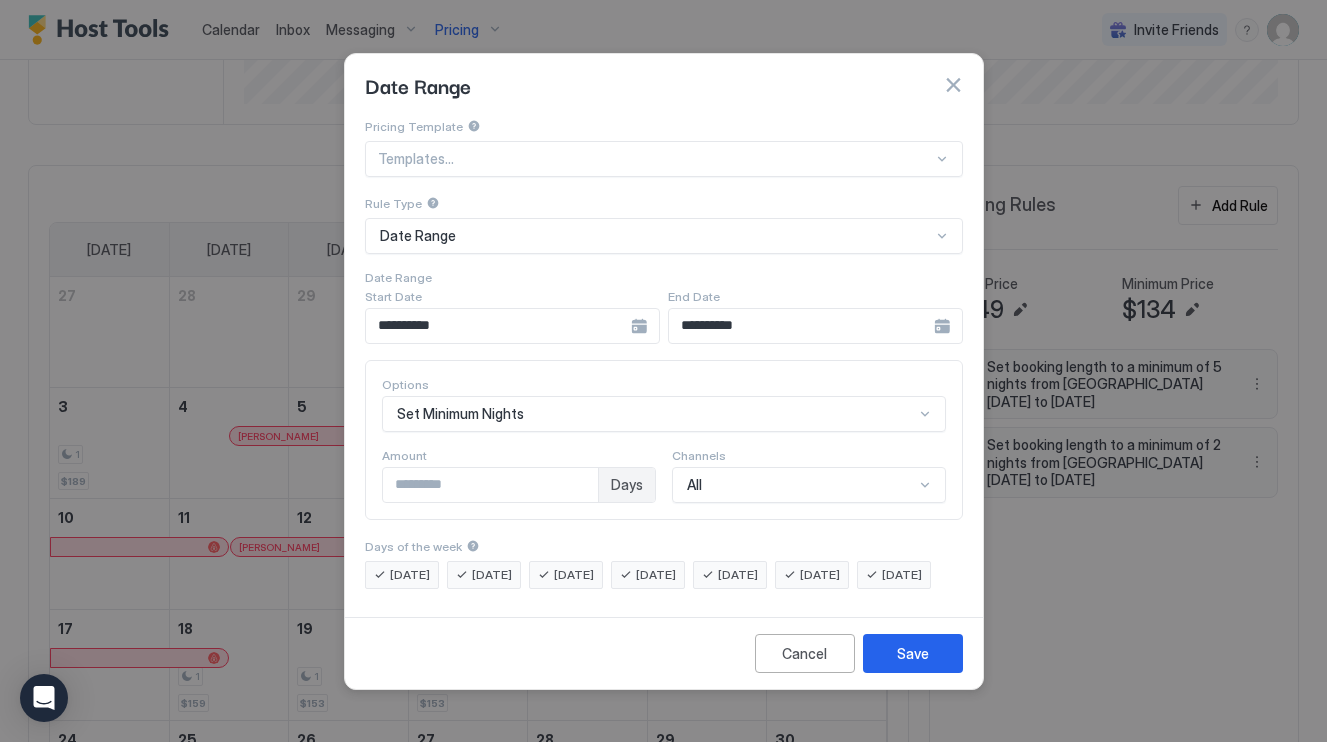 click on "**********" at bounding box center [512, 326] 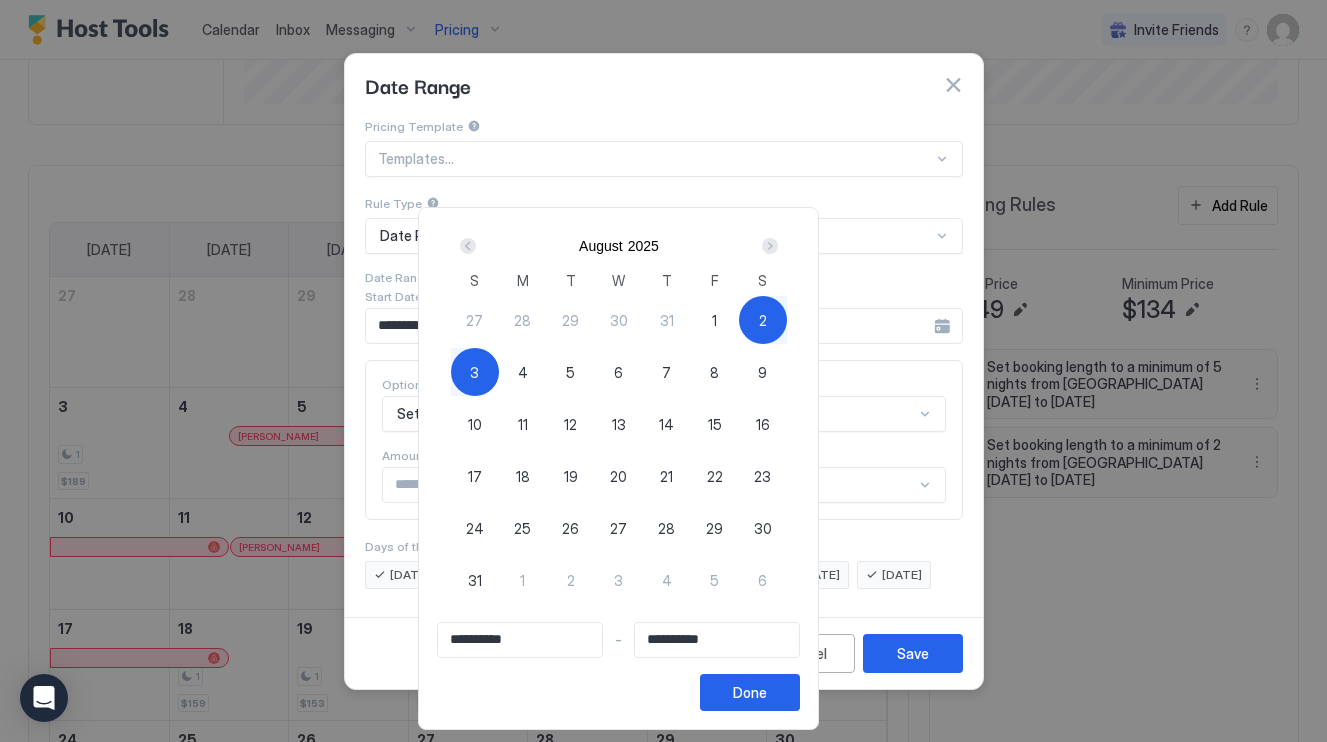 click on "4" at bounding box center (523, 372) 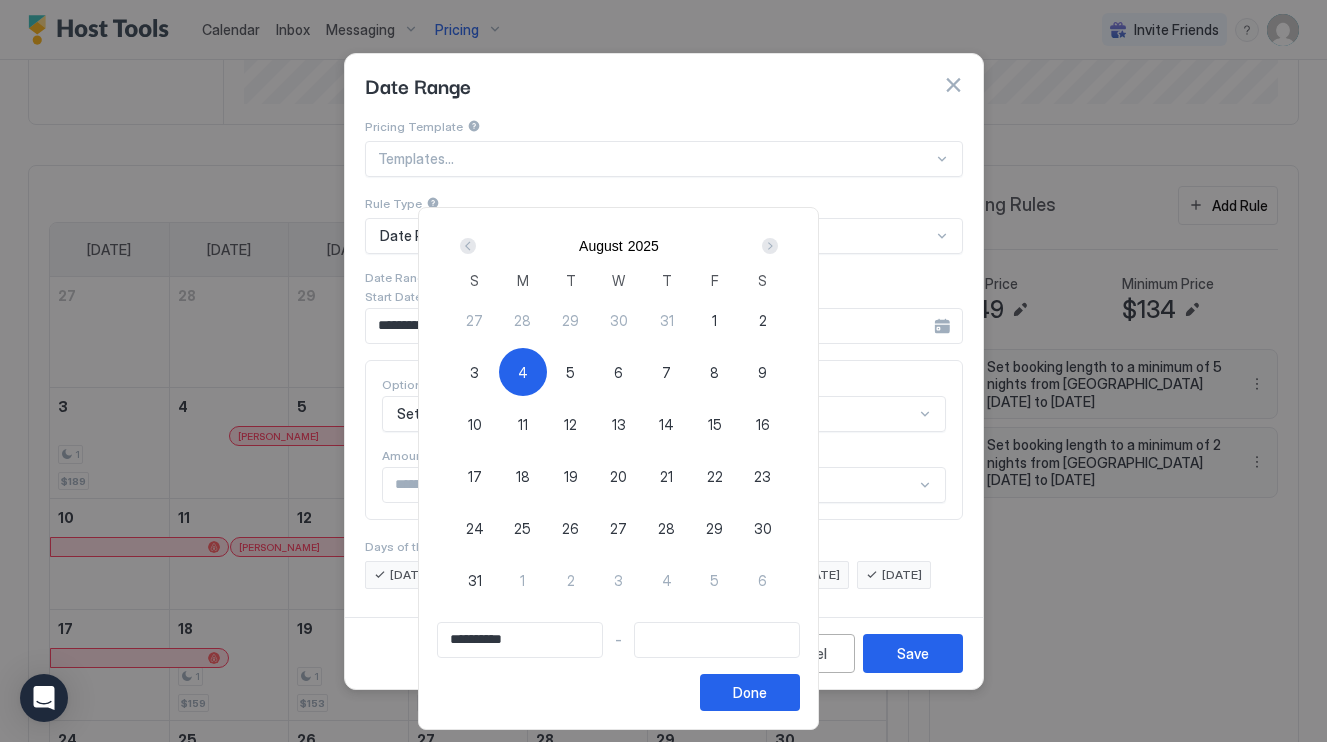 type on "**********" 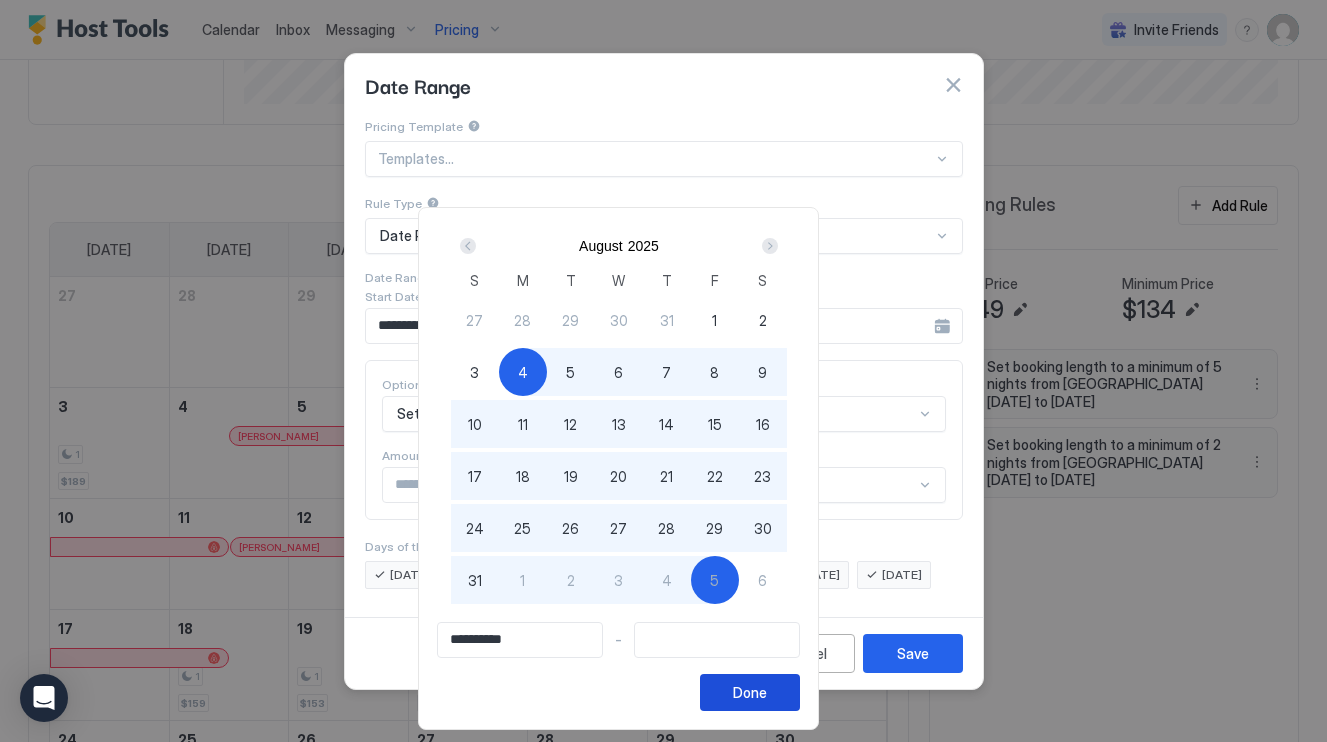 click on "Done" at bounding box center [750, 692] 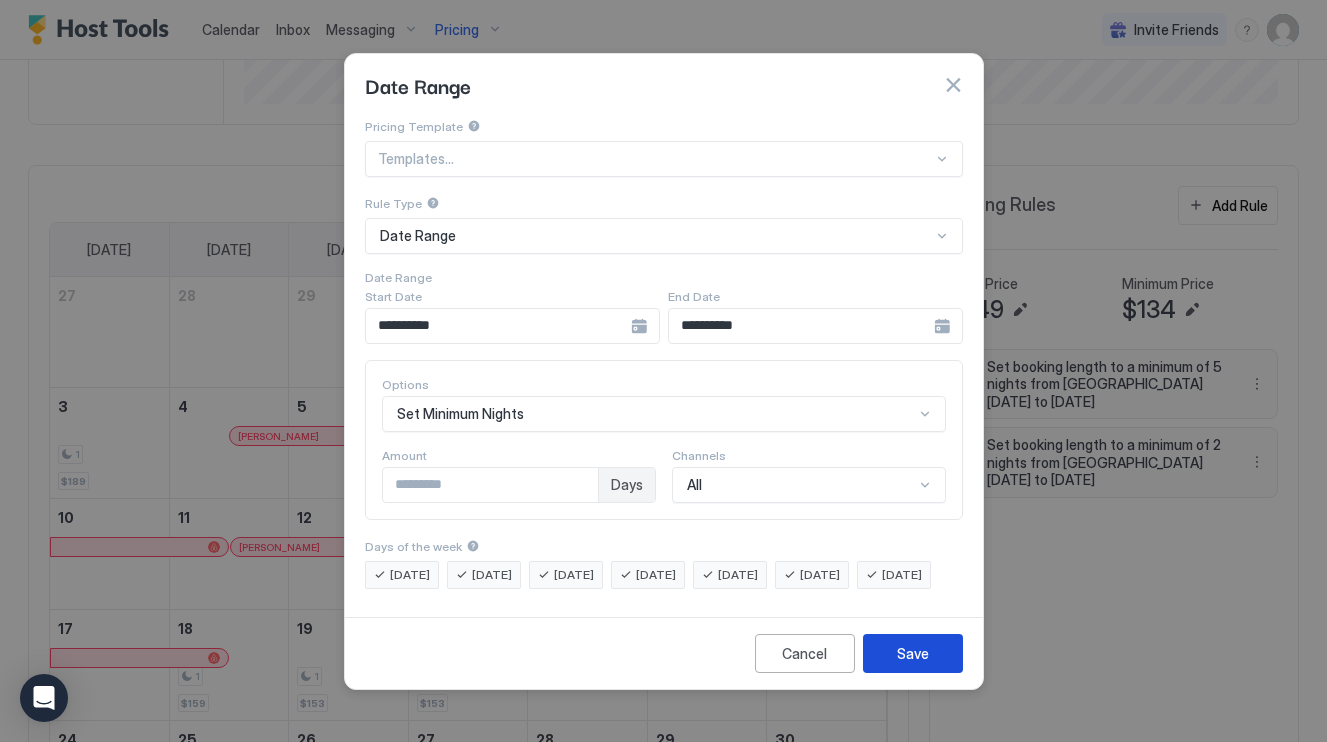 click on "Save" at bounding box center [913, 653] 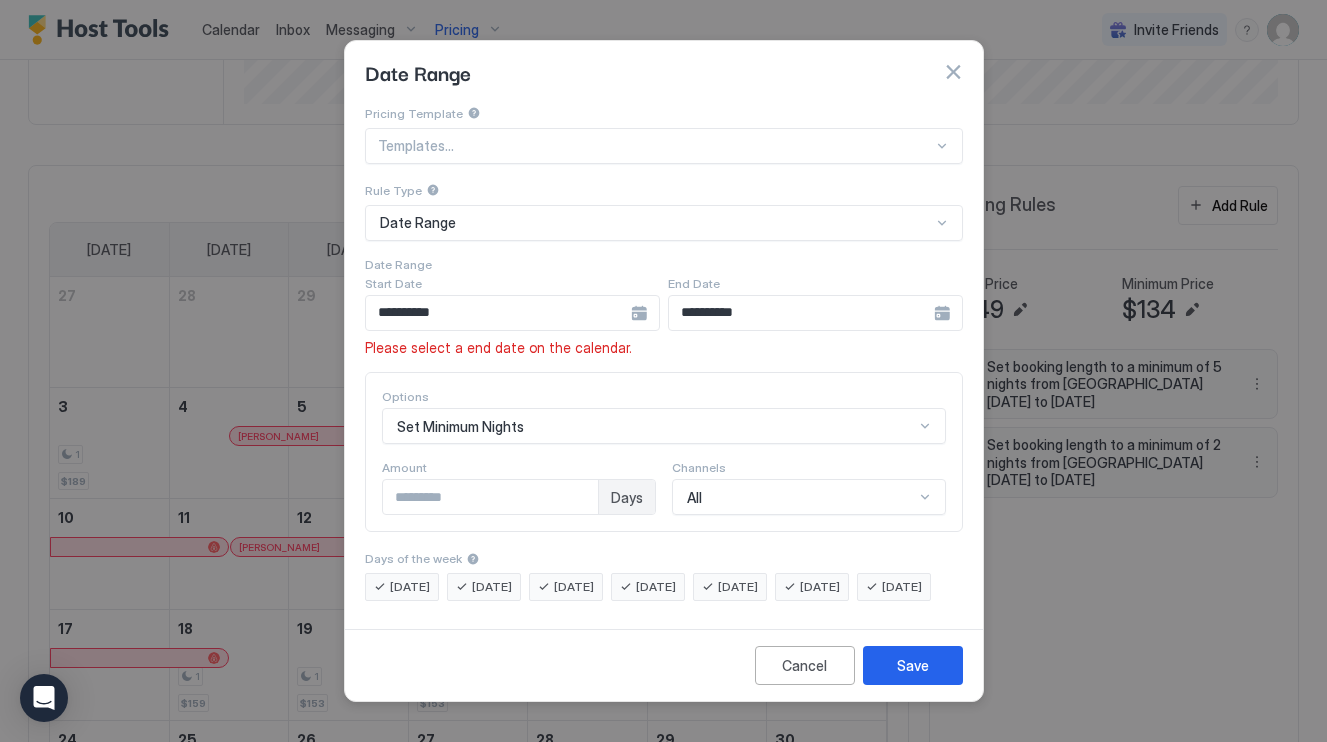 click on "**********" at bounding box center [512, 313] 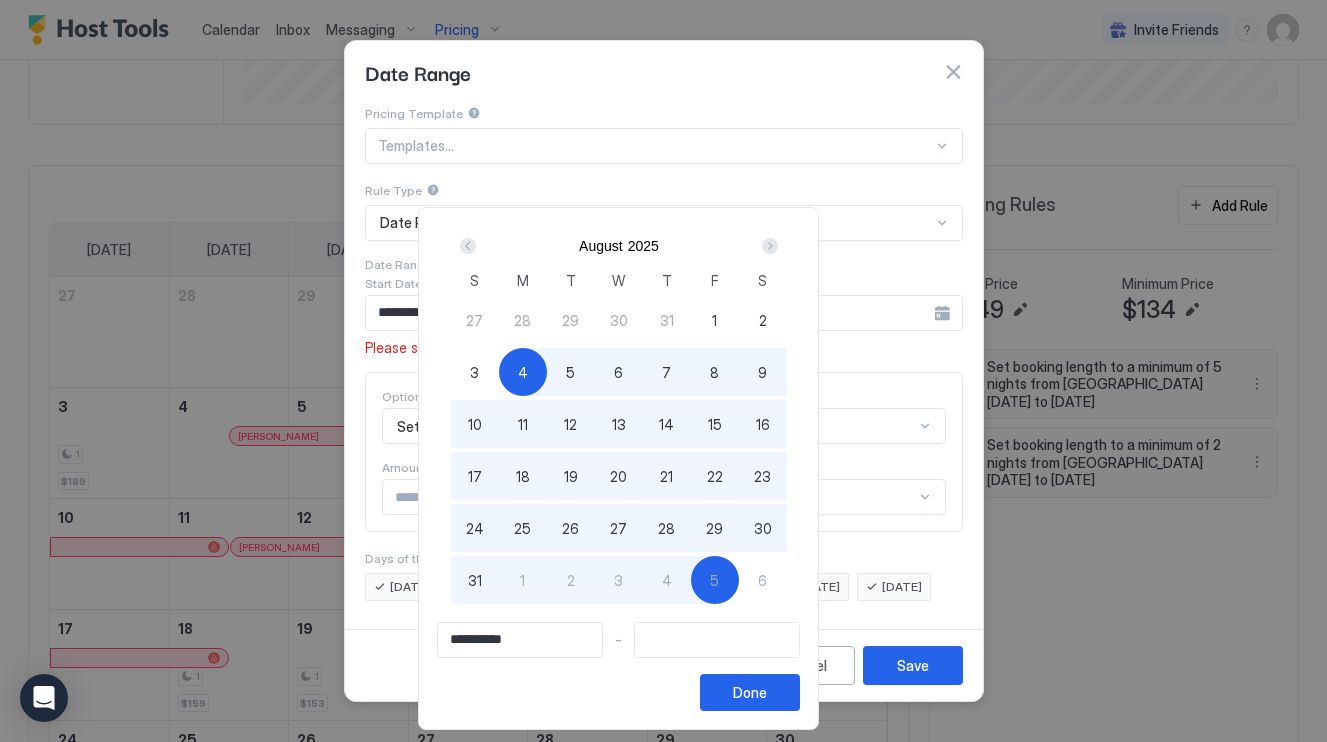 click on "2" at bounding box center [763, 320] 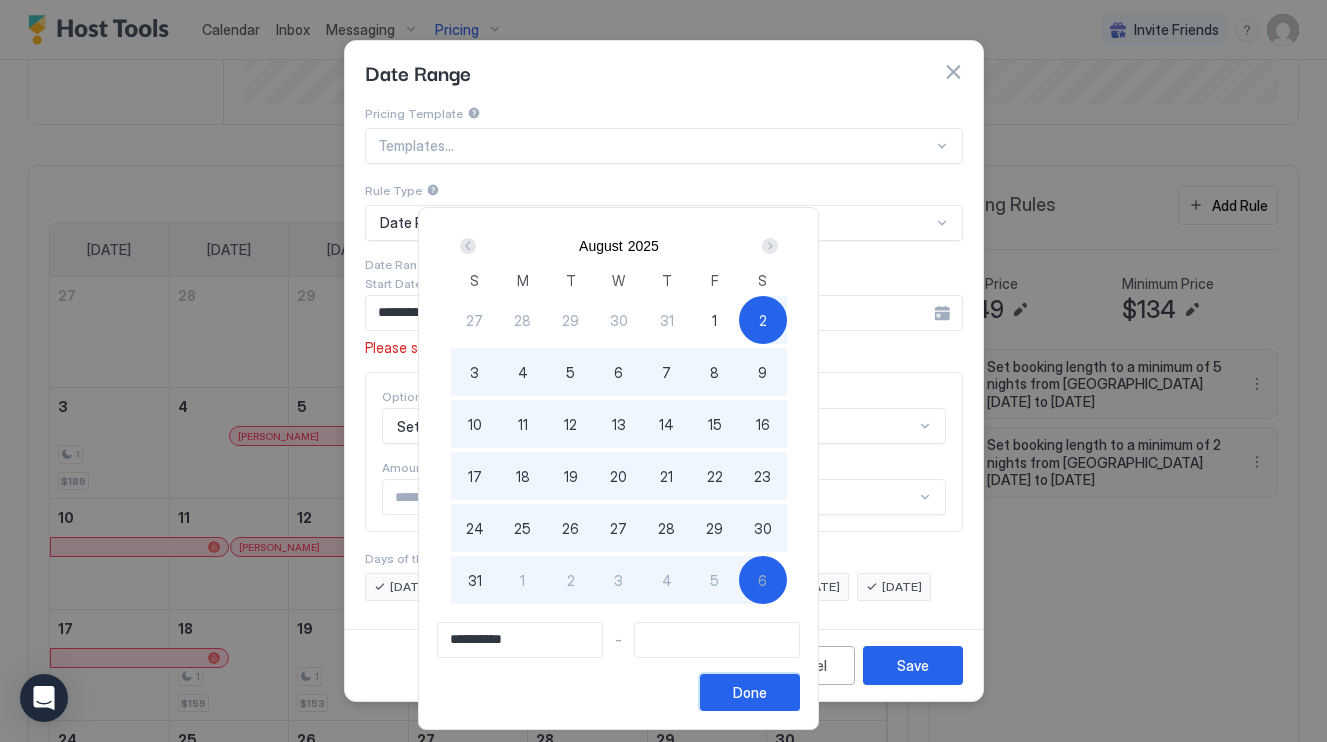 click on "Done" at bounding box center [750, 692] 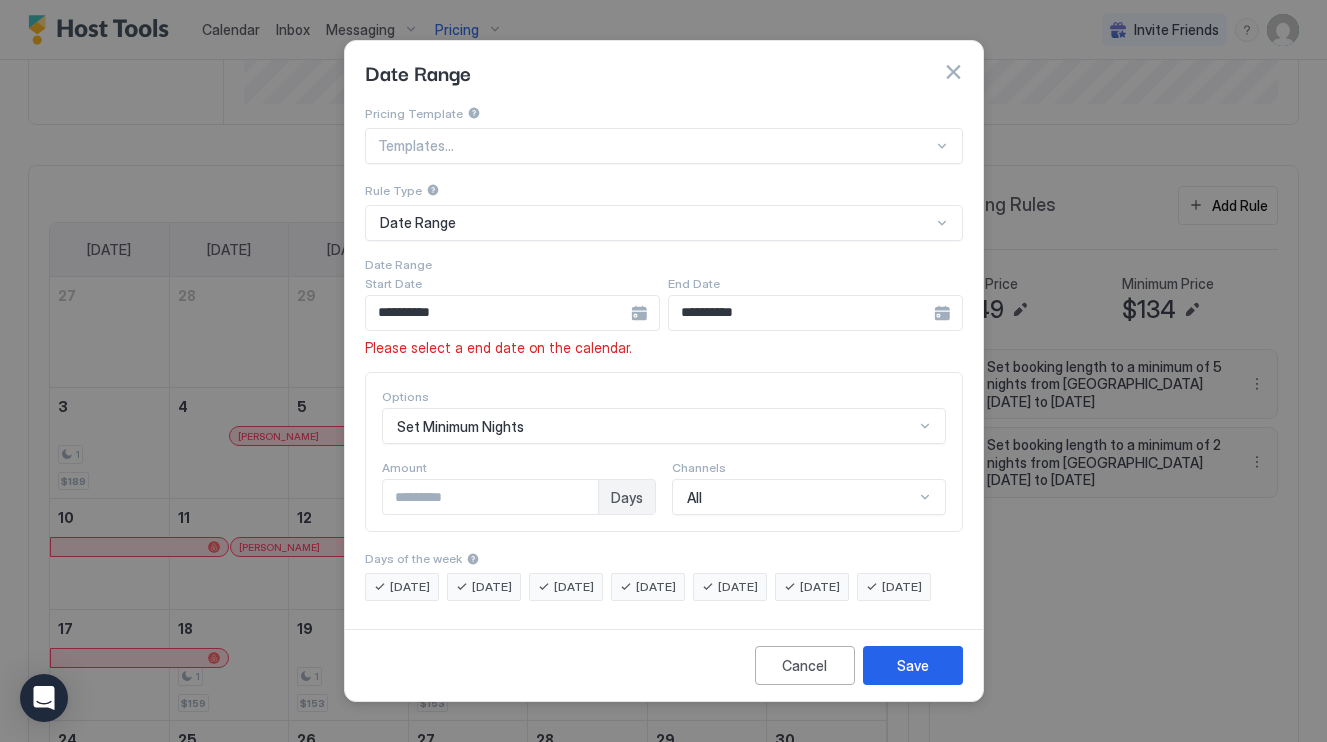 click on "**********" at bounding box center (512, 313) 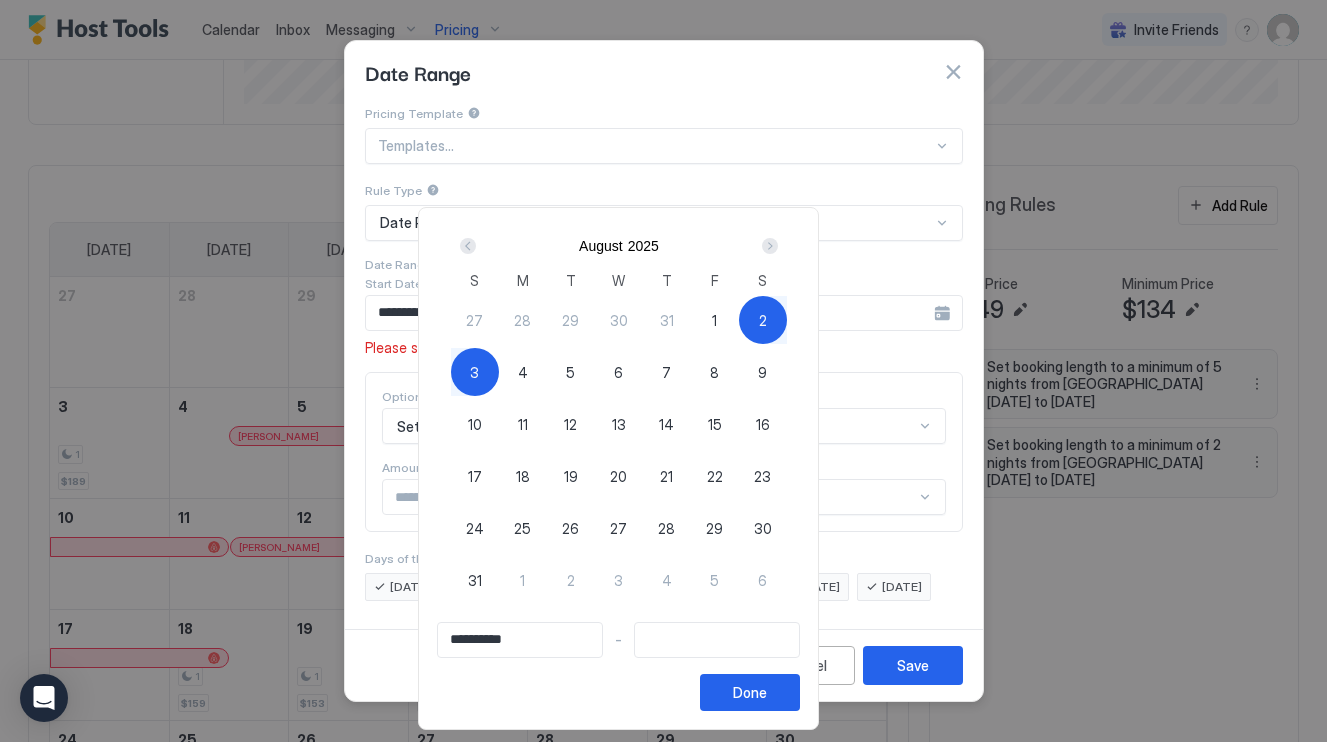 type on "**********" 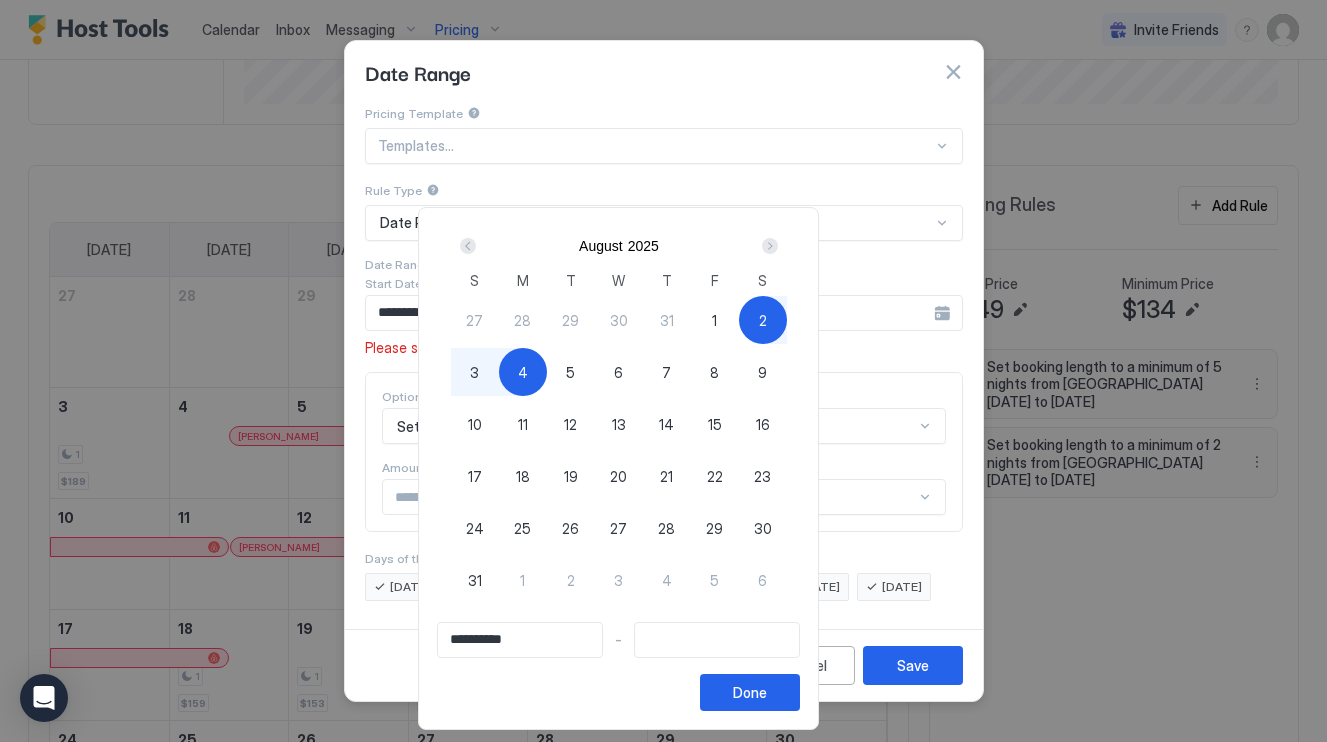 click on "4" at bounding box center [523, 372] 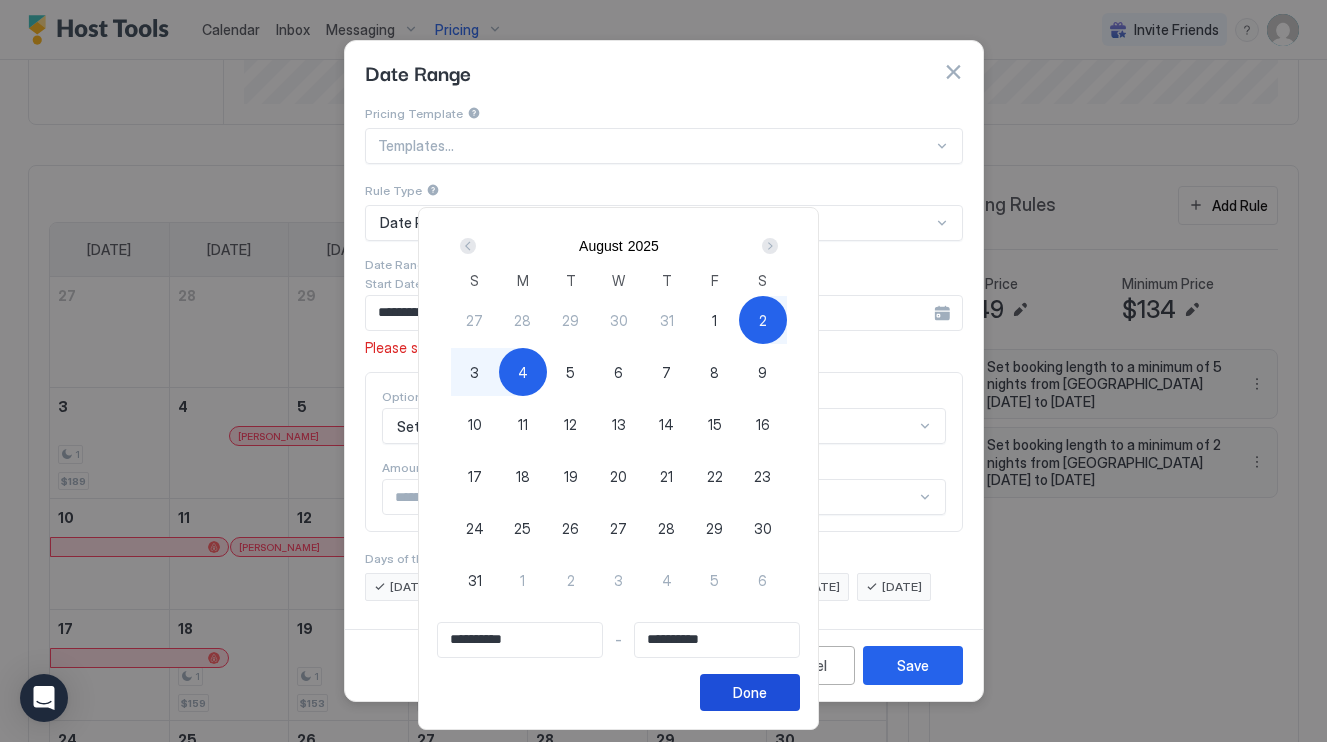 click on "Done" at bounding box center (750, 692) 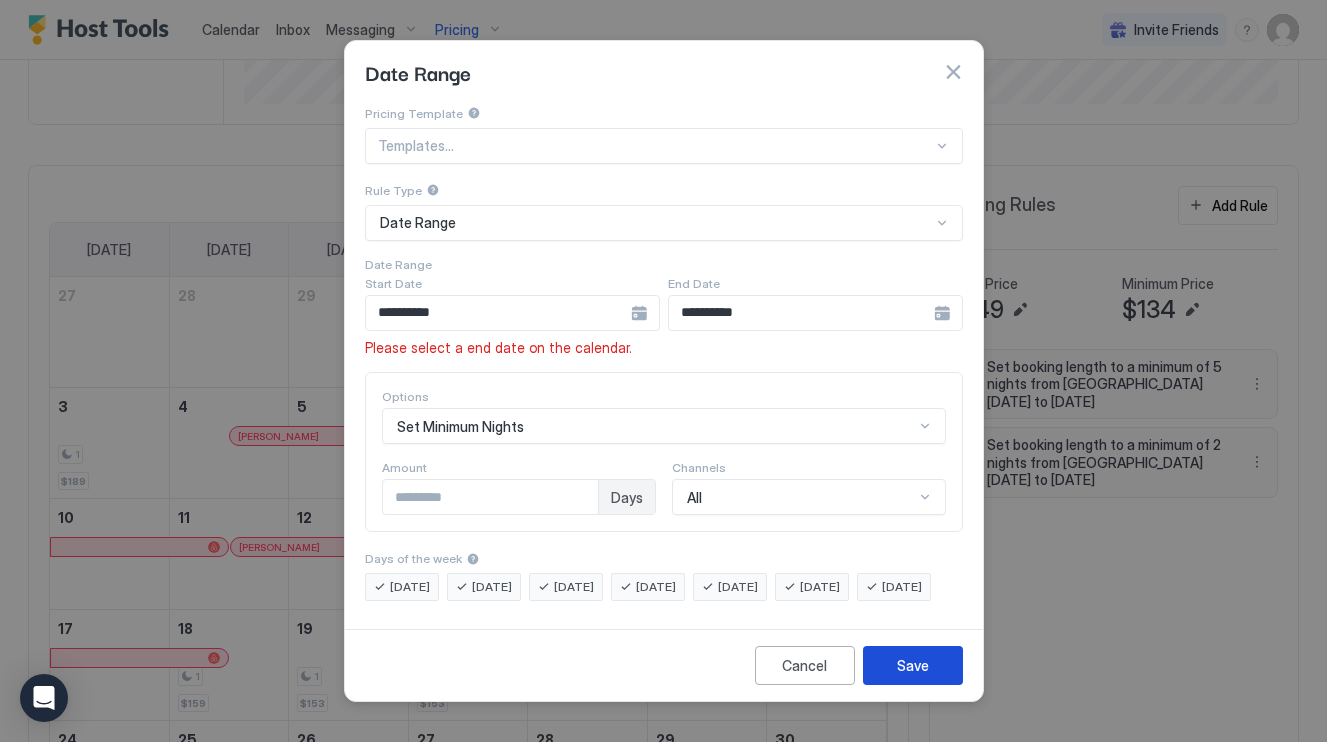 click on "Save" at bounding box center [913, 665] 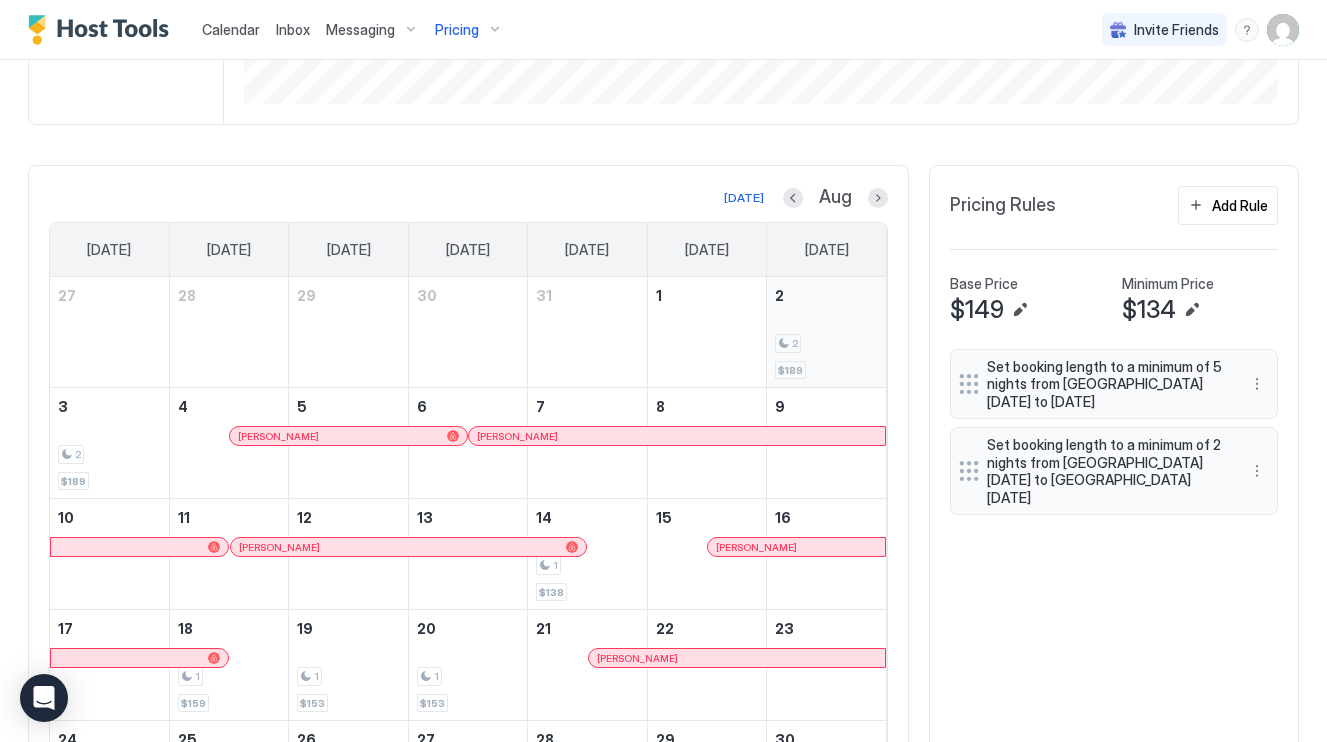 click on "2" at bounding box center [826, 343] 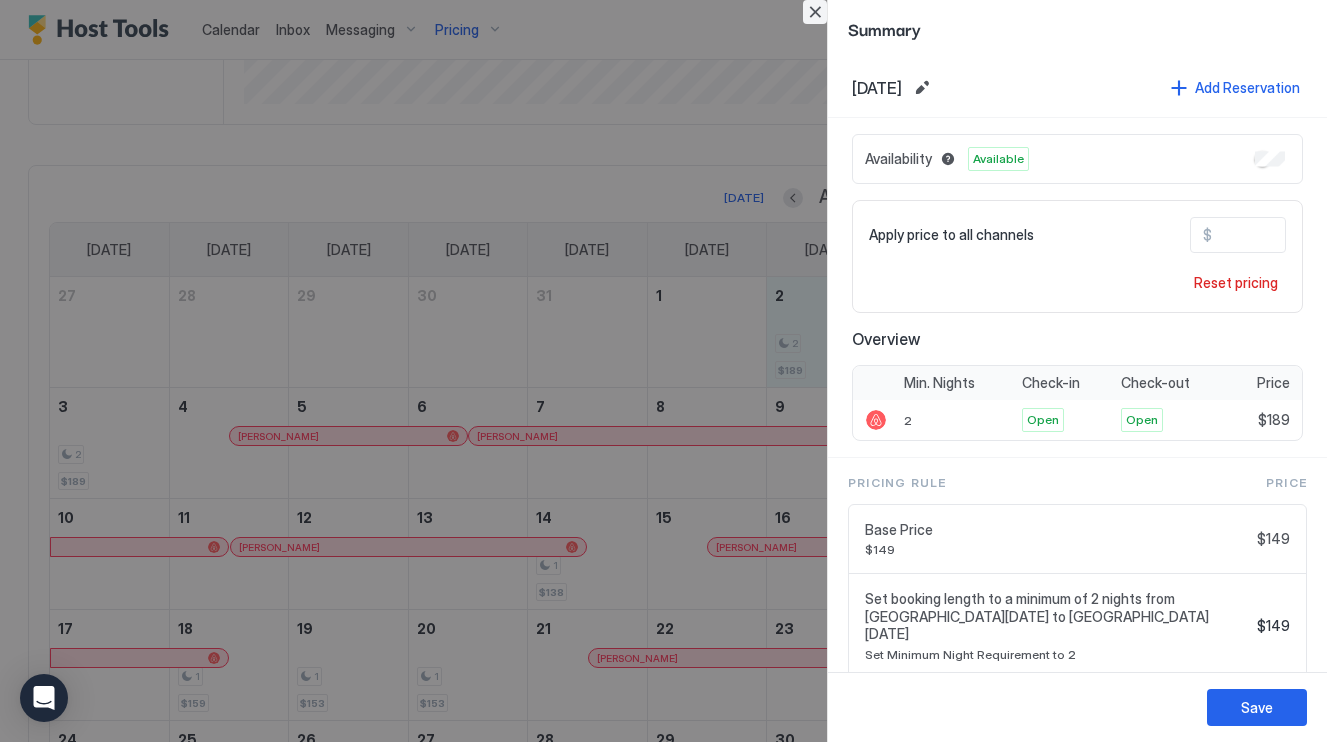 click at bounding box center [815, 12] 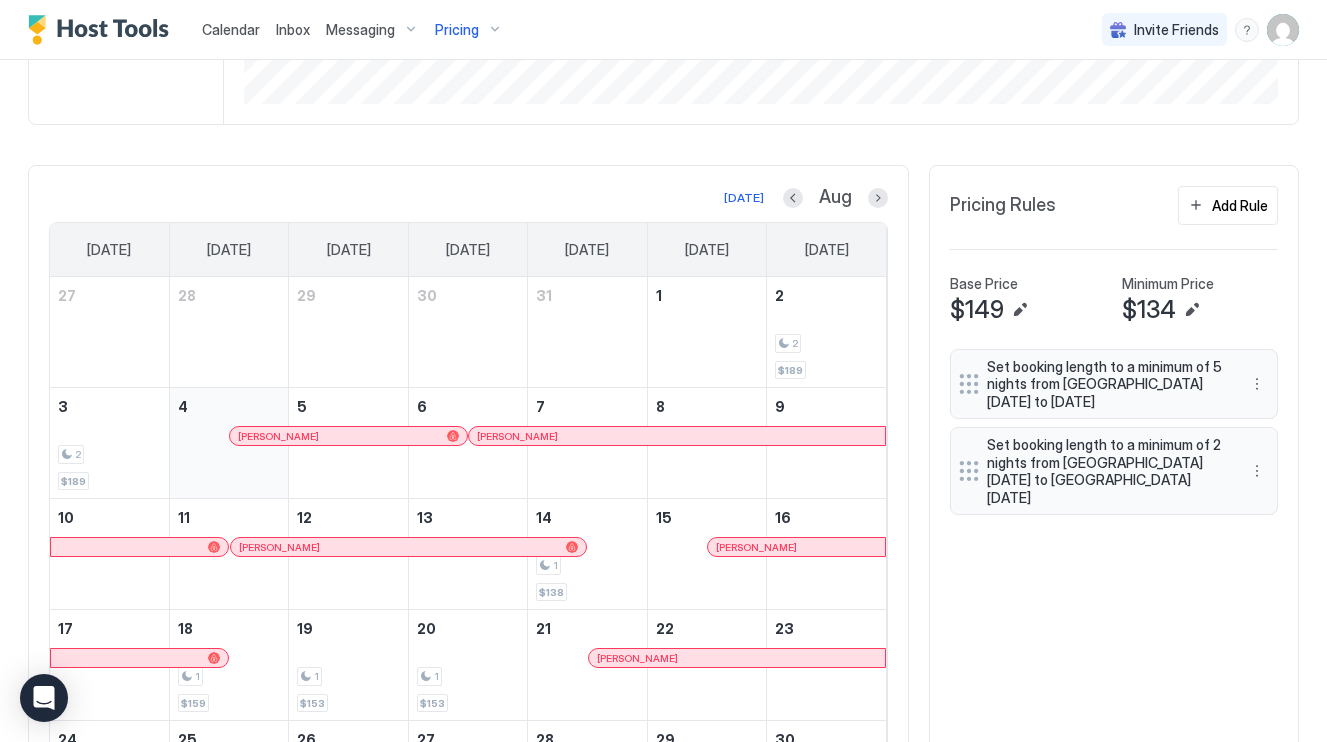 click at bounding box center [229, 443] 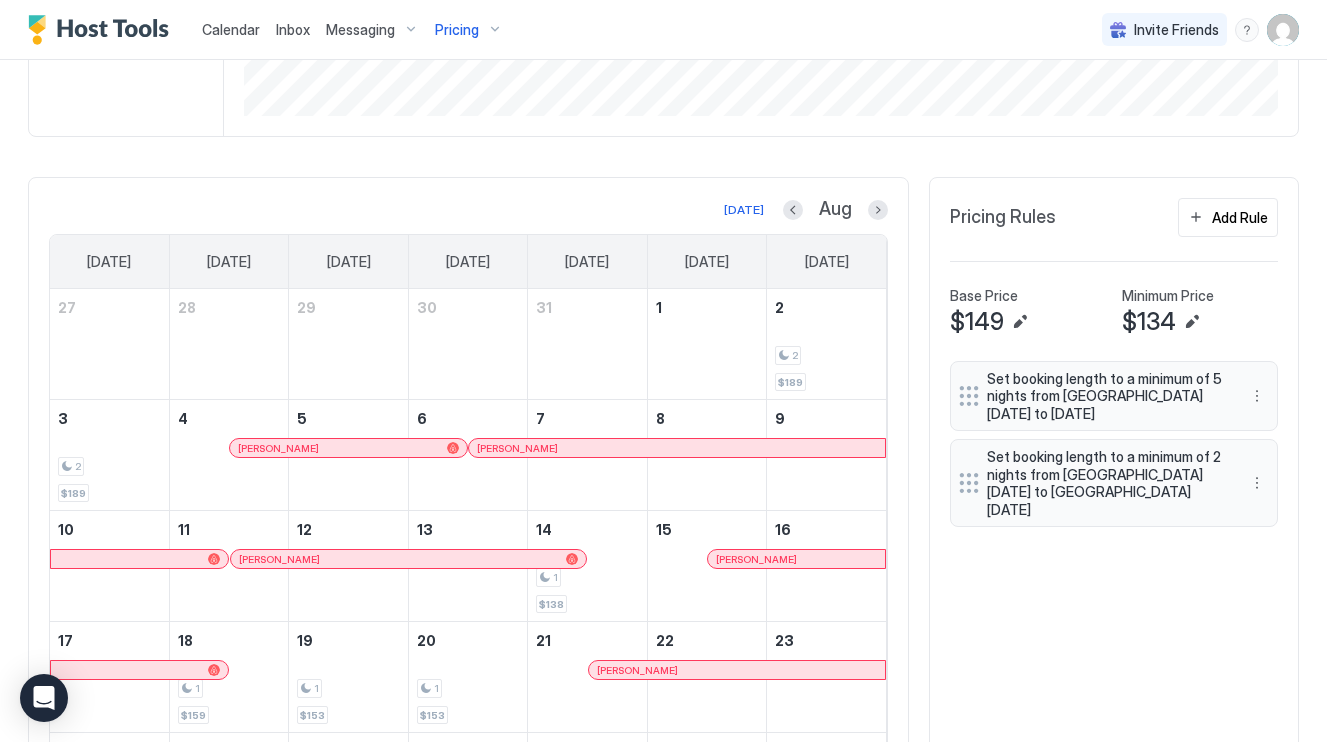 scroll, scrollTop: 566, scrollLeft: 0, axis: vertical 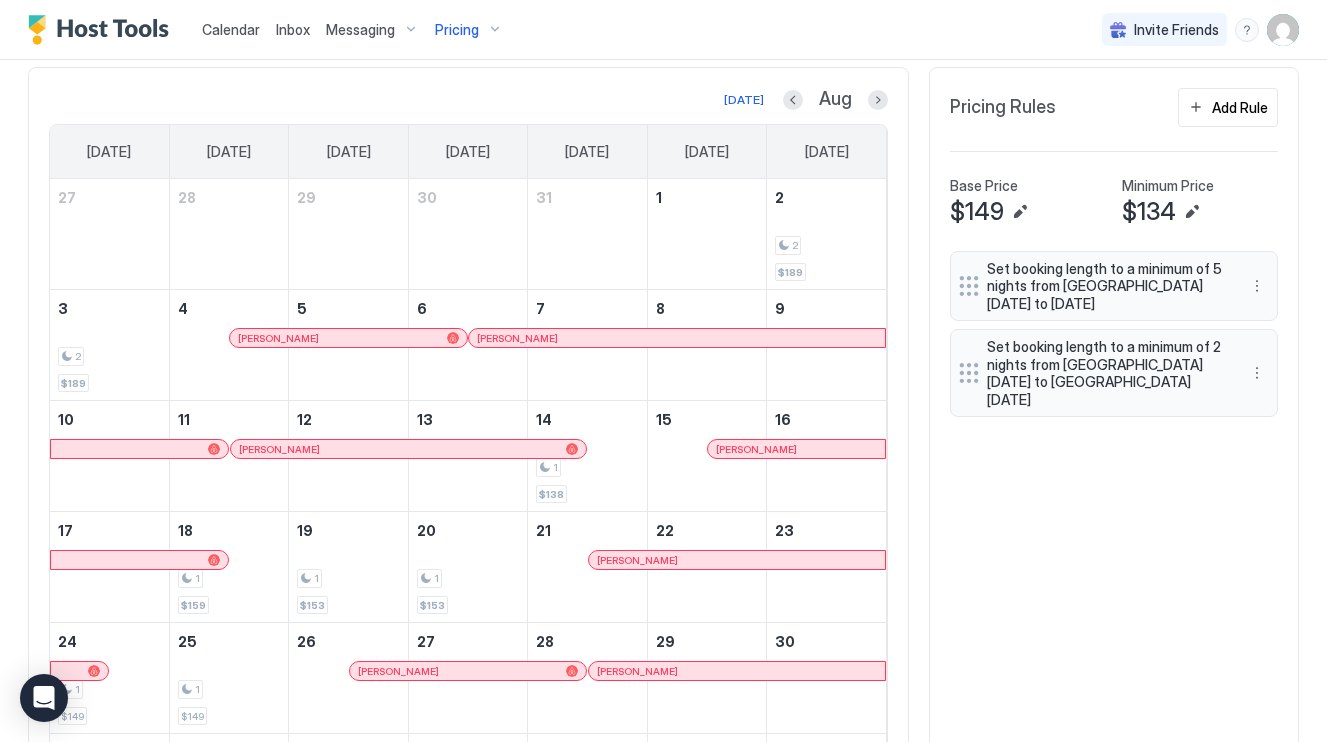 click on "[DATE] Aug [DATE] [DATE] [DATE] [DATE] [DATE] [DATE] [DATE] 27 28 29 30 31 1 2 2 $189 3 2 $189 4 [PERSON_NAME] 5 6 [PERSON_NAME] 7 8 9 10 11 [PERSON_NAME] 12 13 14 1 $138 15 [PERSON_NAME] 16 17 18 1 $159 19 1 $153 20 1 $153 21 [PERSON_NAME] 22 23 24 1 $149 25 1 $149 26 [PERSON_NAME] 27 28 [PERSON_NAME] 29 30 31 1 $151 1 1 $149 2 1 $149 3 1 $149 4 5 $149 5 5 $149 6 5 $149 Pricing Rules Add Rule Base Price   $149 Minimum Price   $134 Set booking length to a minimum of 5 nights from [DATE] to [DATE]   Set booking length to a minimum of 2 nights from [DATE] to [DATE]" at bounding box center (663, 467) 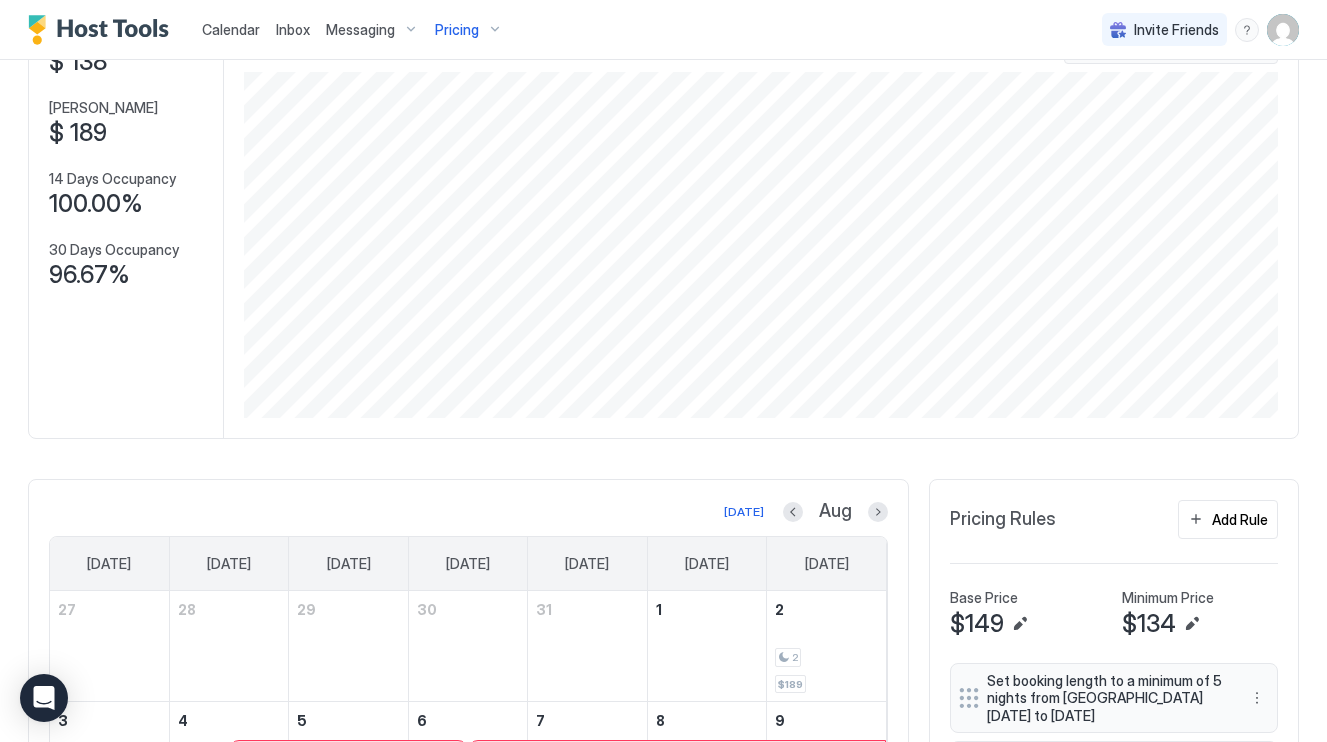 scroll, scrollTop: 159, scrollLeft: 0, axis: vertical 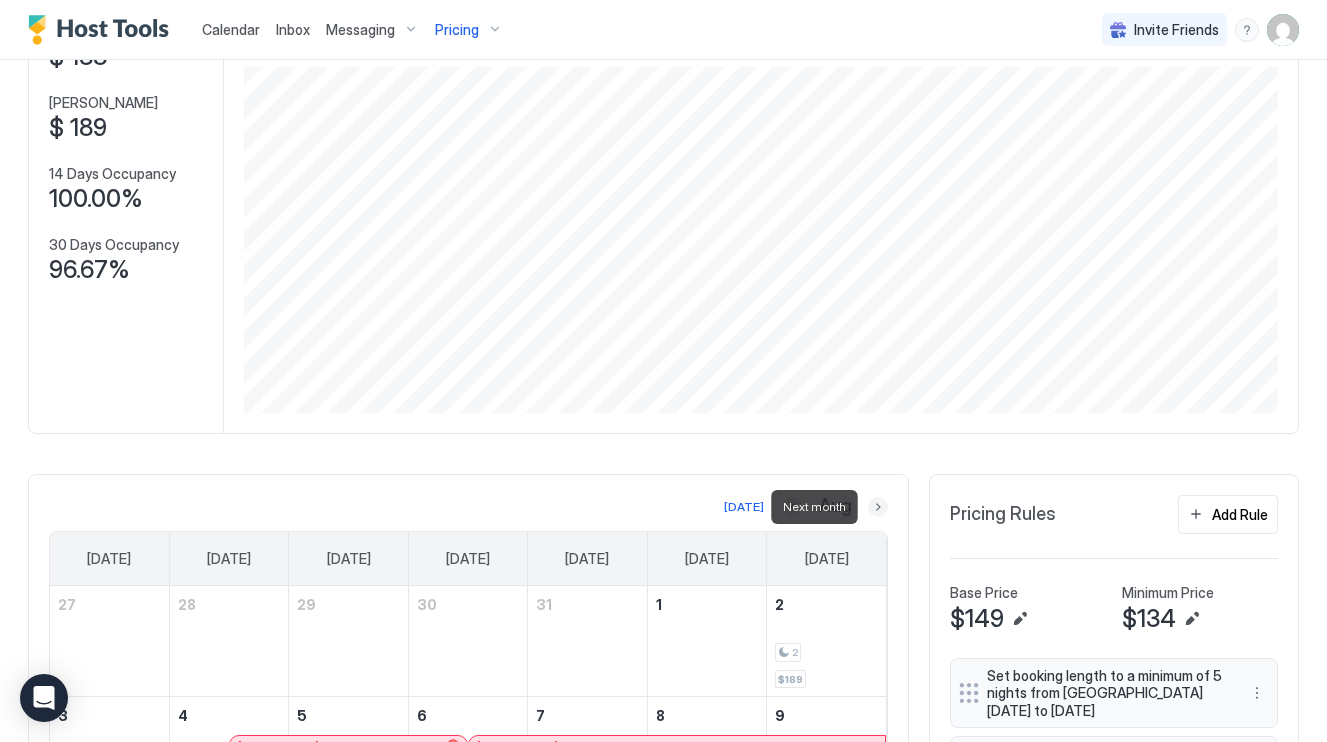 click at bounding box center (878, 507) 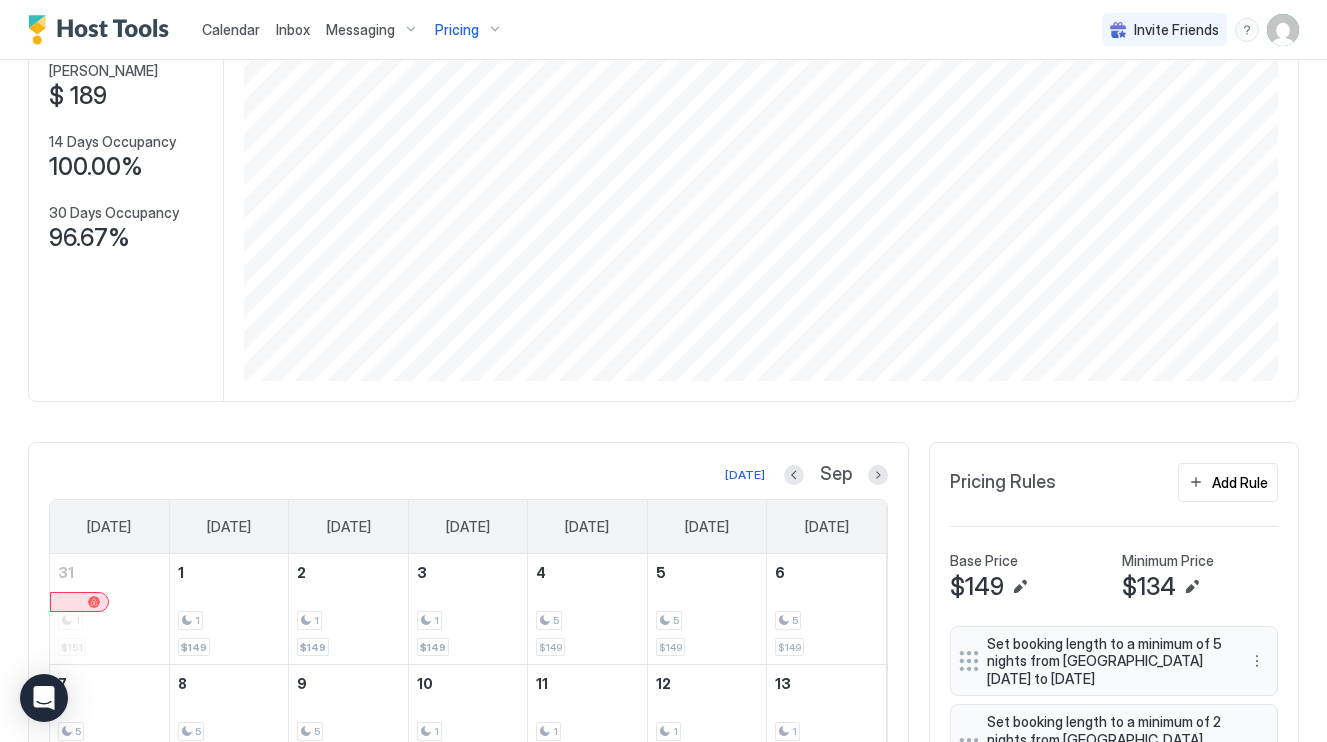 scroll, scrollTop: 0, scrollLeft: 0, axis: both 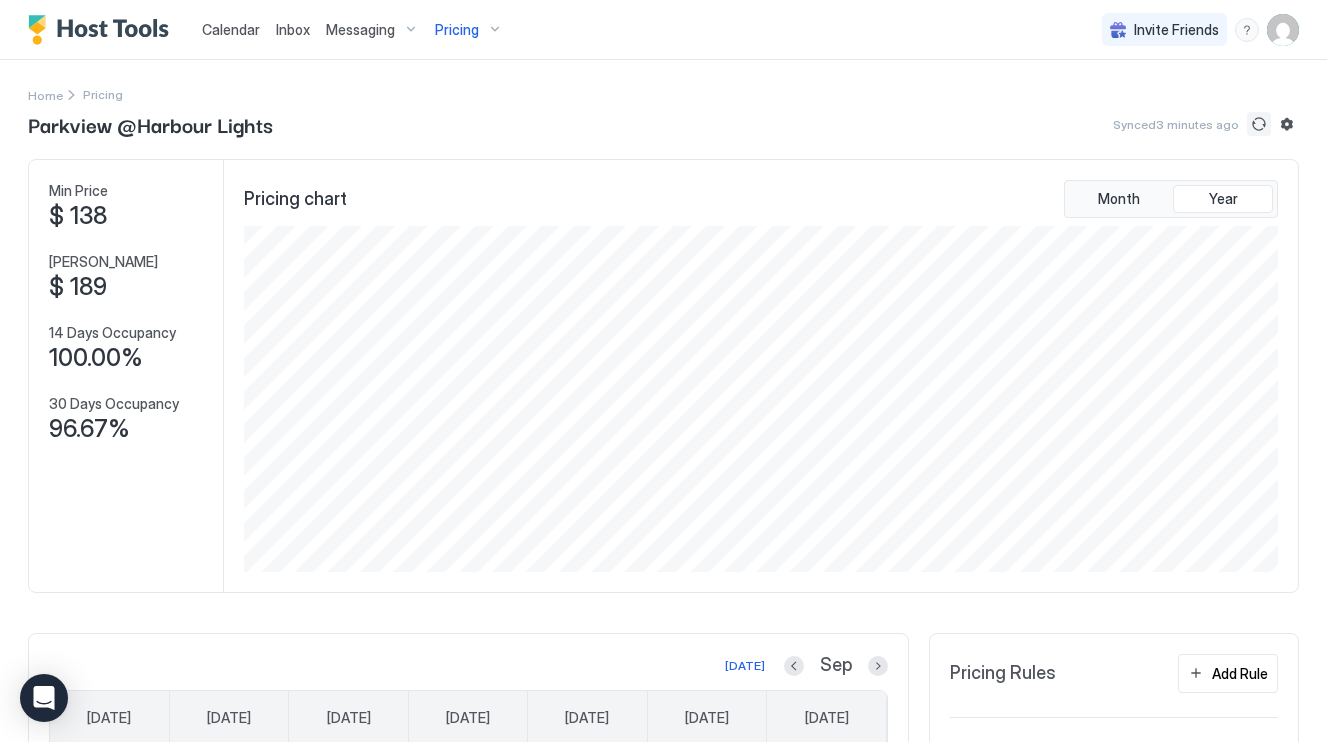 click at bounding box center (1259, 124) 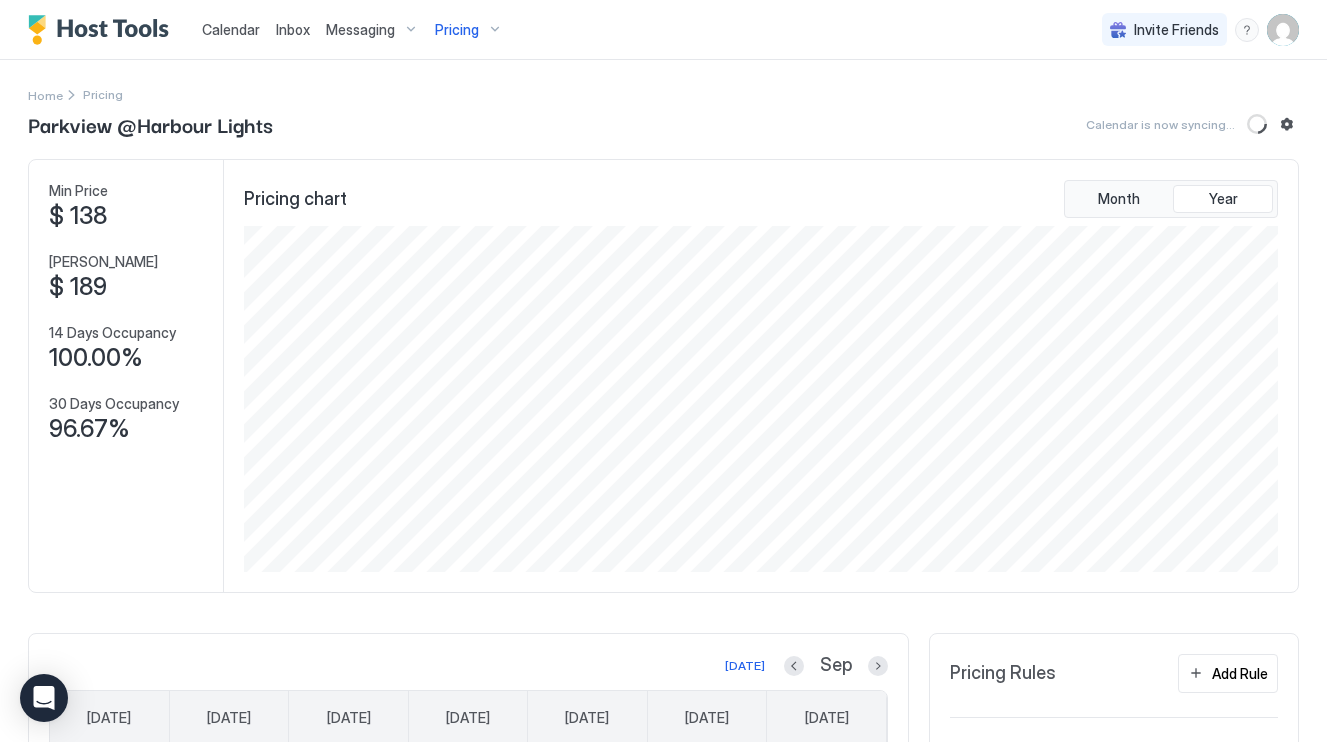 click on "Parkview @Harbour Lights Calendar is now syncing... Min Price   $ 138 Max Price   $ 189 14 Days Occupancy   100.00% 30 Days Occupancy   96.67% Pricing chart Month Year [DATE] Sep [DATE] [DATE] [DATE] [DATE] [DATE] [DATE] [DATE] 31 1 $151 1 1 $149 2 1 $149 3 1 $149 4 5 $149 5 5 $149 6 5 $149 7 5 $149 8 5 $149 9 5 $149 10 1 $148 11 1 $148 12 1 $165 13 1 $159 14 凯 张 15 16 17 18 1 $152 19 1 $165 20 1 $165 21 1 $165 22 1 $165 23 1 $165 24 1 $165 25 1 $165 26 1 $165 27 [PERSON_NAME] Pool 28 1 $165 29 1 $165 30 1 $165 1 1 $175 2 1 $175 3 1 $182 4 1 $185 Pricing Rules Add Rule Base Price   $149 Minimum Price   $134 Set booking length to a minimum of 5 nights from [DATE] to [DATE]   Set booking length to a minimum of 2 nights from [DATE] to [GEOGRAPHIC_DATA][DATE]" at bounding box center (663, 725) 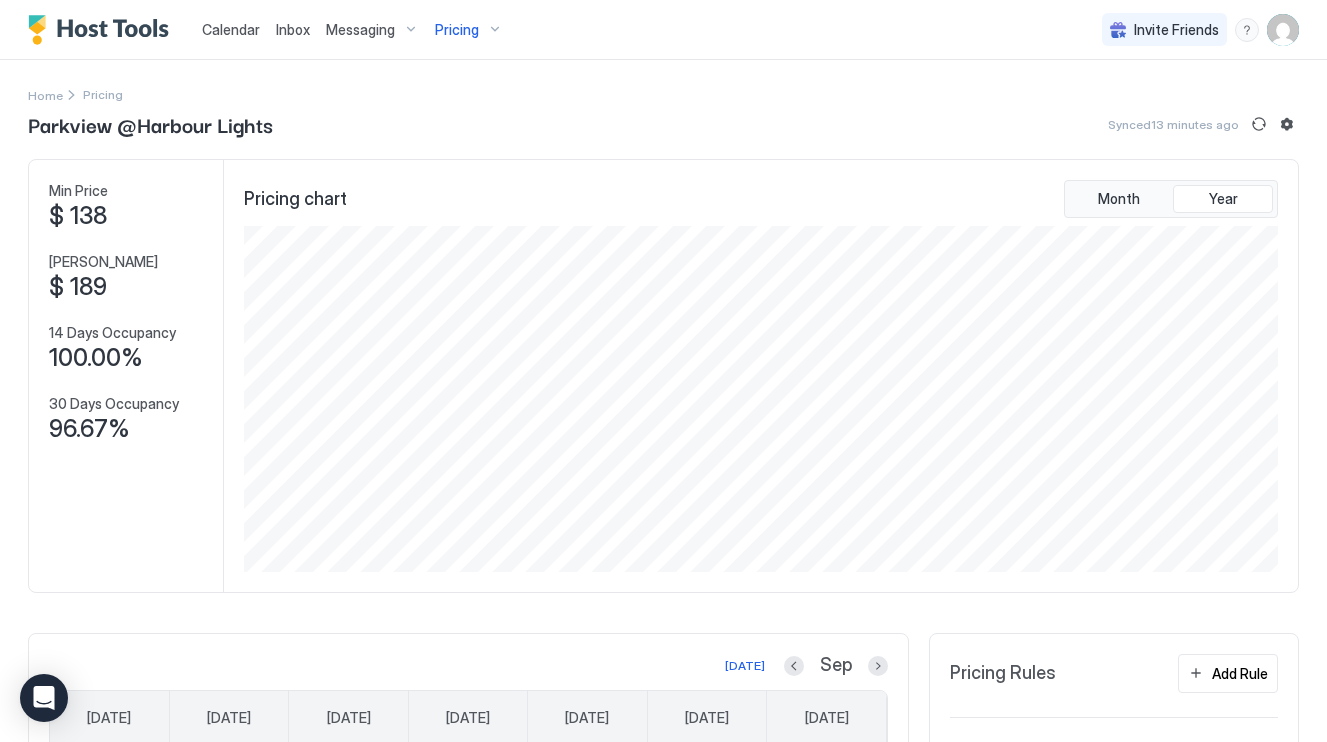 click on "Parkview @Harbour Lights Synced  13 minutes ago" at bounding box center [663, 124] 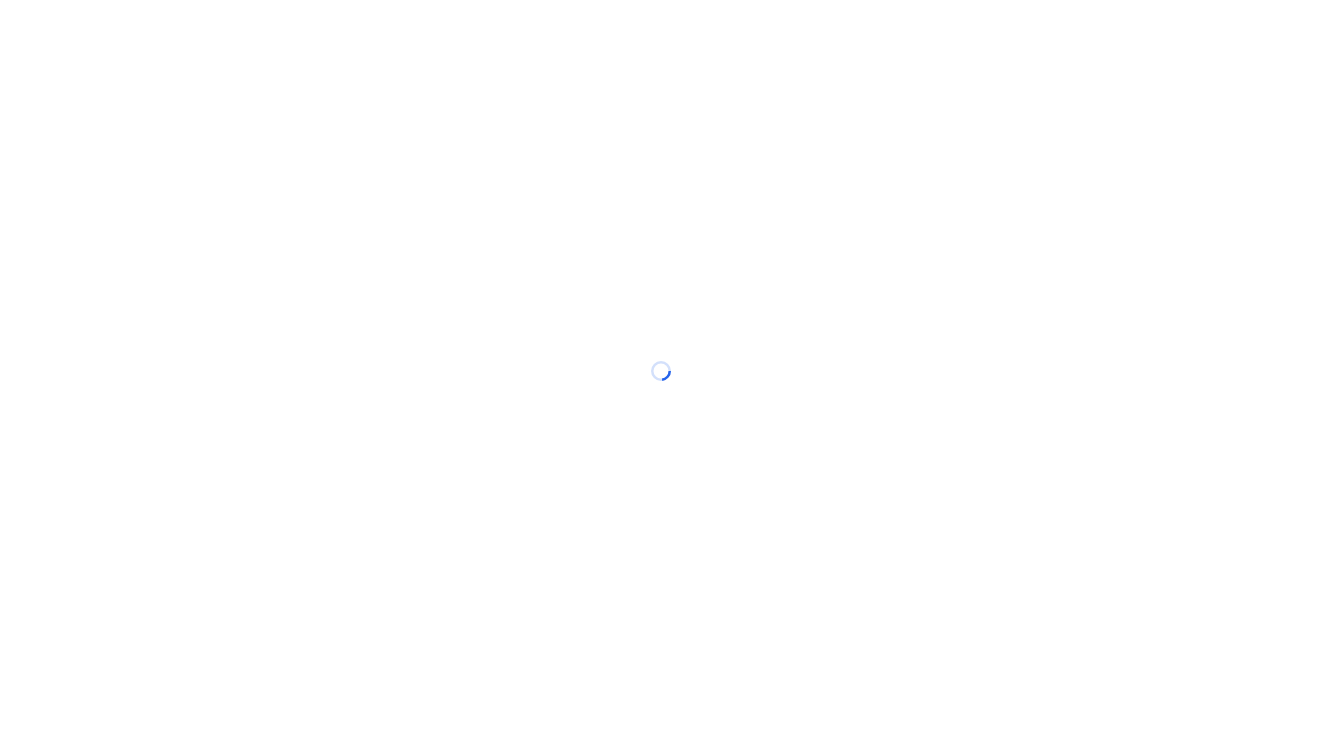 scroll, scrollTop: 0, scrollLeft: 0, axis: both 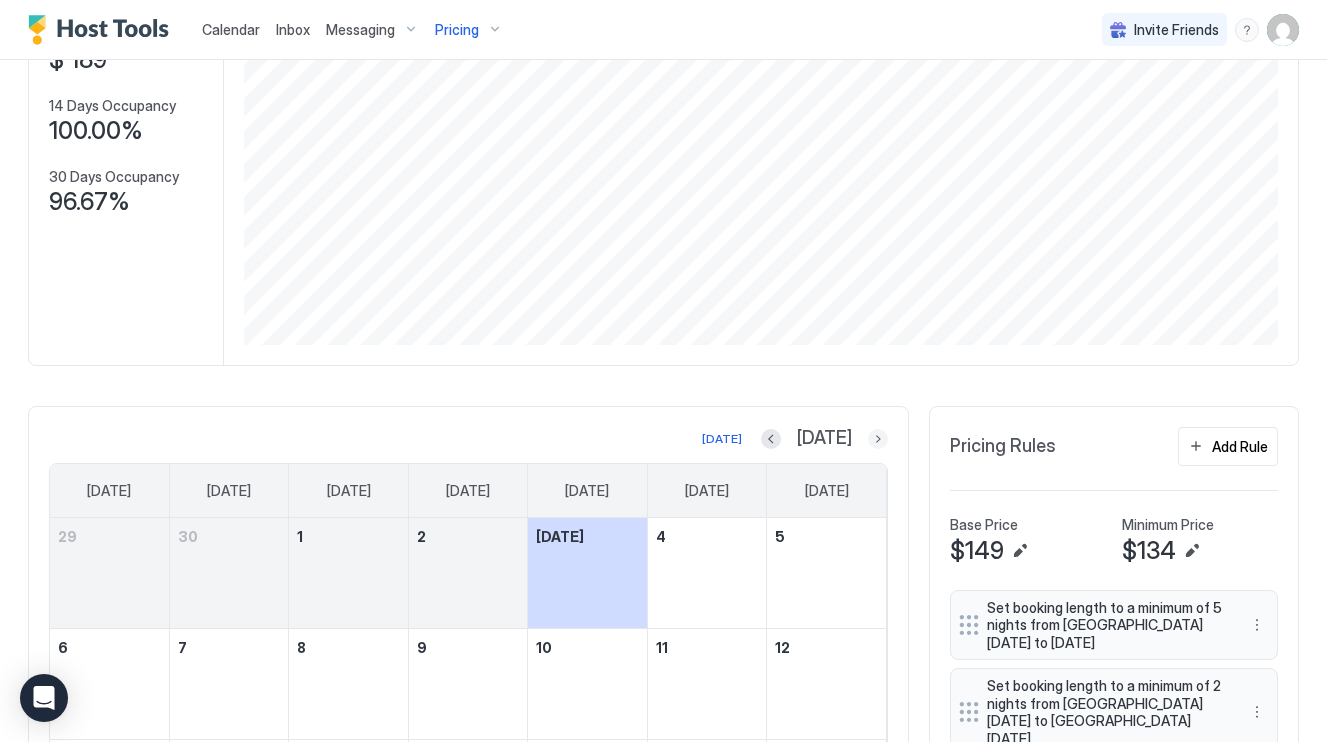 click at bounding box center (878, 439) 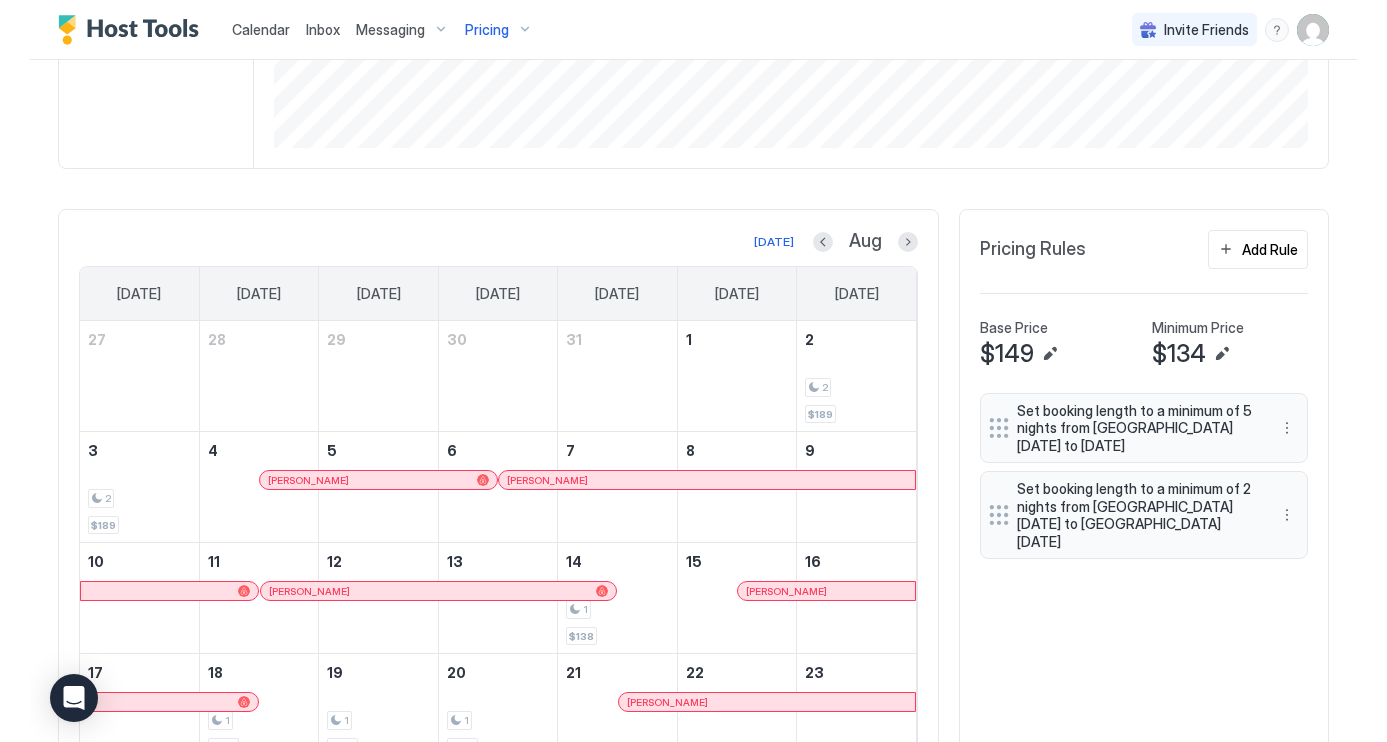 scroll, scrollTop: 419, scrollLeft: 0, axis: vertical 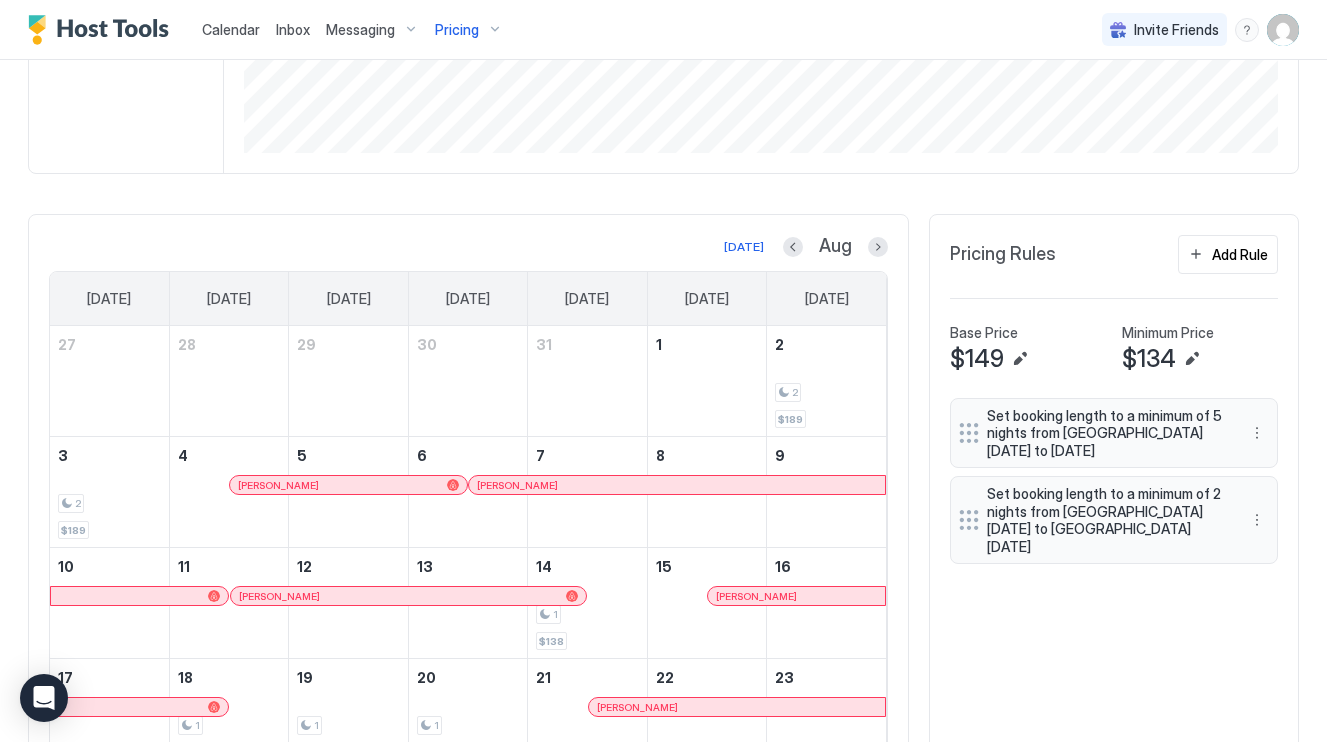 type 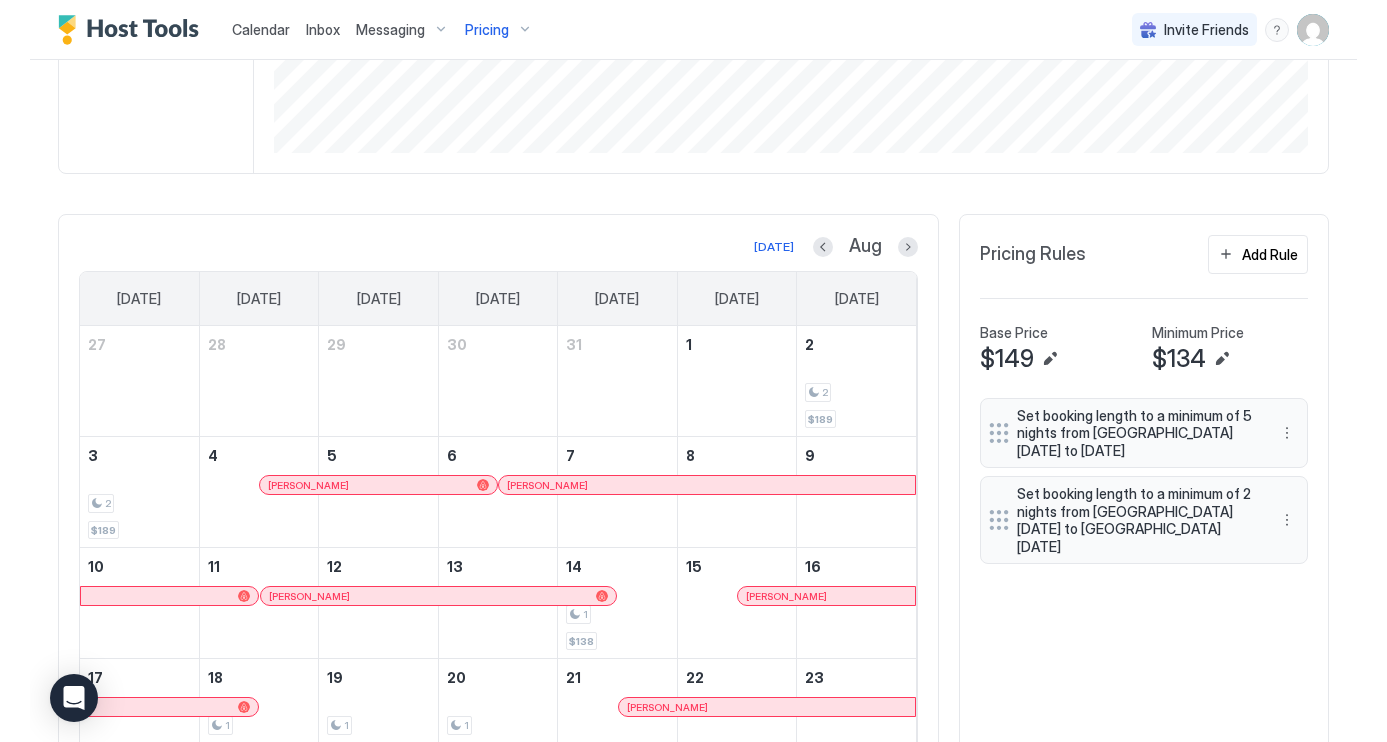 scroll, scrollTop: 999634, scrollLeft: 998901, axis: both 